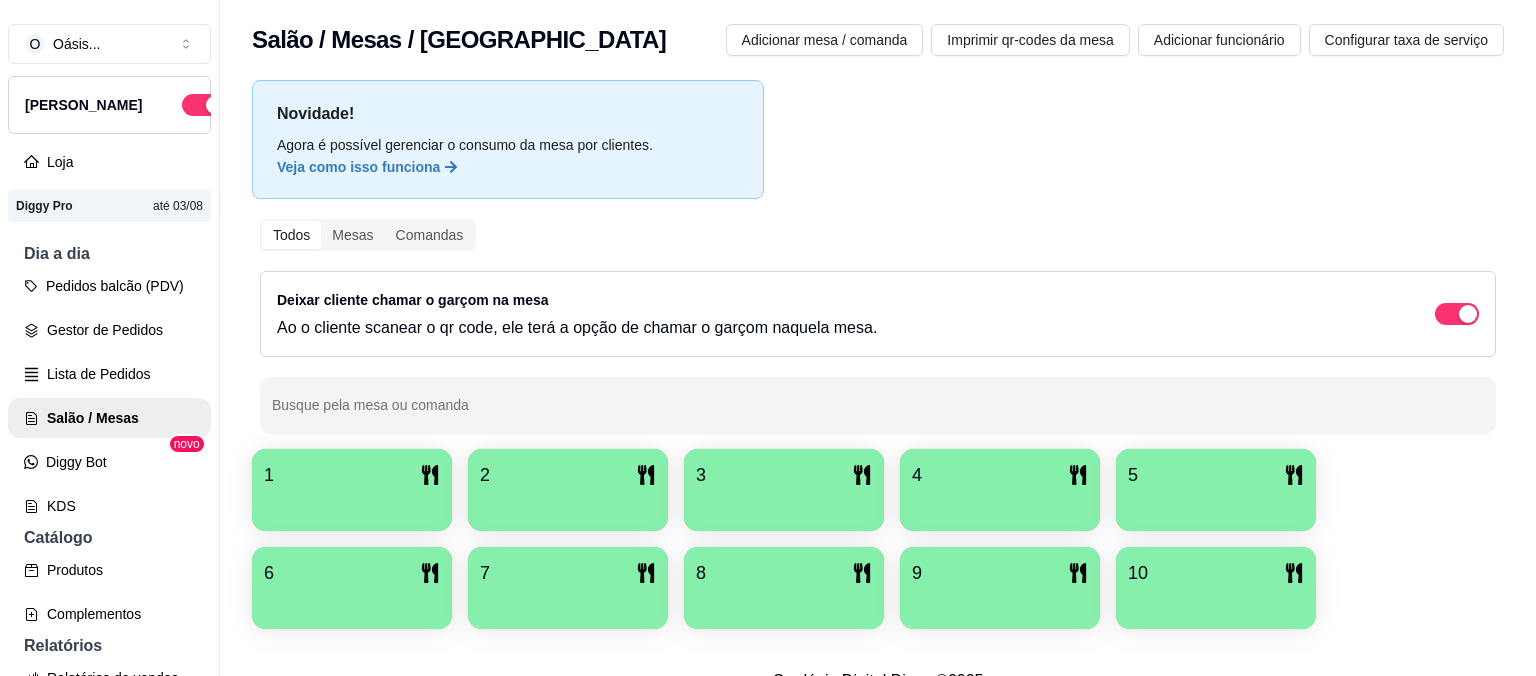 scroll, scrollTop: 0, scrollLeft: 0, axis: both 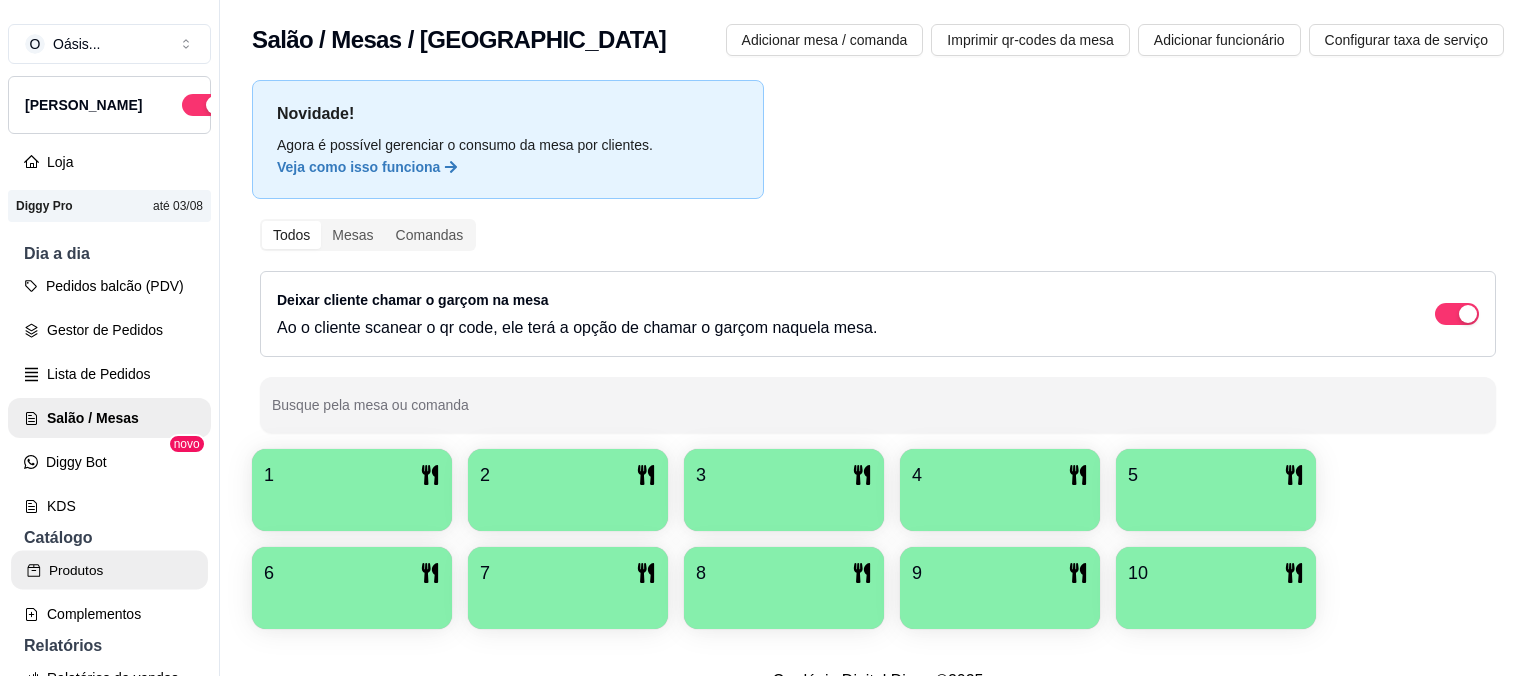 click on "Produtos" at bounding box center [109, 570] 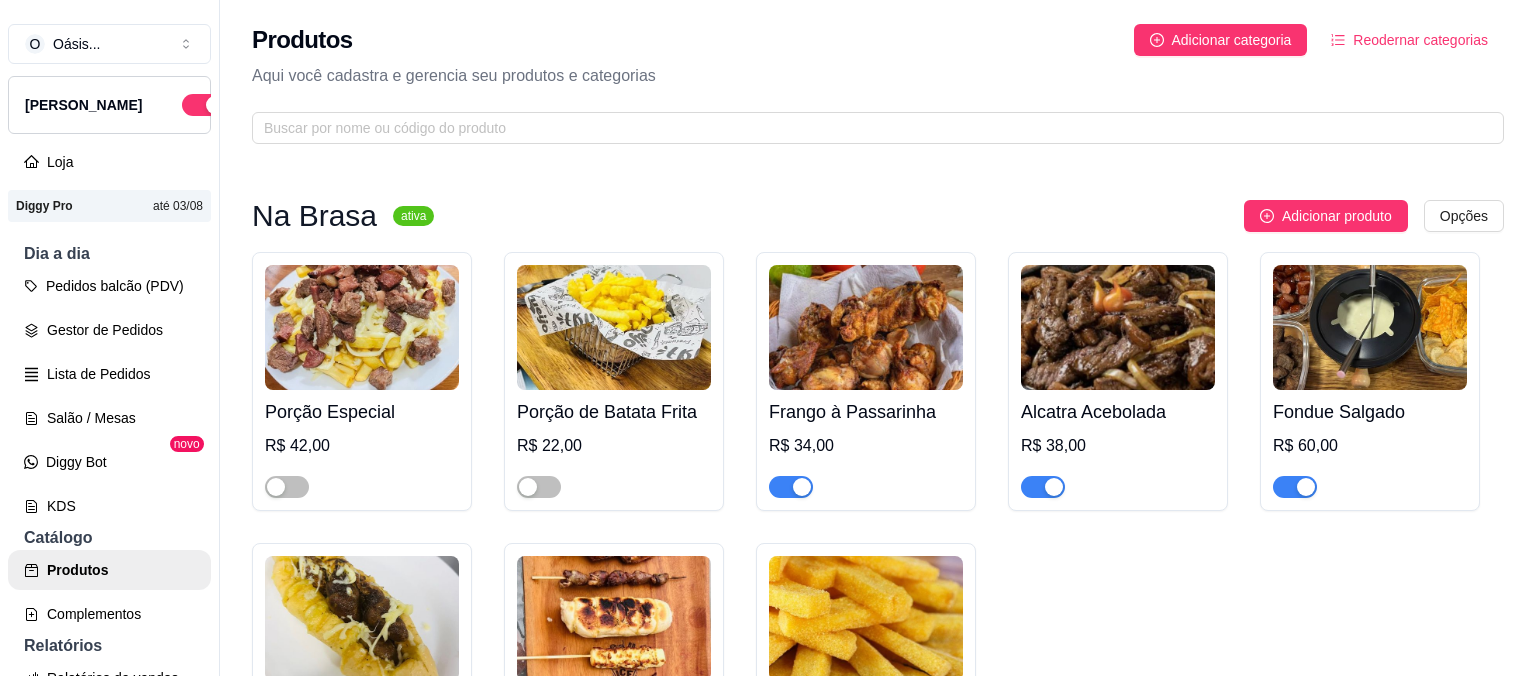 scroll, scrollTop: 32, scrollLeft: 0, axis: vertical 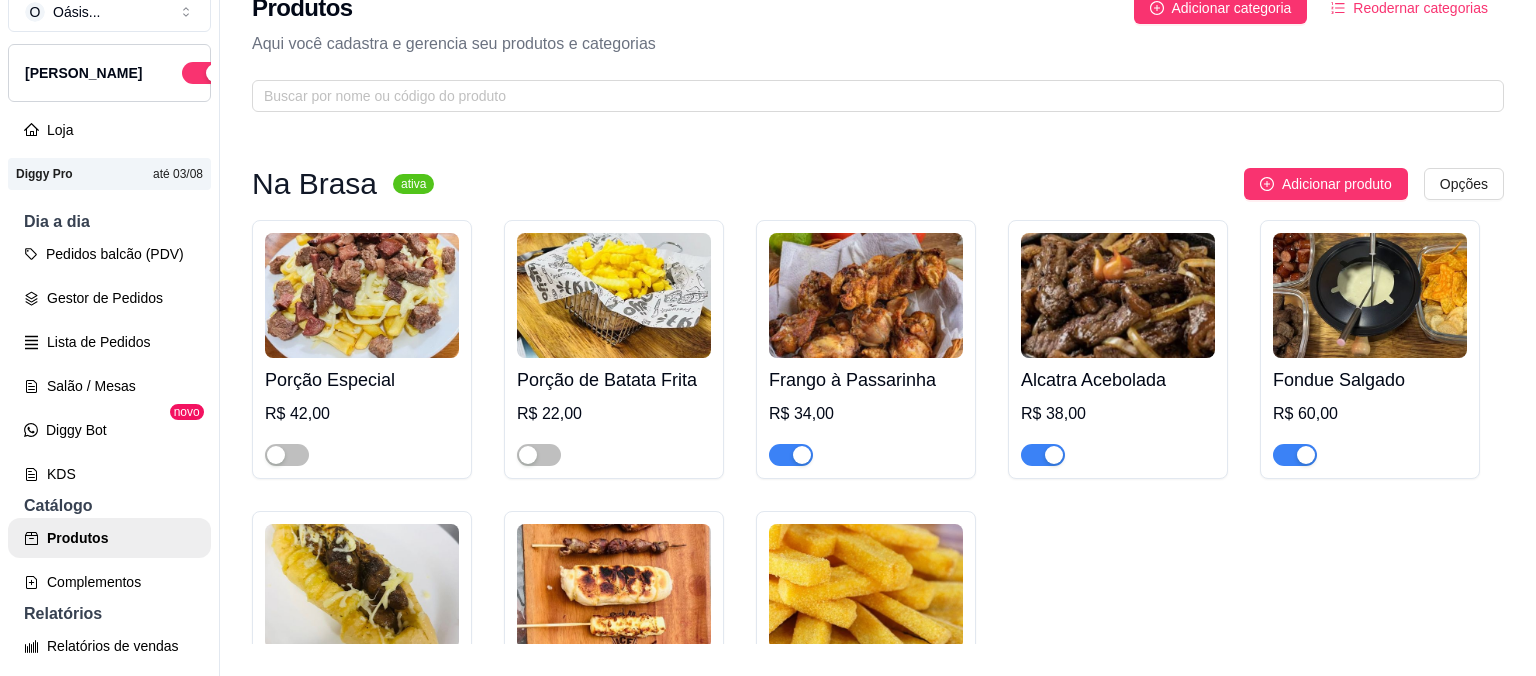 click on "Porção Especial   R$ 42,00 Porção de Batata Frita   R$ 22,00 Frango à Passarinha   R$ 34,00 Alcatra Acebolada   R$ 38,00 Fondue Salgado   R$ 60,00 Pão de Alho Recheado   R$ 16,00 Espetinhos   R$ 10,00 Polenta Frita   R$ 22,00" at bounding box center (878, 495) 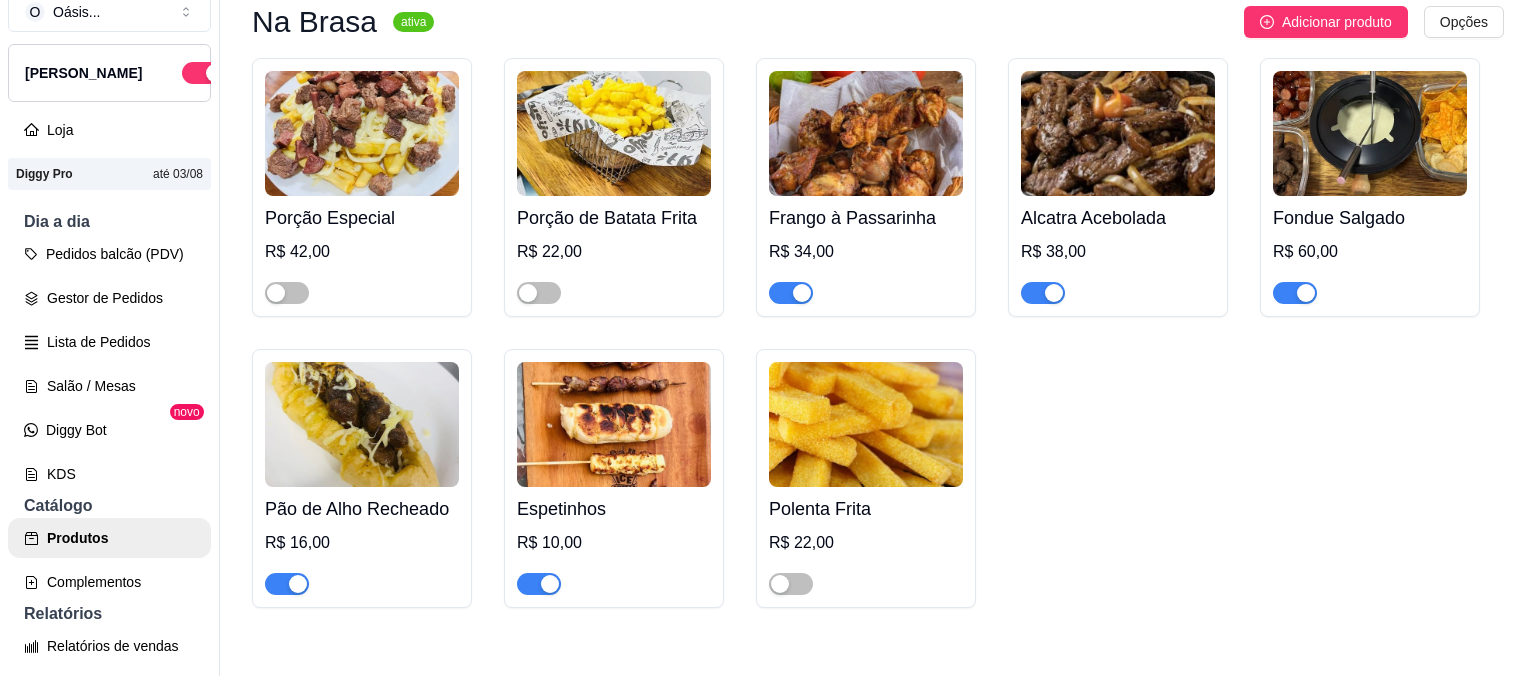 scroll, scrollTop: 194, scrollLeft: 0, axis: vertical 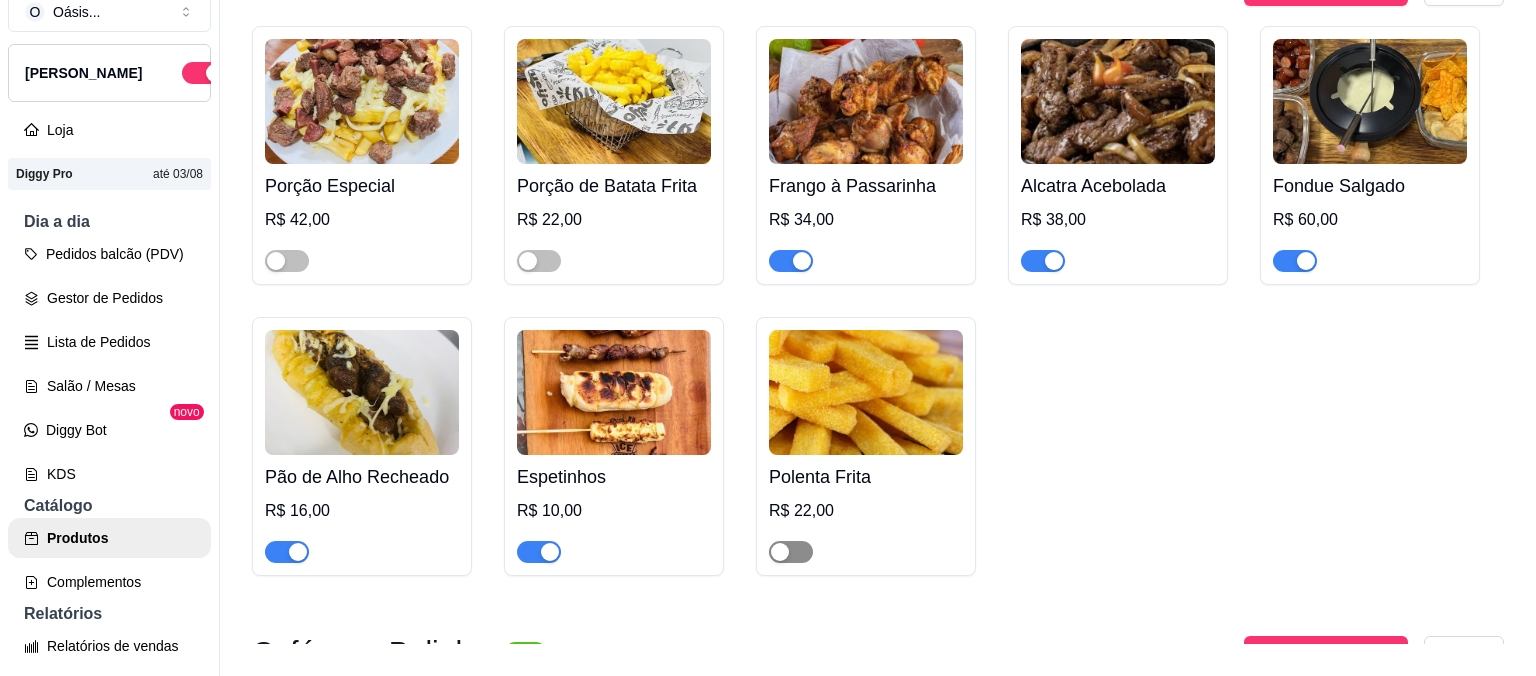 click at bounding box center [780, 552] 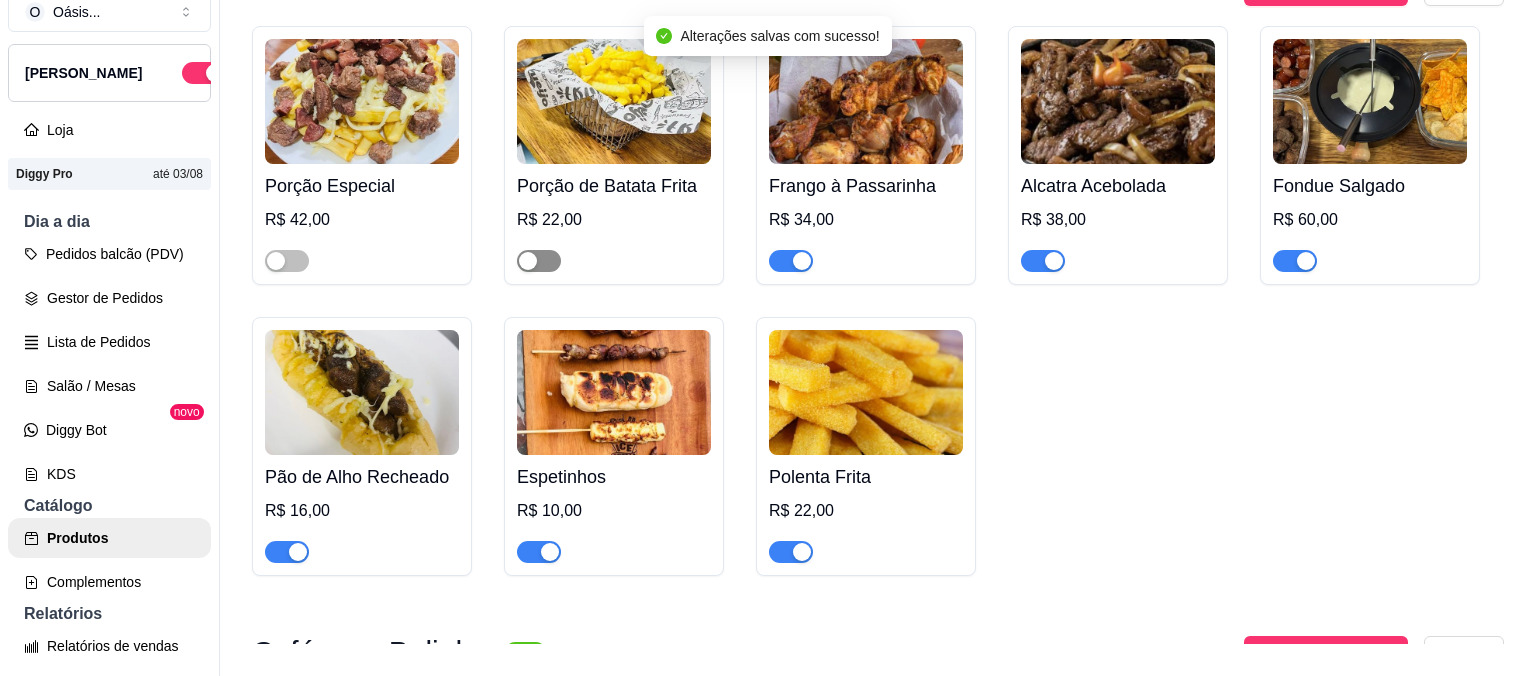 click at bounding box center (528, 261) 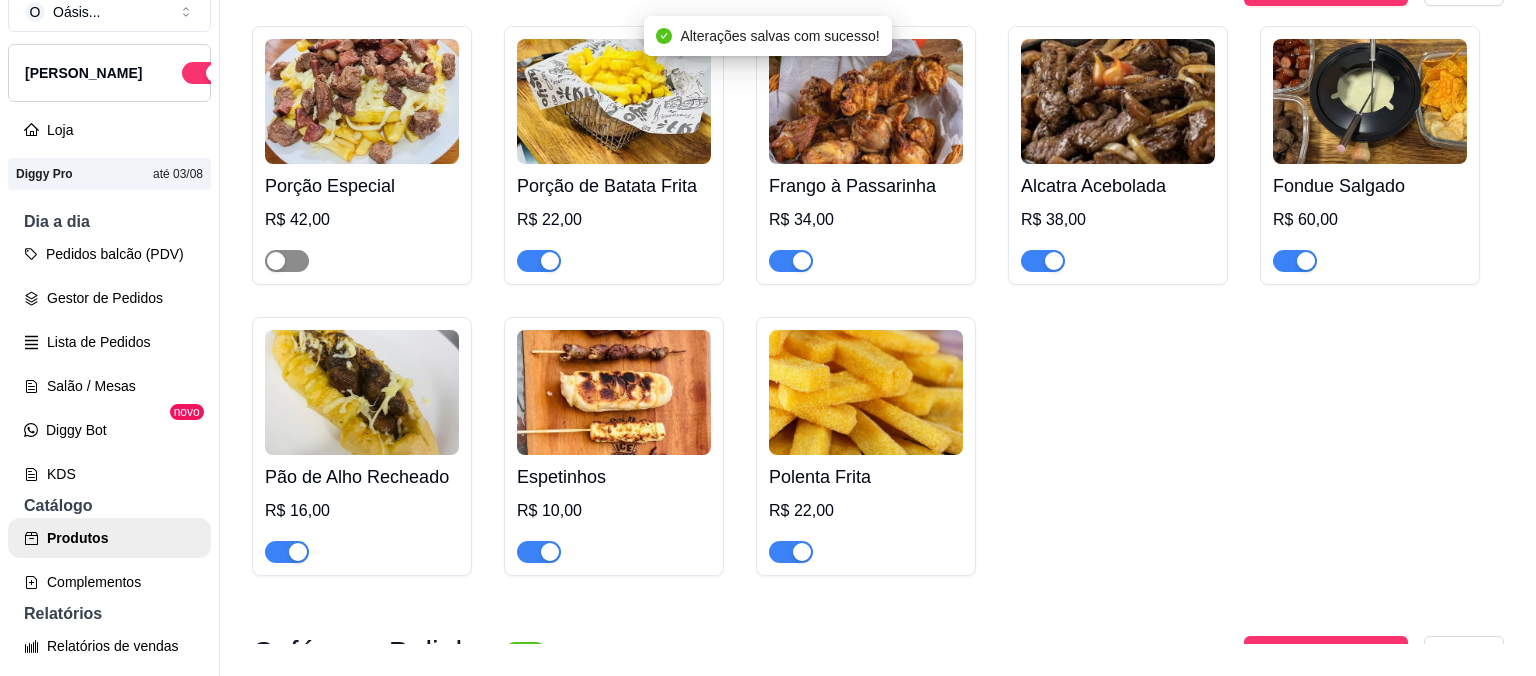 click at bounding box center (287, 261) 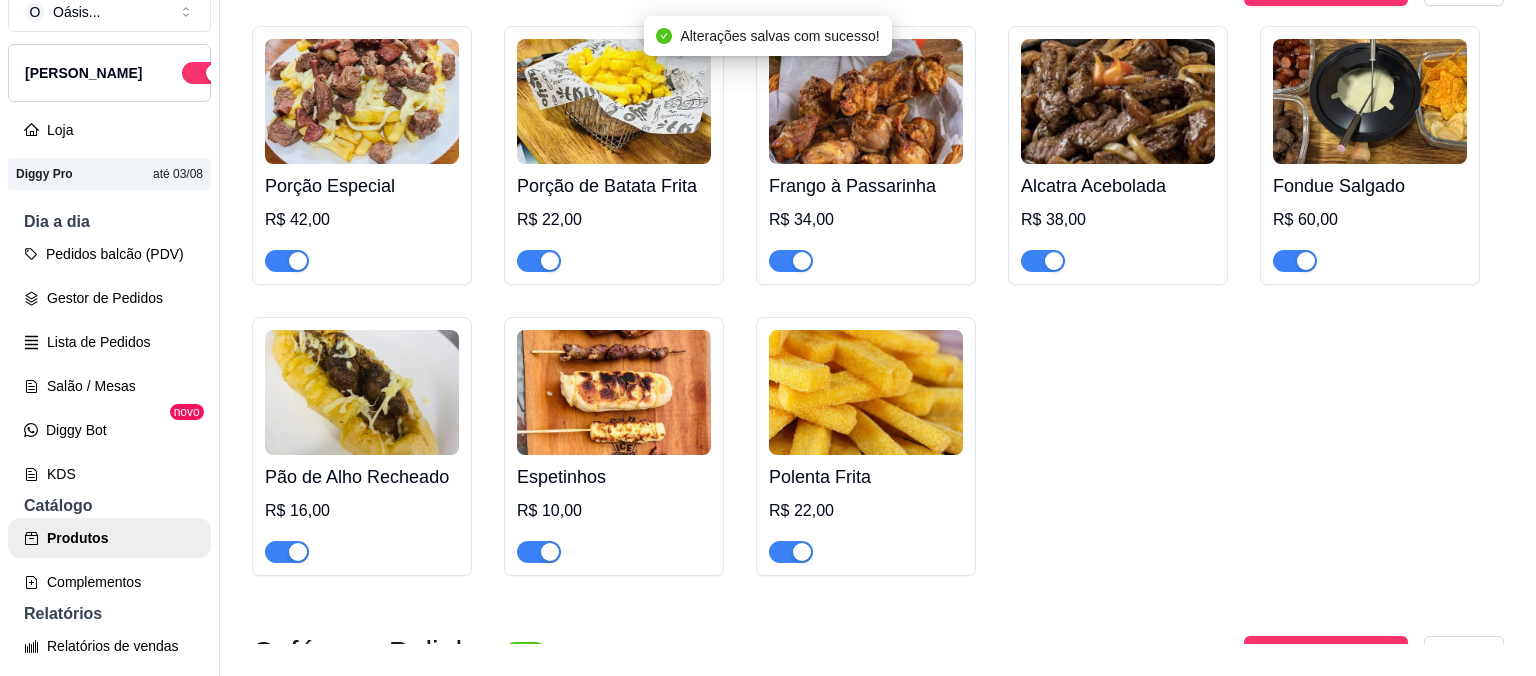 click on "Porção Especial   R$ 42,00 Porção de Batata Frita   R$ 22,00 Frango à Passarinha   R$ 34,00 Alcatra Acebolada   R$ 38,00 Fondue Salgado   R$ 60,00 Pão de Alho Recheado   R$ 16,00 Espetinhos   R$ 10,00 Polenta Frita   R$ 22,00" at bounding box center [878, 301] 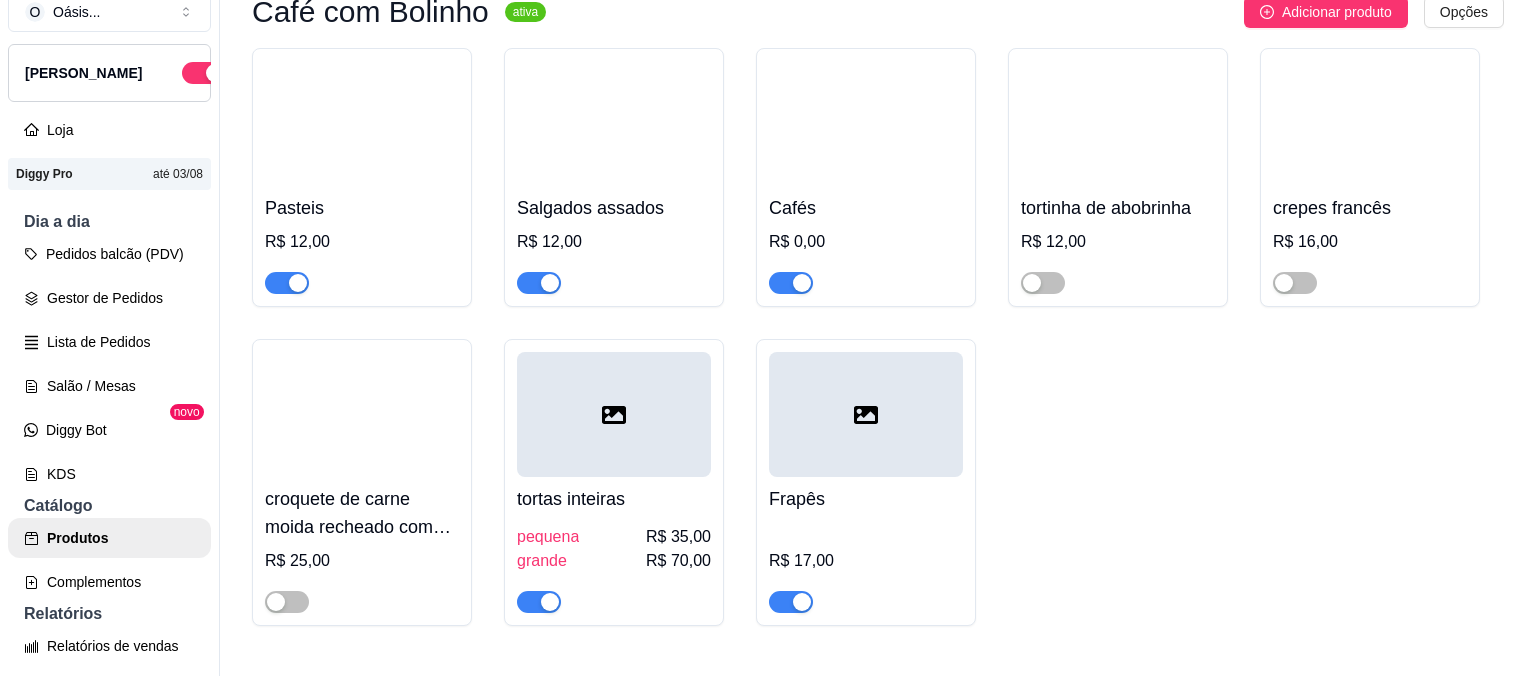 scroll, scrollTop: 842, scrollLeft: 0, axis: vertical 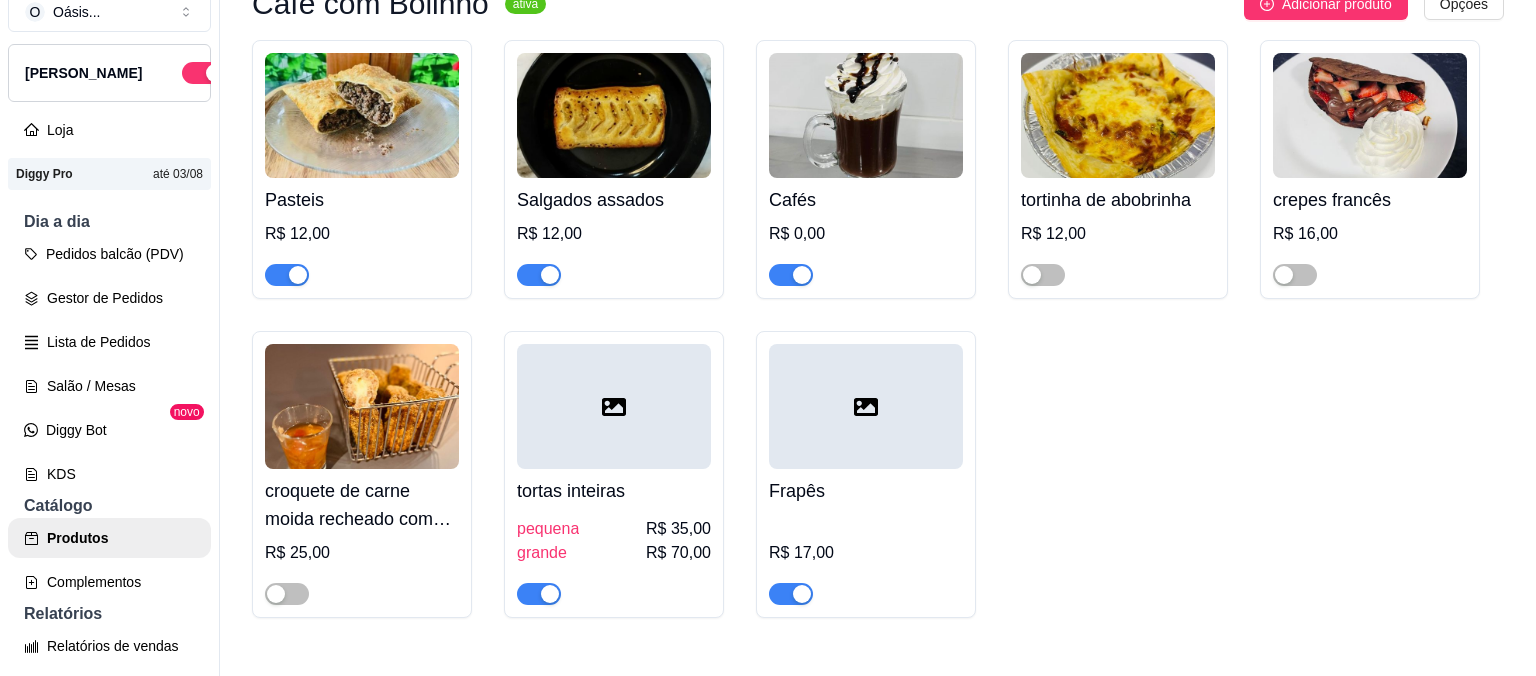 click at bounding box center [614, 266] 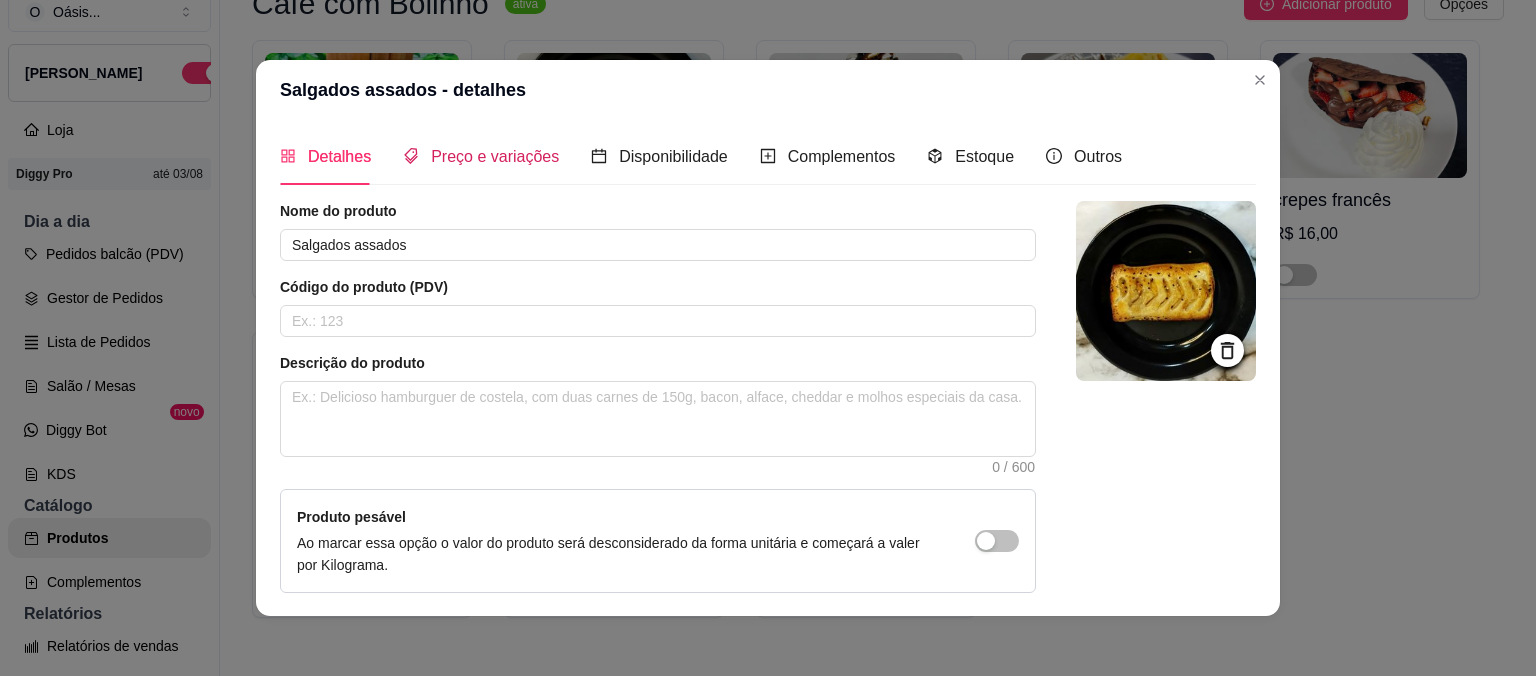 click on "Preço e variações" at bounding box center (495, 156) 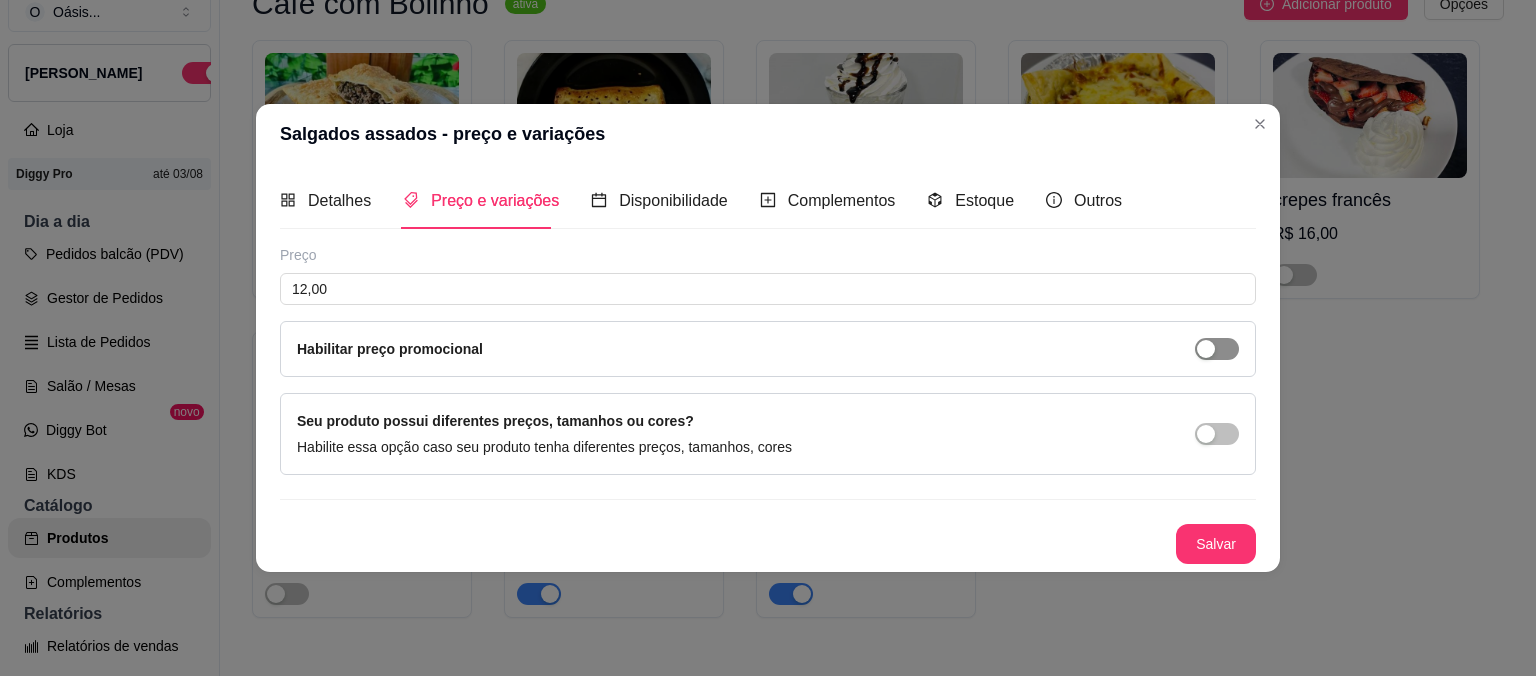click at bounding box center [1217, 349] 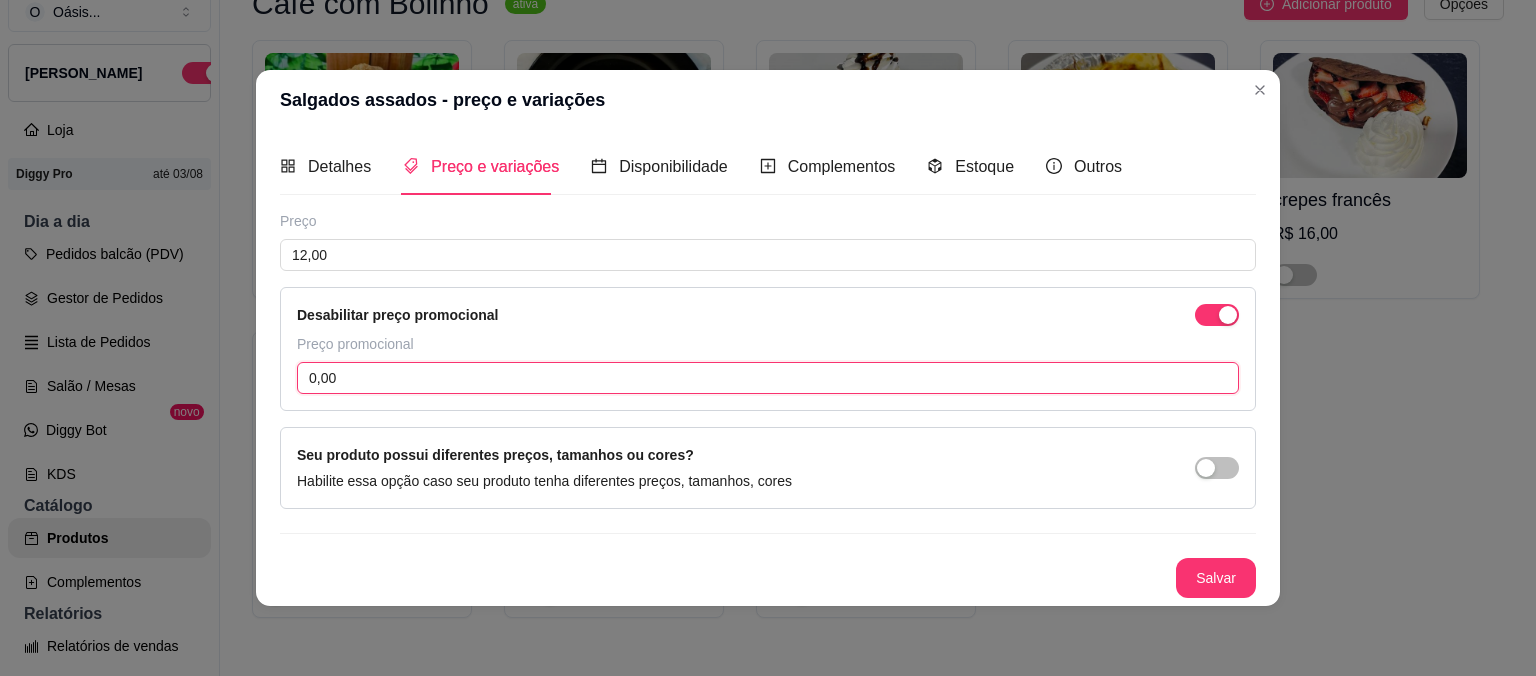 click on "0,00" at bounding box center [768, 378] 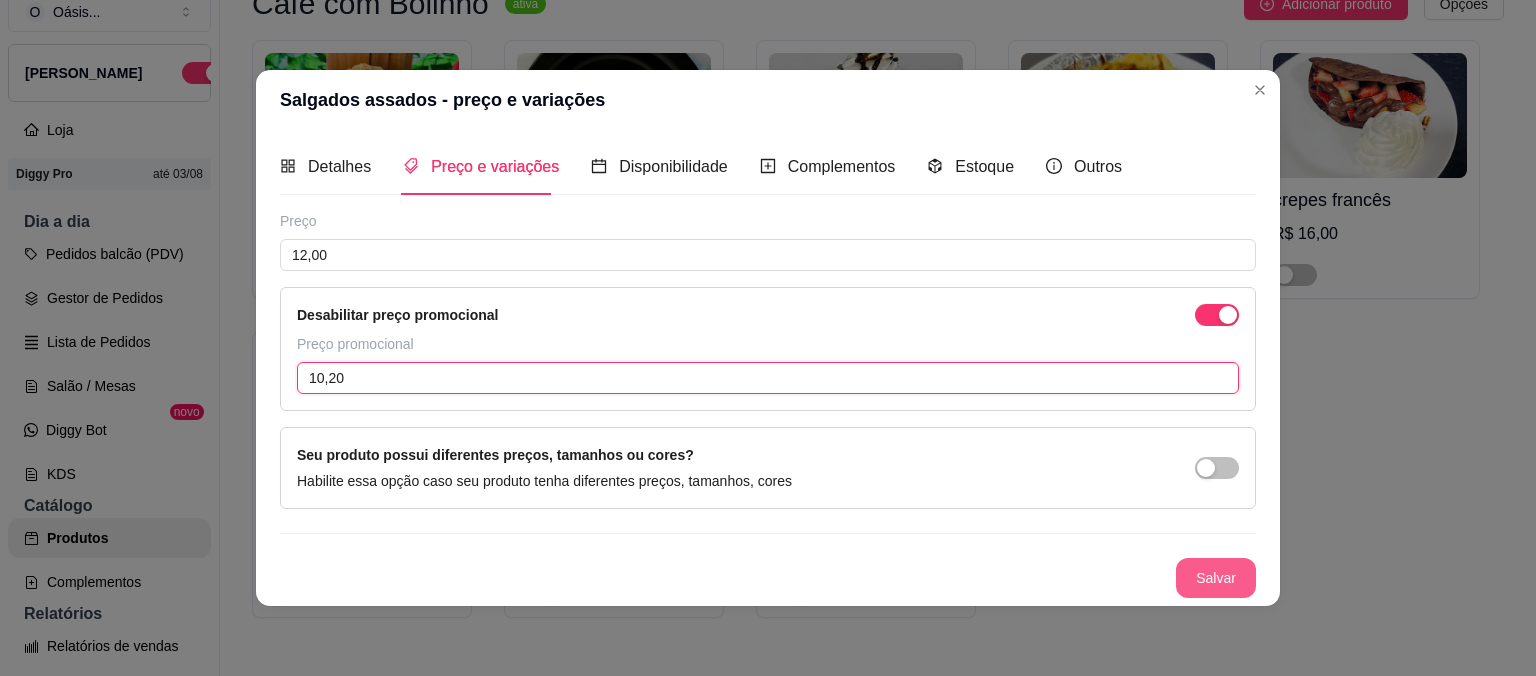 type on "10,20" 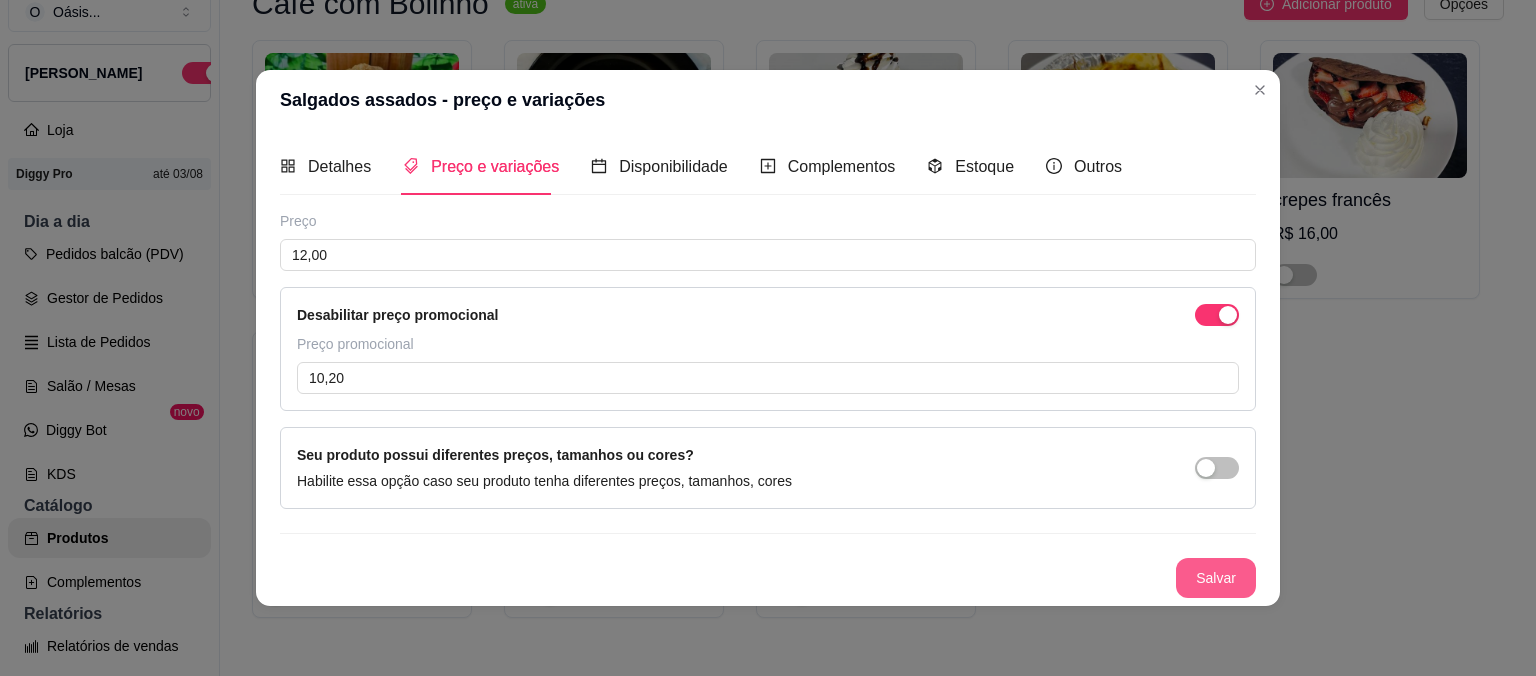 click on "Salvar" at bounding box center [1216, 578] 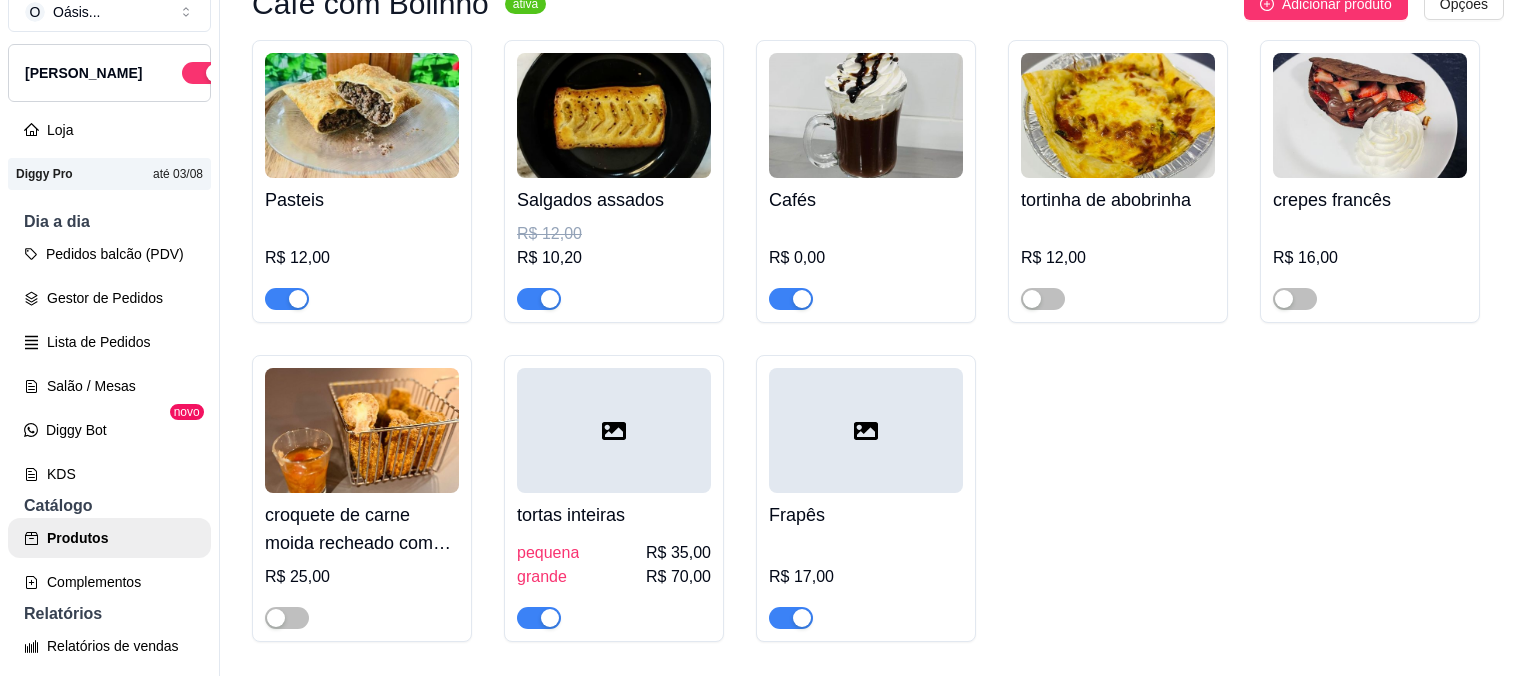 click on "Pasteis   R$ 12,00 Salgados assados   R$ 12,00 R$ 10,20 Cafés   R$ 0,00 tortinha de abobrinha   R$ 12,00 crepes francês   R$ 16,00 croquete de carne moida recheado com queijo   R$ 25,00 tortas inteiras   pequena R$ 35,00 grande R$ 70,00 Frapês   R$ 17,00" at bounding box center (878, 341) 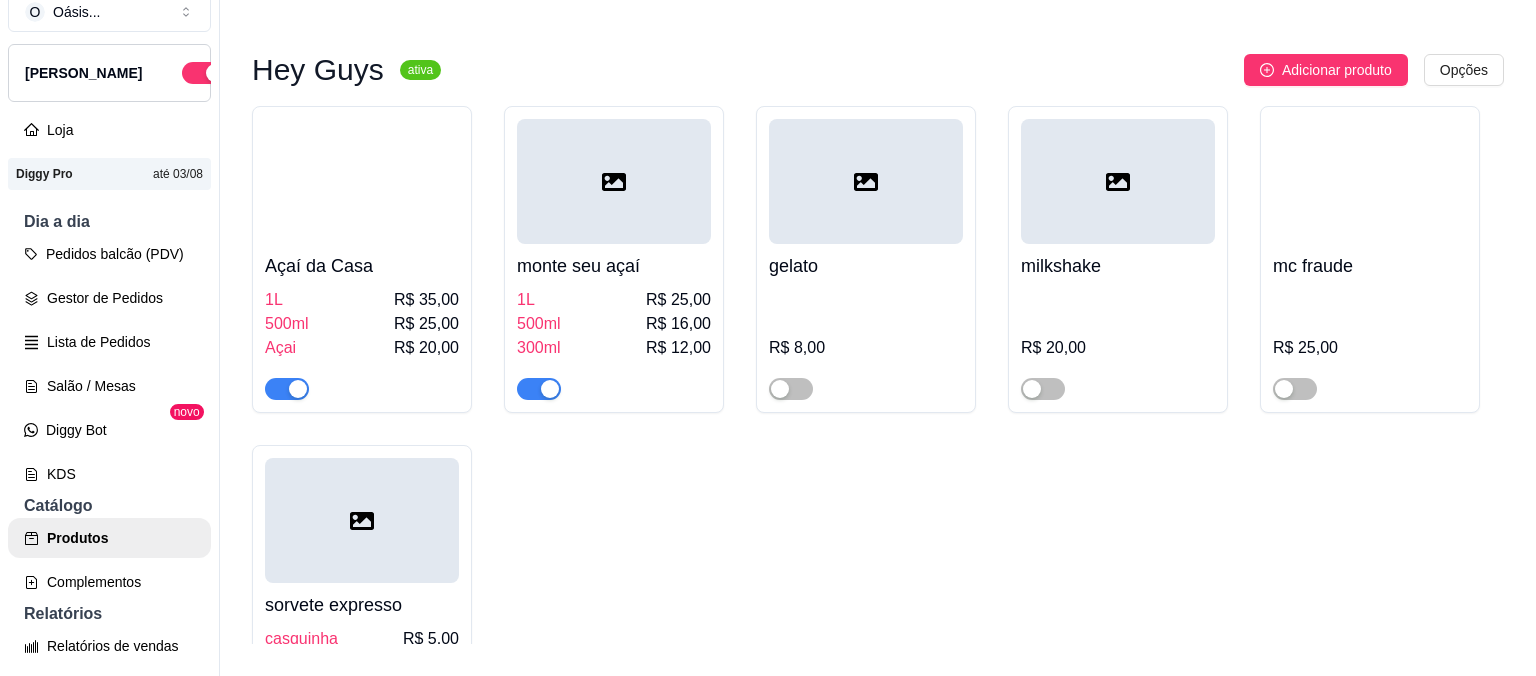 scroll, scrollTop: 1555, scrollLeft: 0, axis: vertical 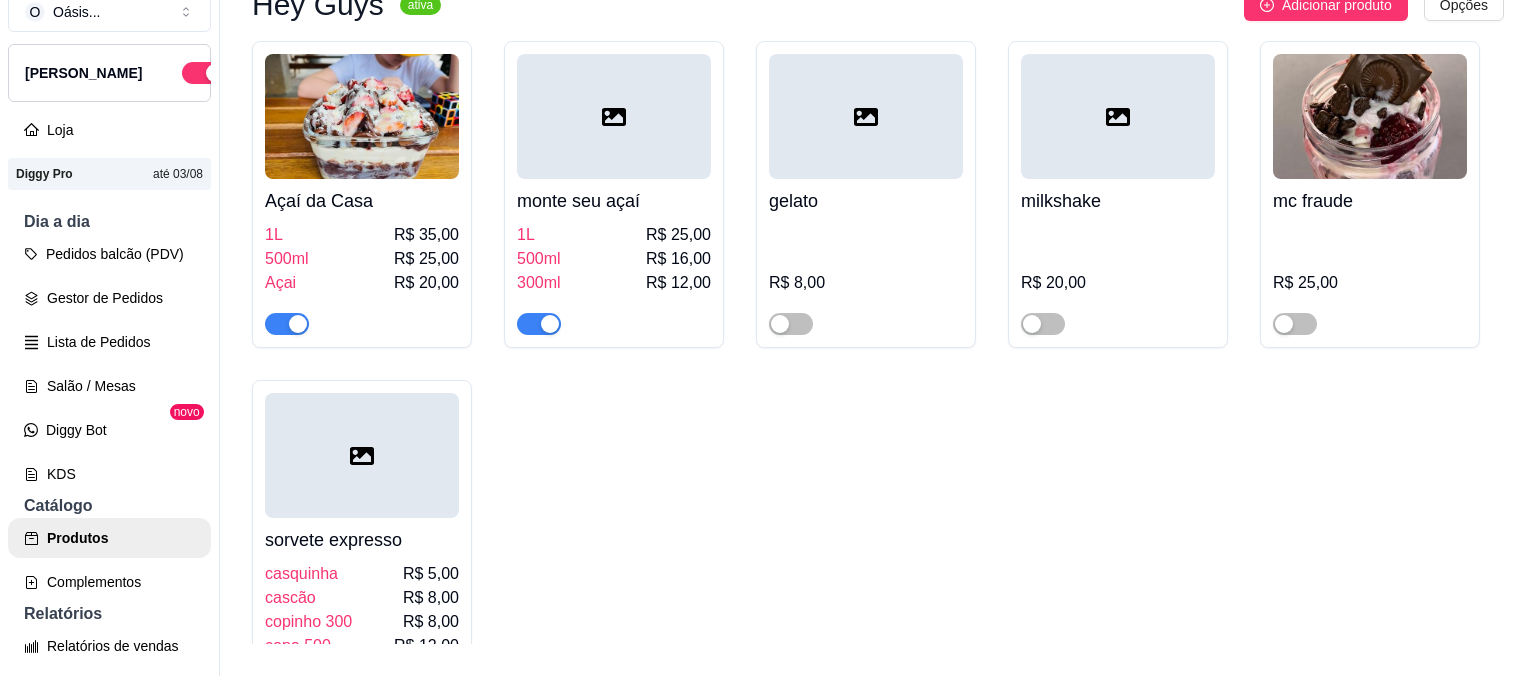 click on "R$ 35,00" at bounding box center [426, 235] 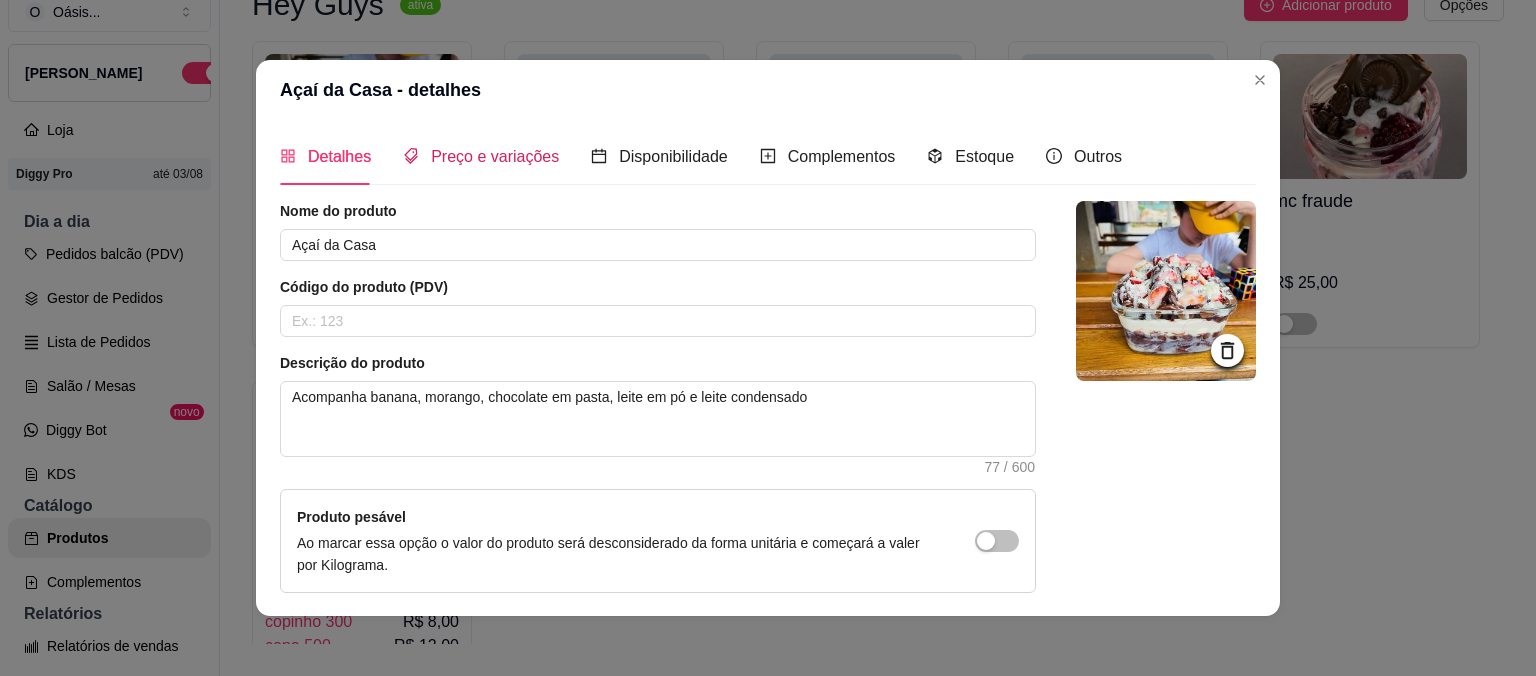 click on "Preço e variações" at bounding box center [495, 156] 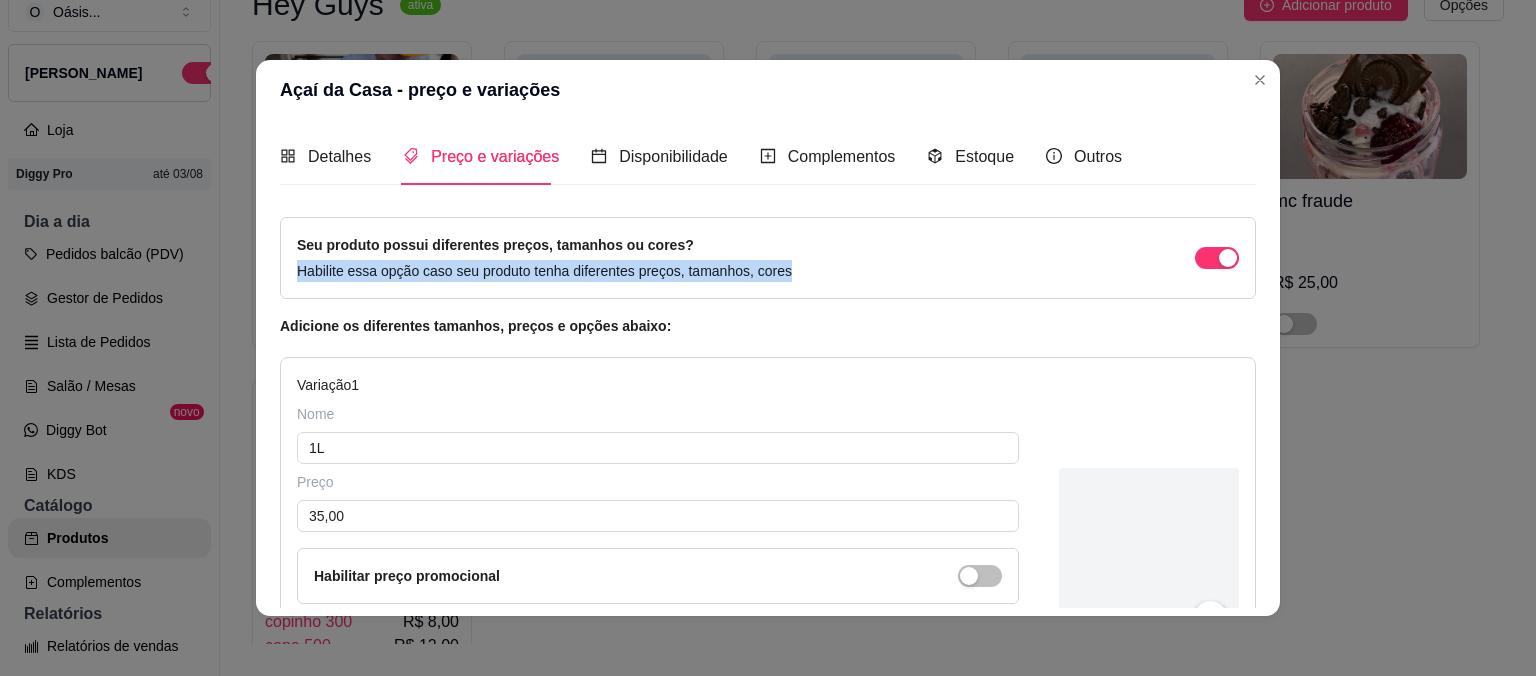 drag, startPoint x: 1256, startPoint y: 210, endPoint x: 1270, endPoint y: 296, distance: 87.13208 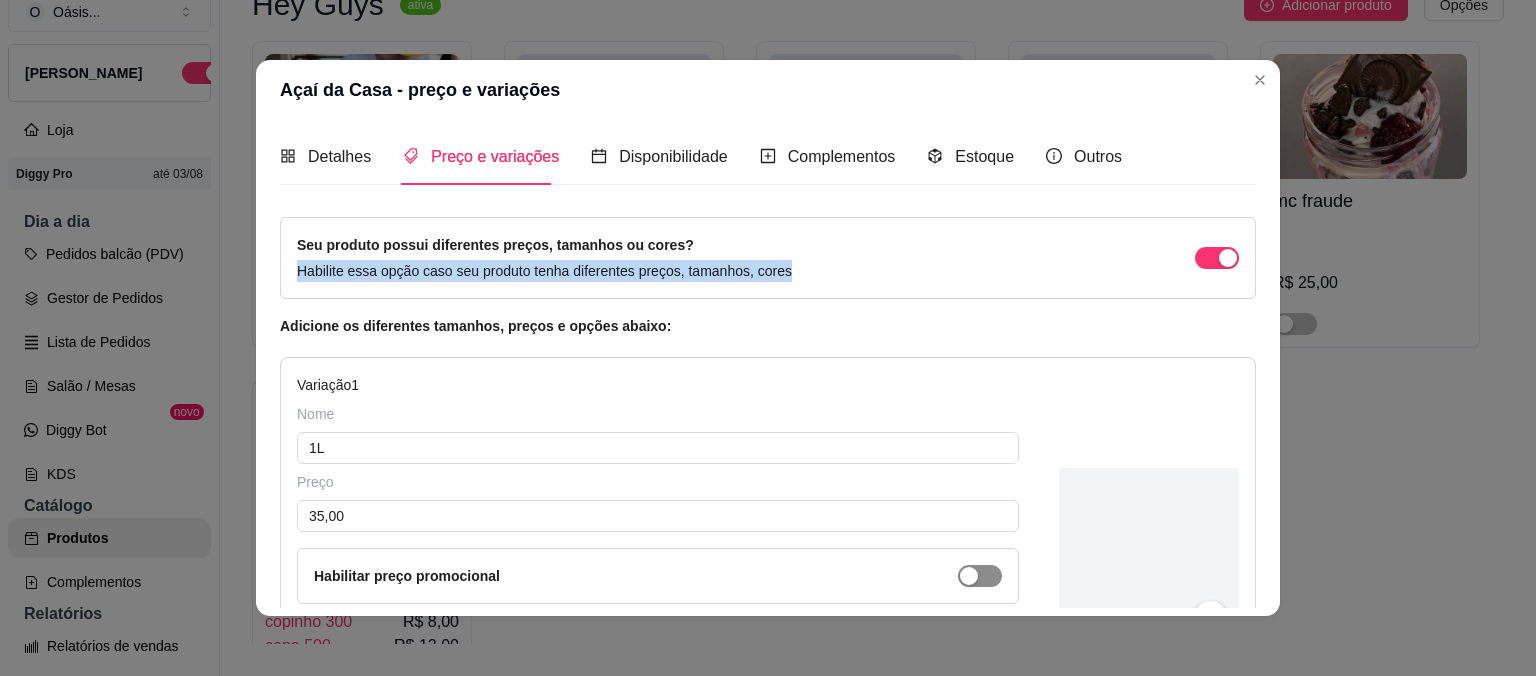 click at bounding box center [969, 576] 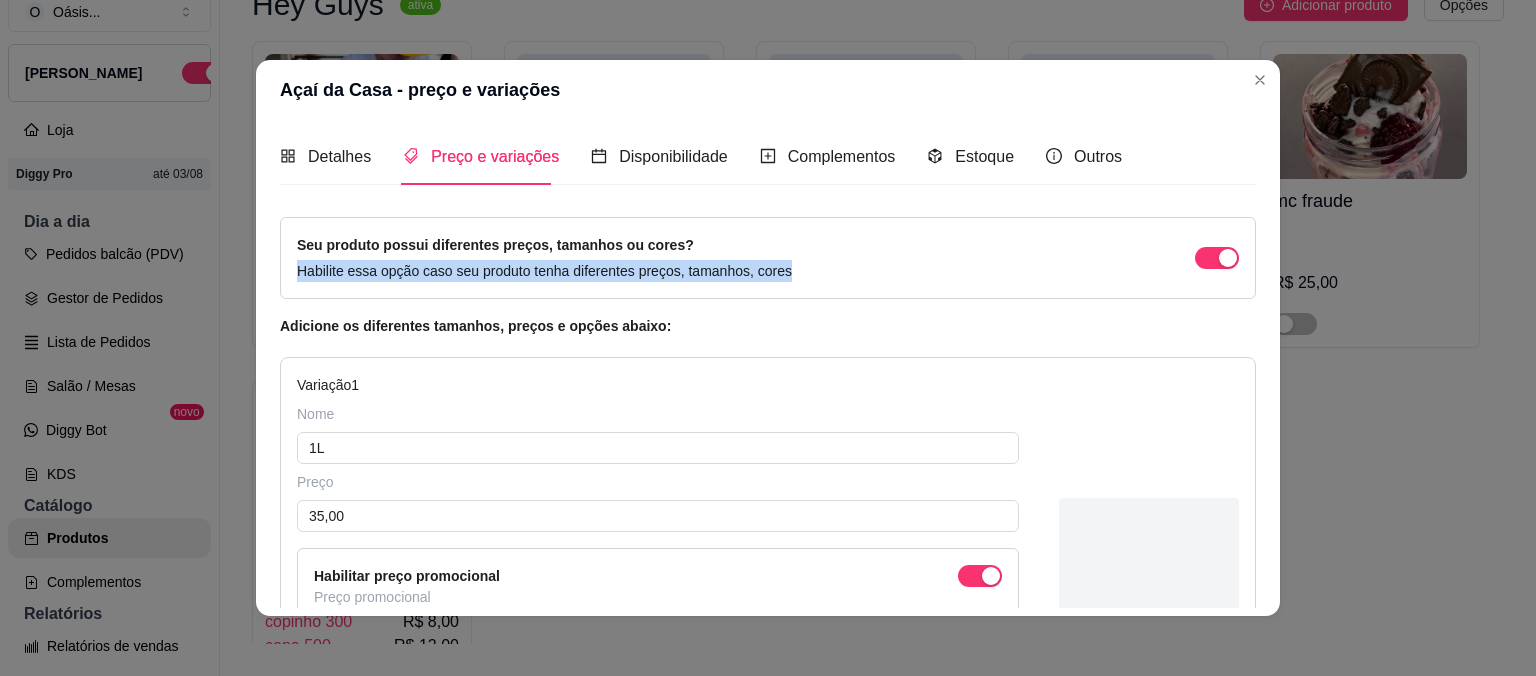 drag, startPoint x: 1251, startPoint y: 208, endPoint x: 1278, endPoint y: 240, distance: 41.868843 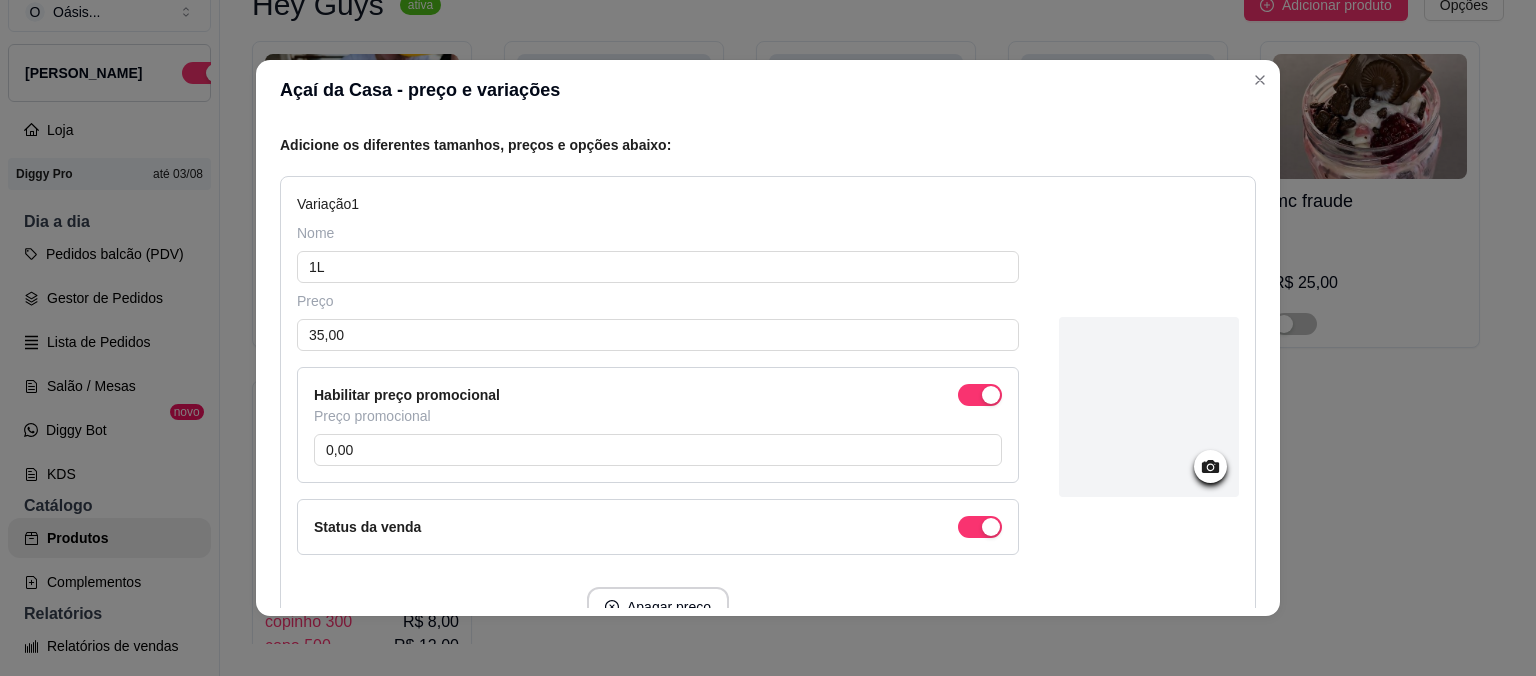 scroll, scrollTop: 198, scrollLeft: 0, axis: vertical 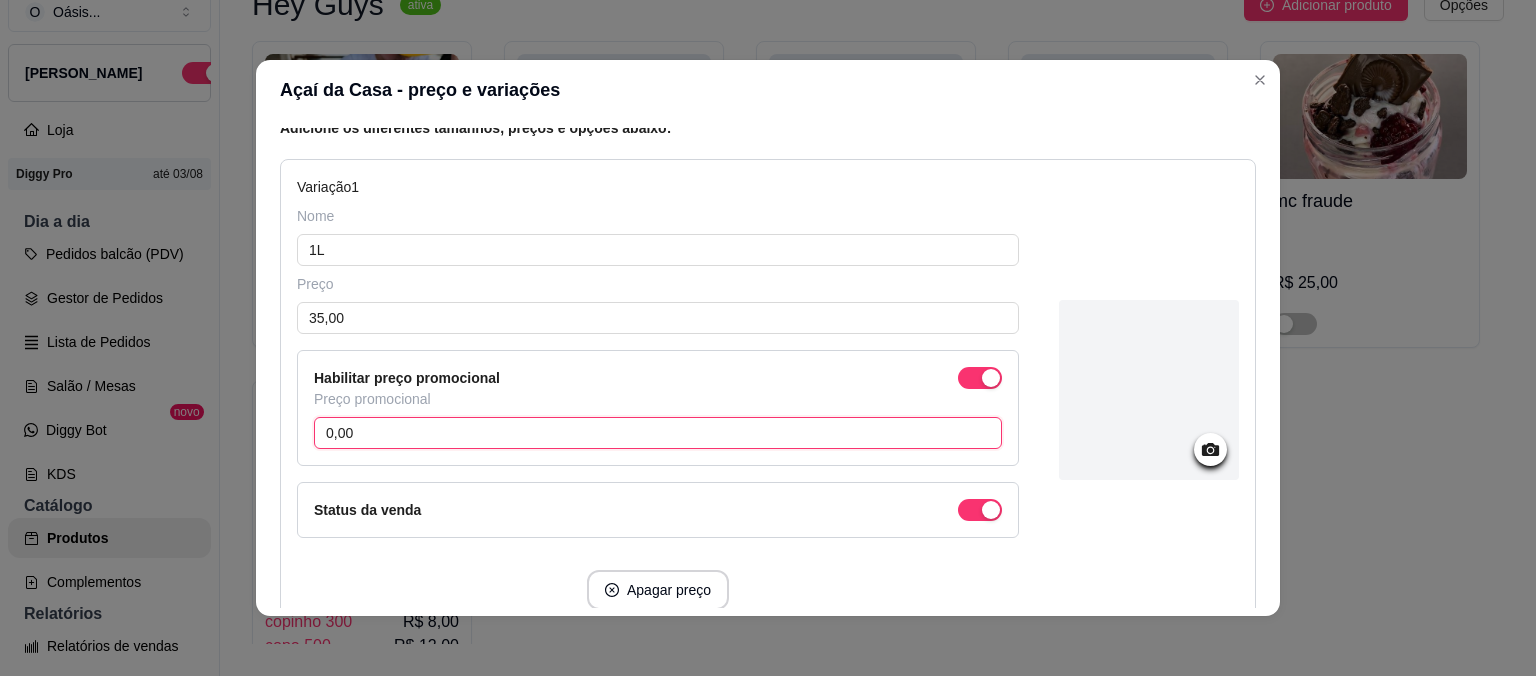 click on "0,00" at bounding box center (658, 433) 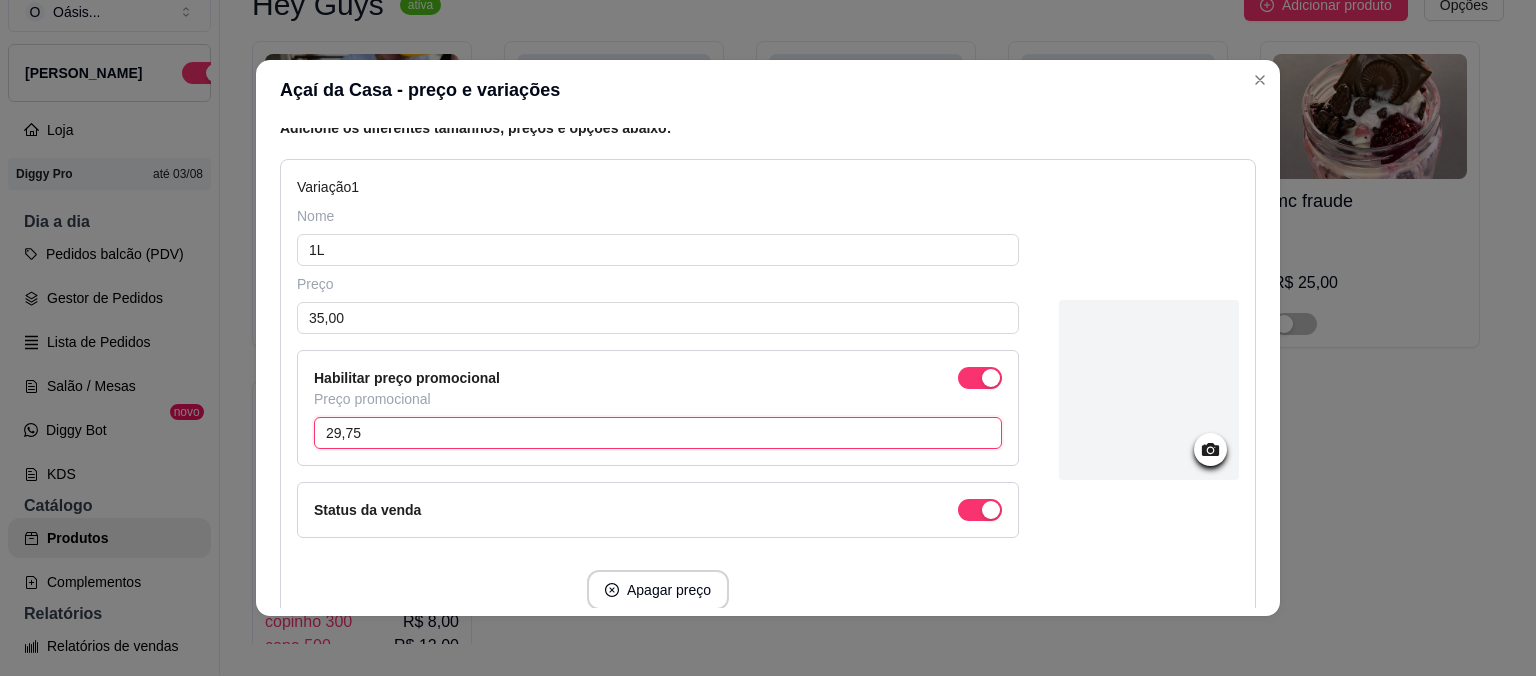type on "29,75" 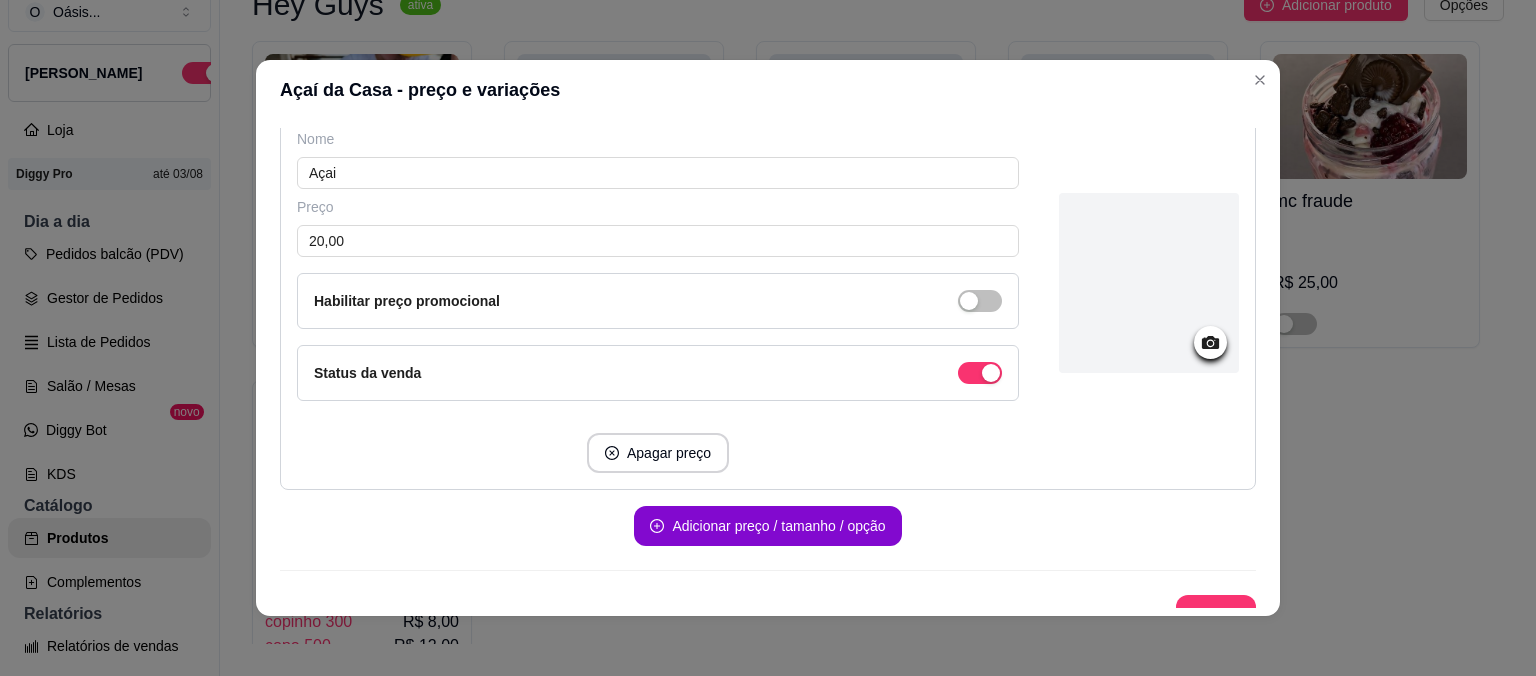scroll, scrollTop: 1211, scrollLeft: 0, axis: vertical 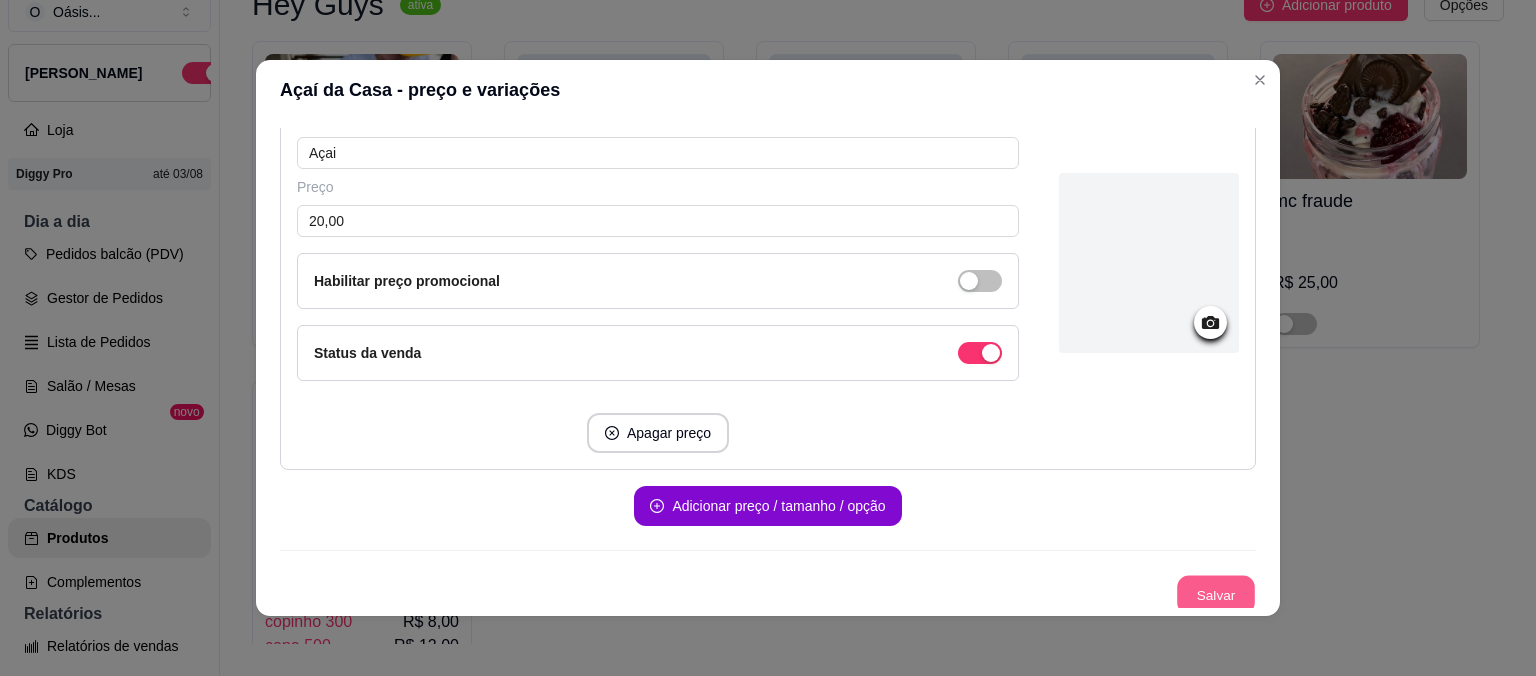 click on "Salvar" at bounding box center (1216, 595) 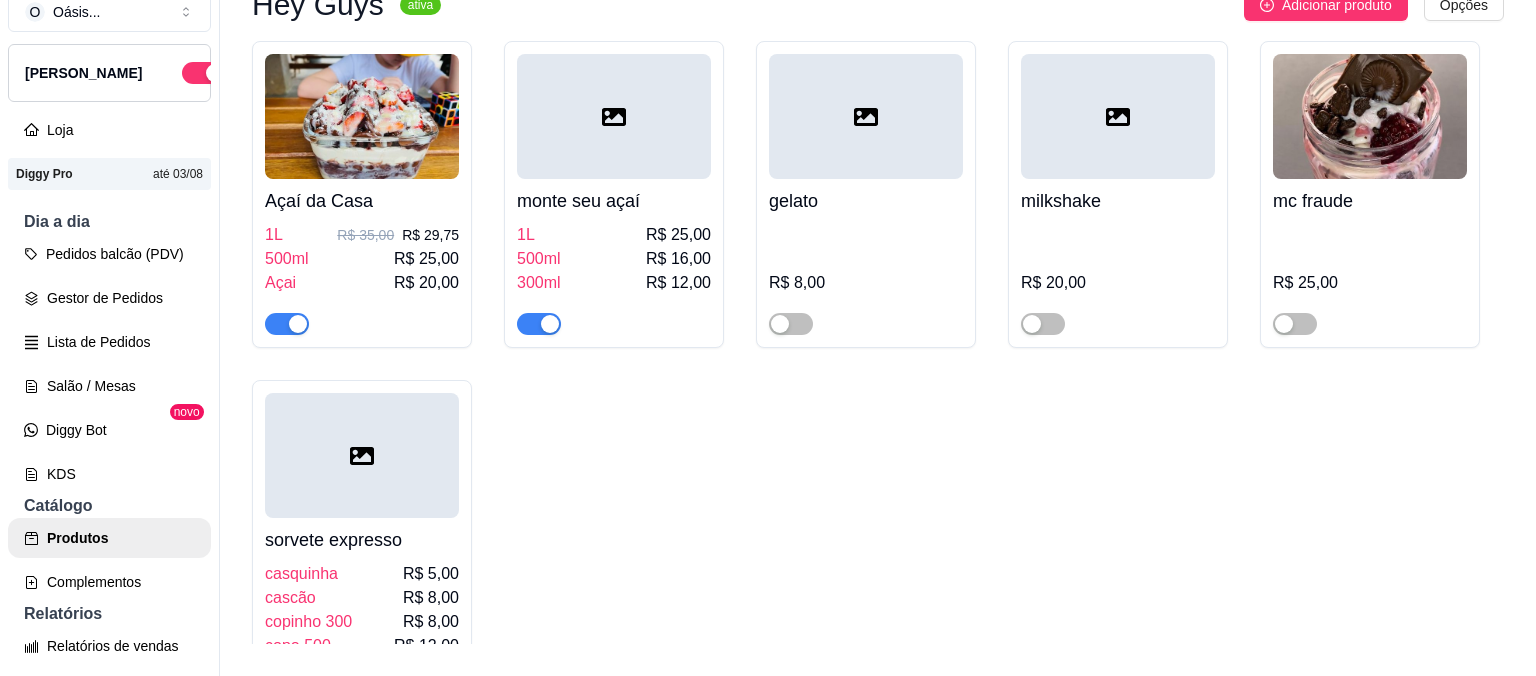 click on "Açaí da Casa   1L R$ 35,00 R$ 29,75 500ml R$ 25,00 Açai R$ 20,00 monte seu açaí   1L R$ 25,00 500ml R$ 16,00 300ml R$ 12,00 gelato   R$ 8,00 milkshake   R$ 20,00 mc fraude   R$ 25,00 sorvete expresso   casquinha R$ 5,00 cascão R$ 8,00 copinho 300 R$ 8,00 copo 500 R$ 12,00" at bounding box center (878, 376) 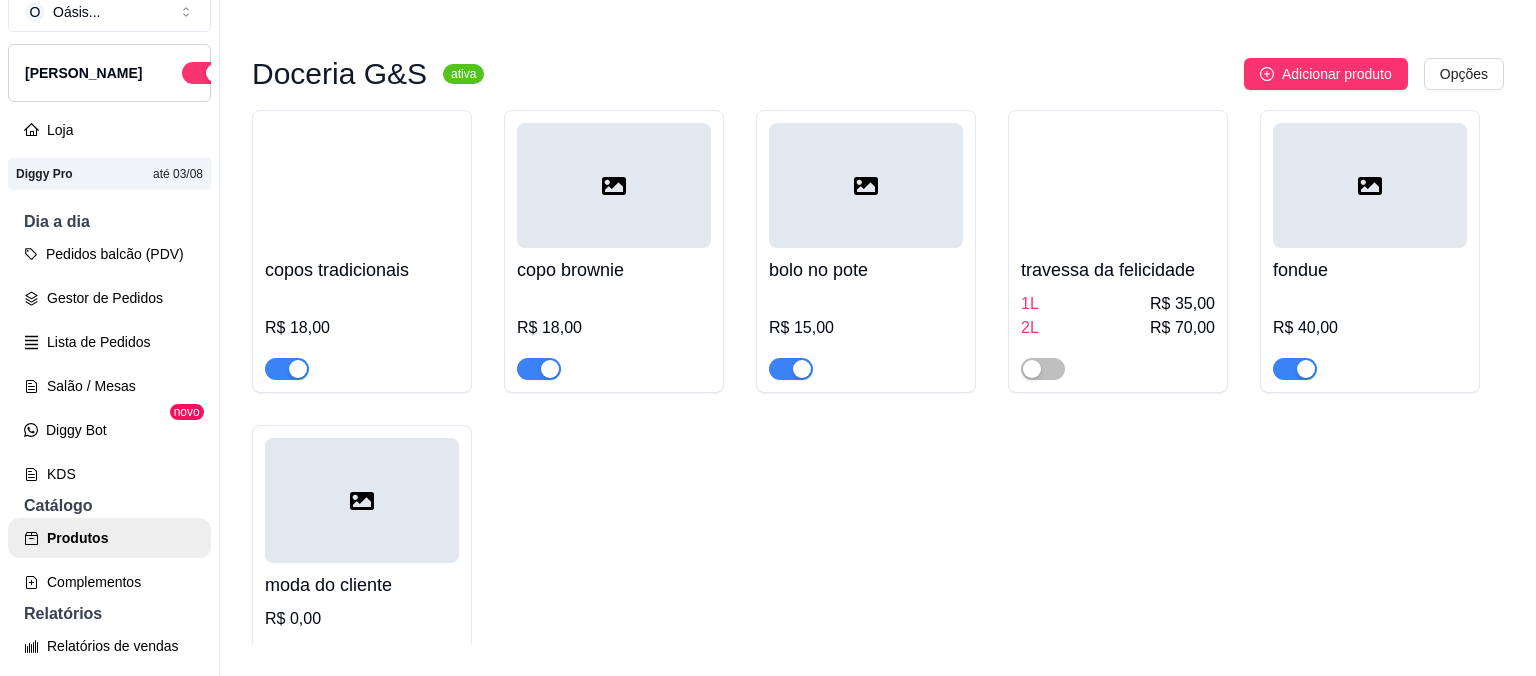scroll, scrollTop: 2333, scrollLeft: 0, axis: vertical 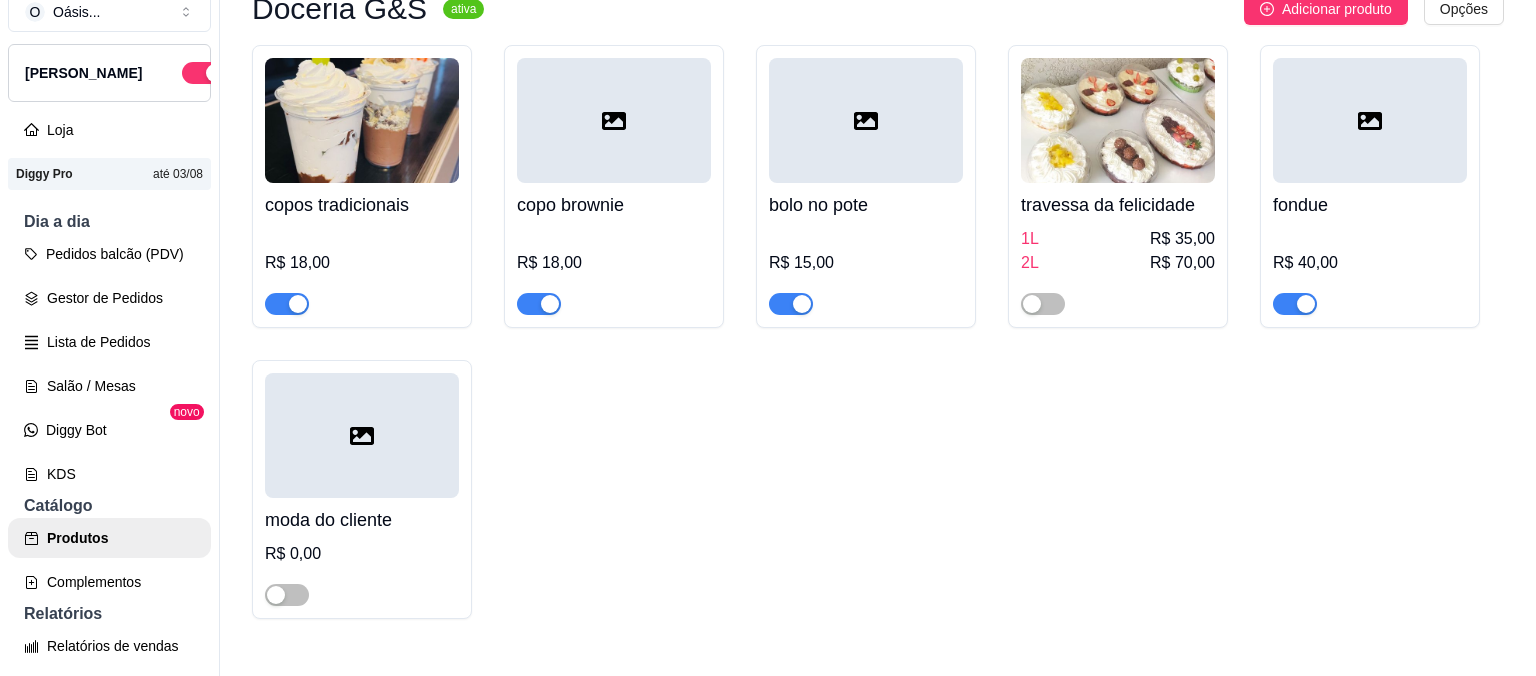 click on "R$ 18,00" at bounding box center [362, 263] 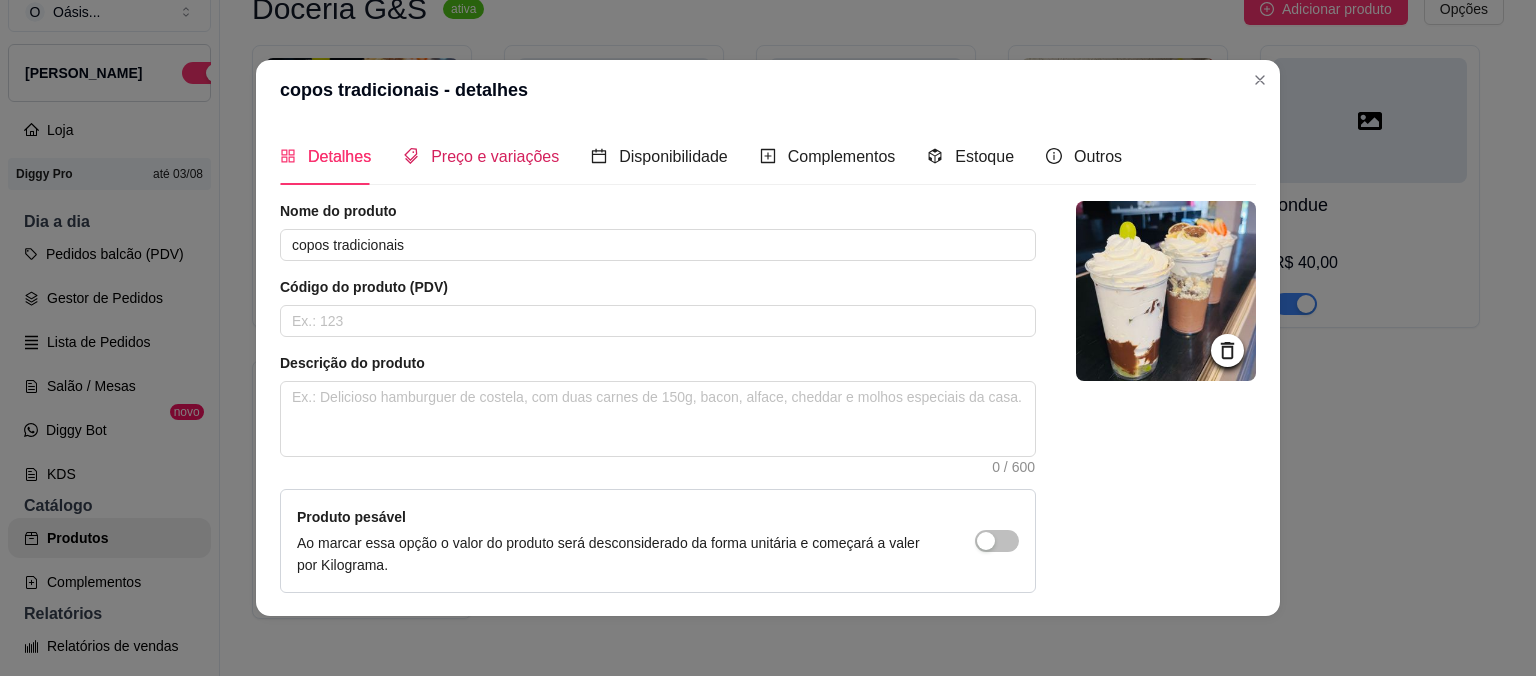 click on "Preço e variações" at bounding box center (495, 156) 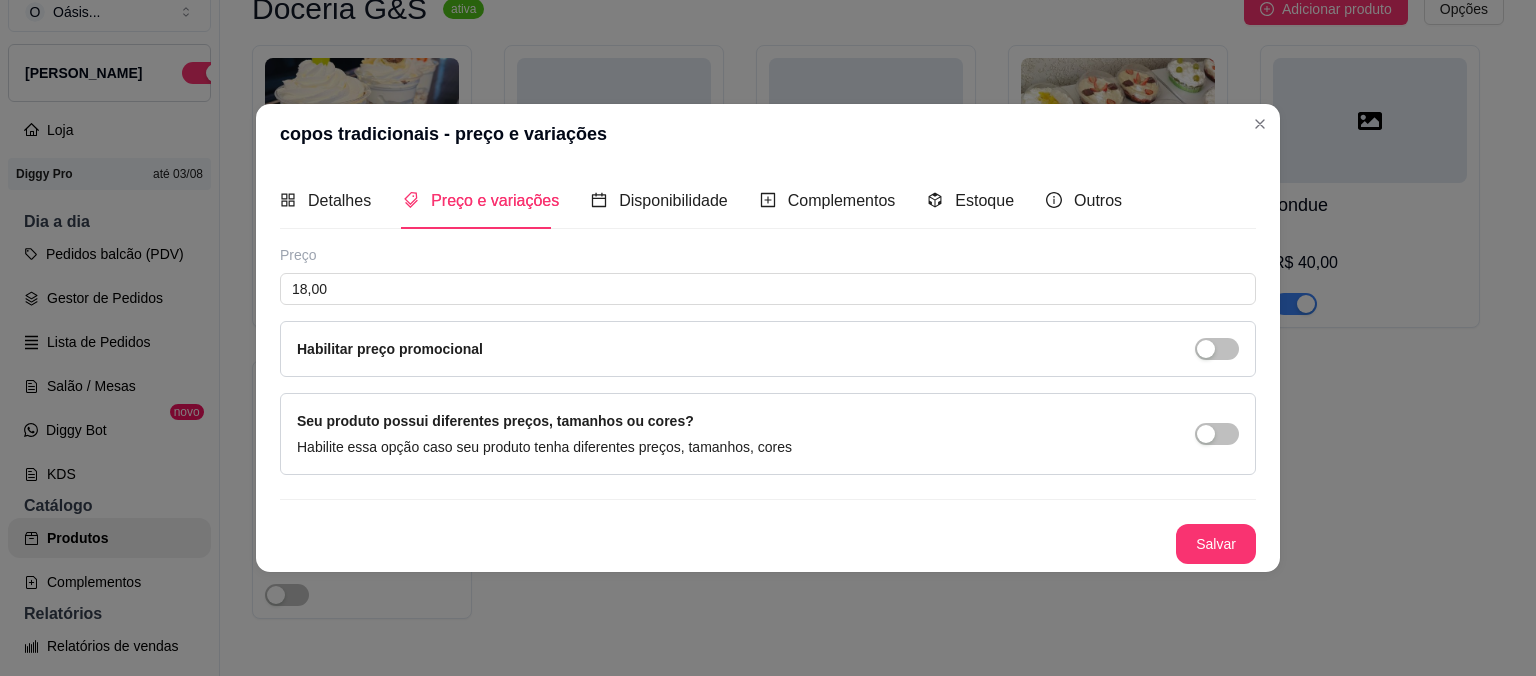 type 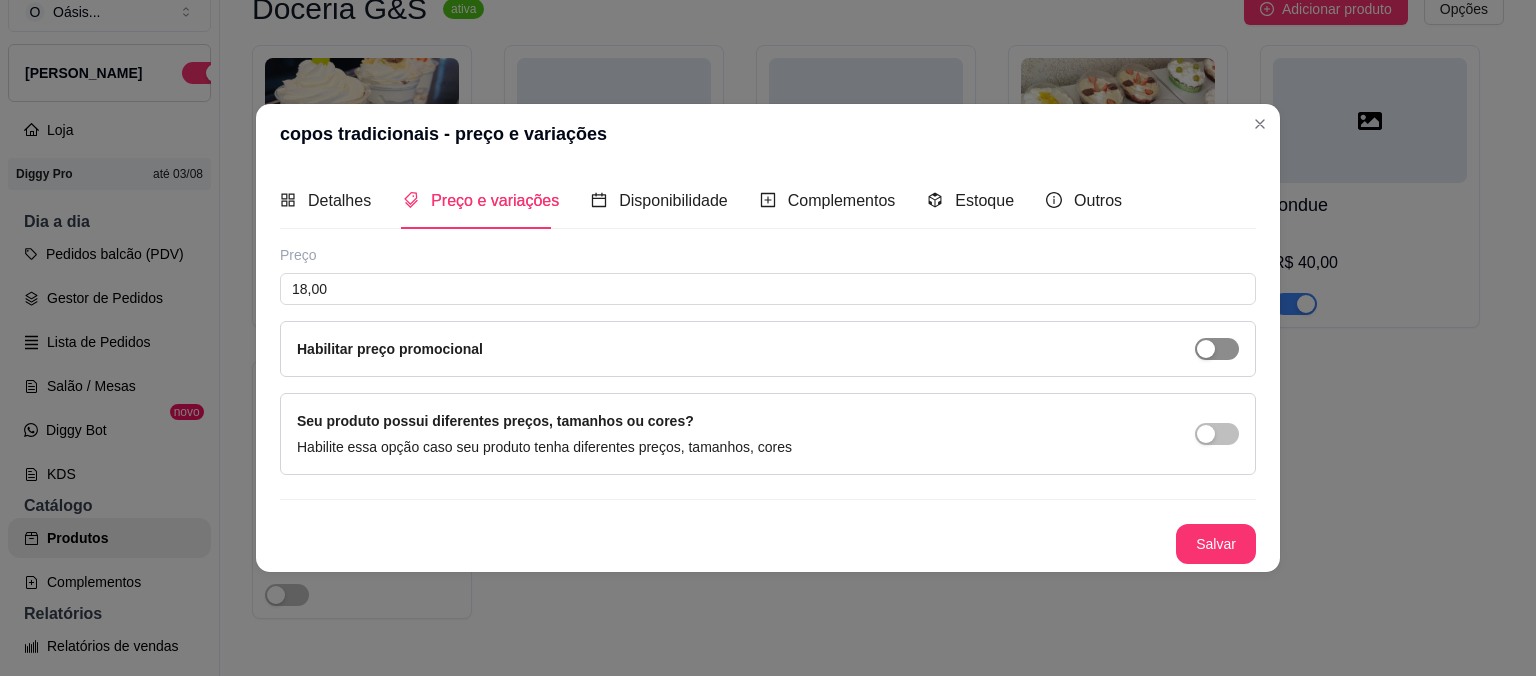 click at bounding box center (1206, 349) 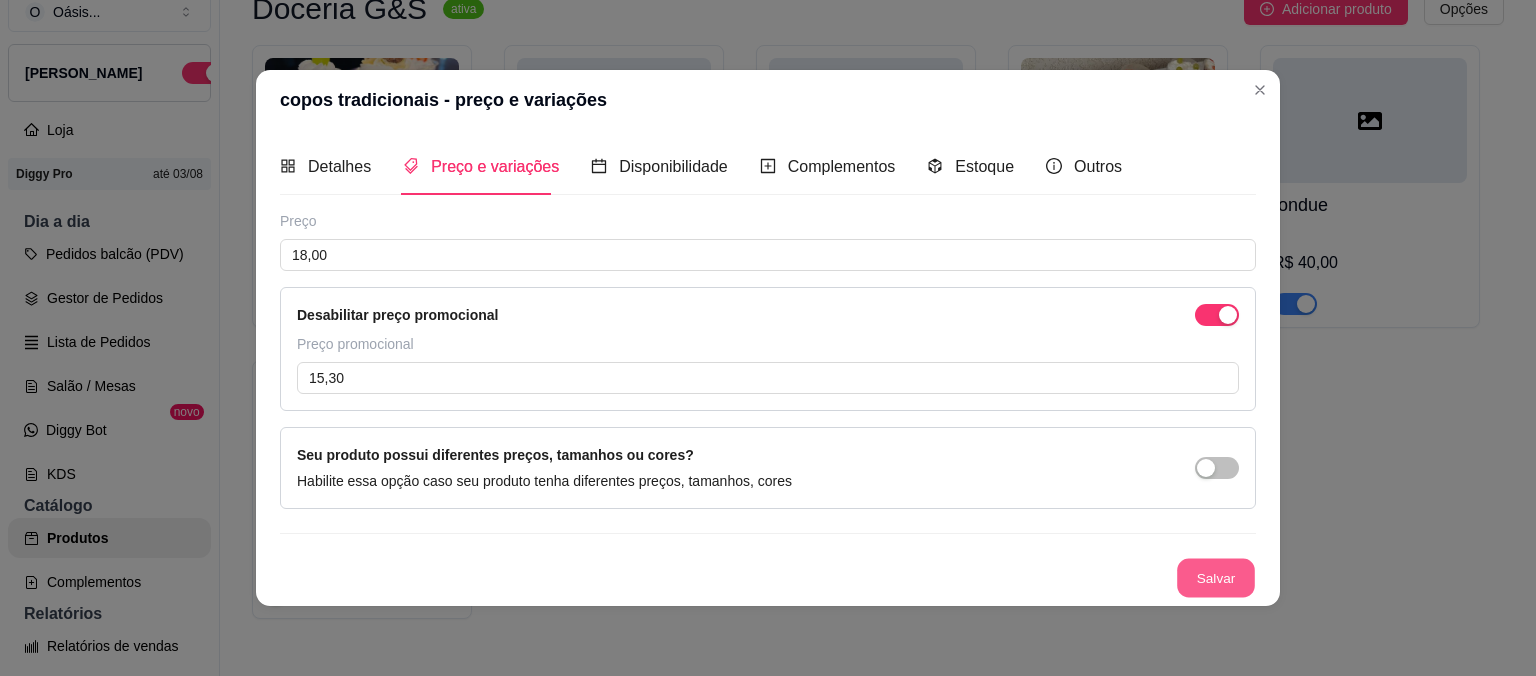 click on "Salvar" at bounding box center (1216, 578) 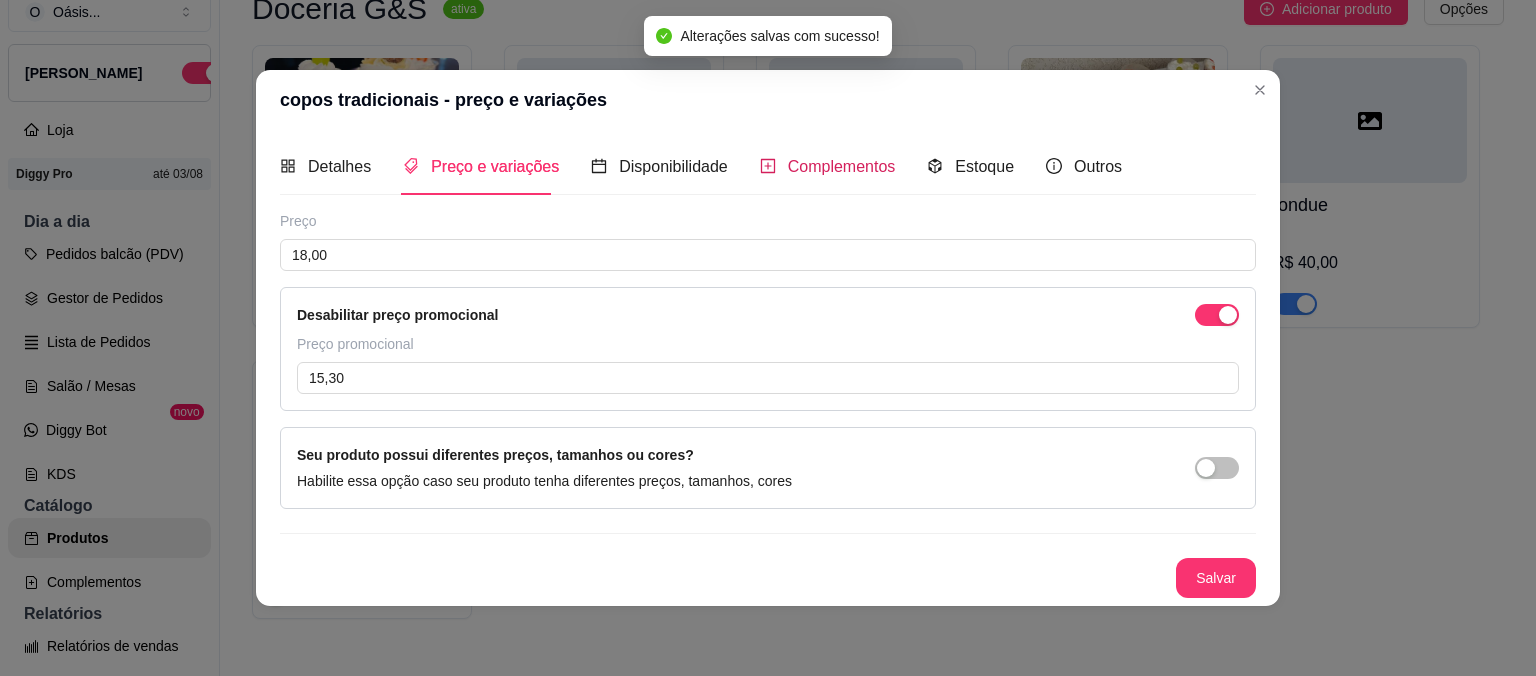 click on "Complementos" at bounding box center (842, 166) 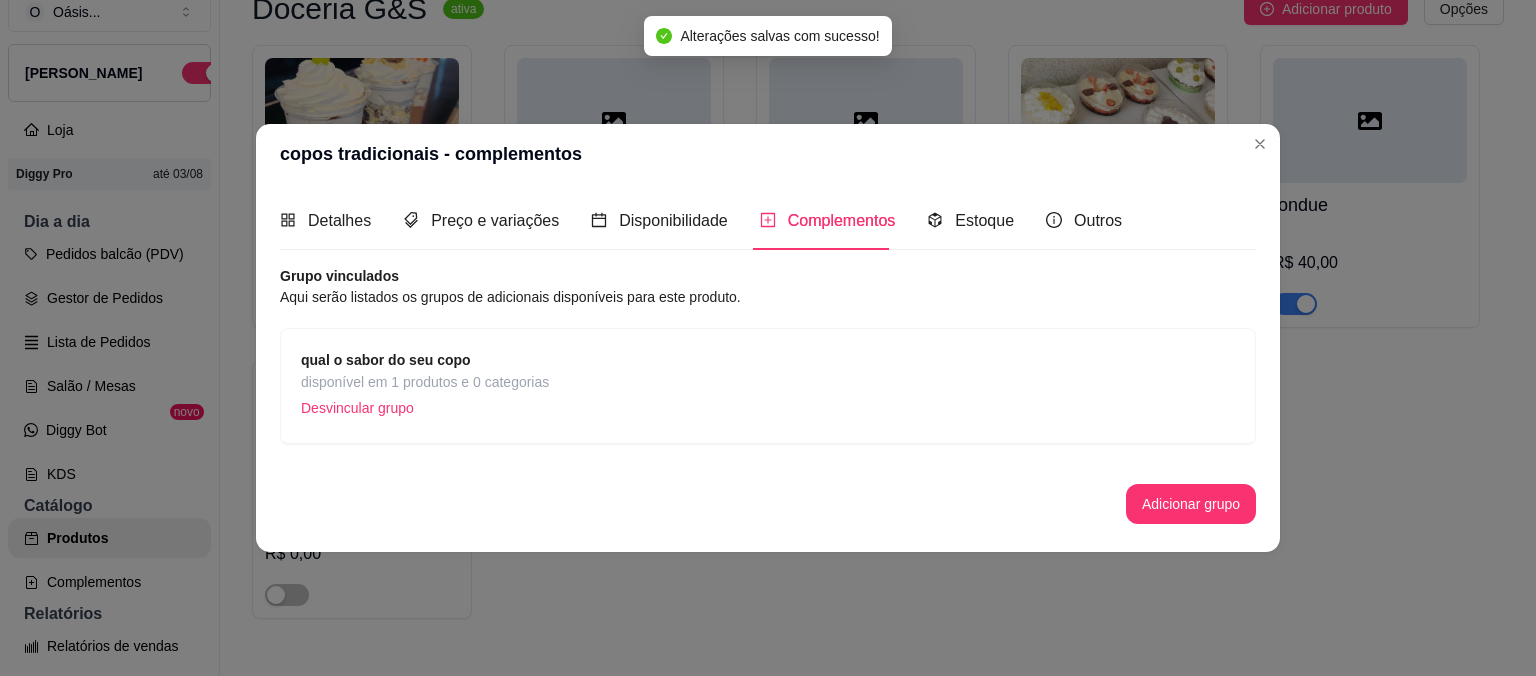 click on "qual o sabor do seu copo" at bounding box center (425, 360) 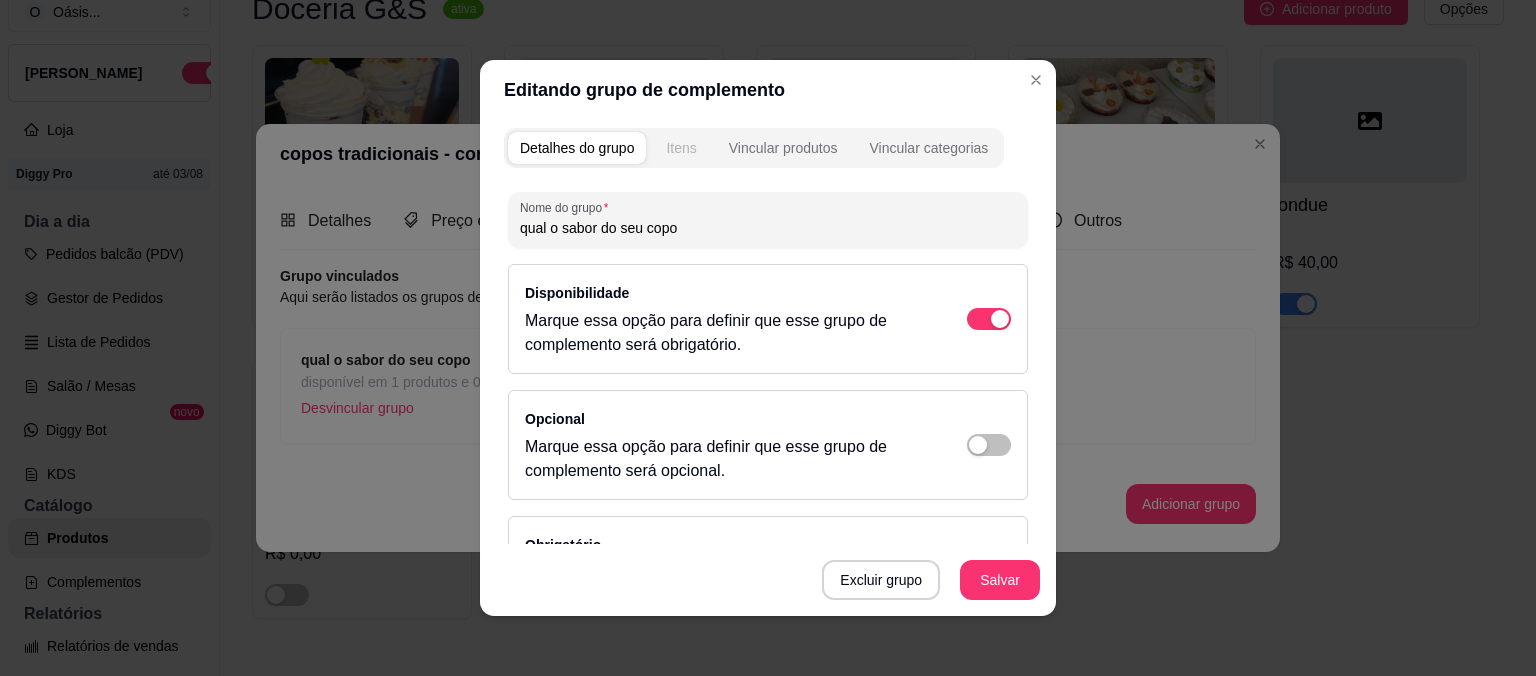 click on "Itens" at bounding box center (681, 148) 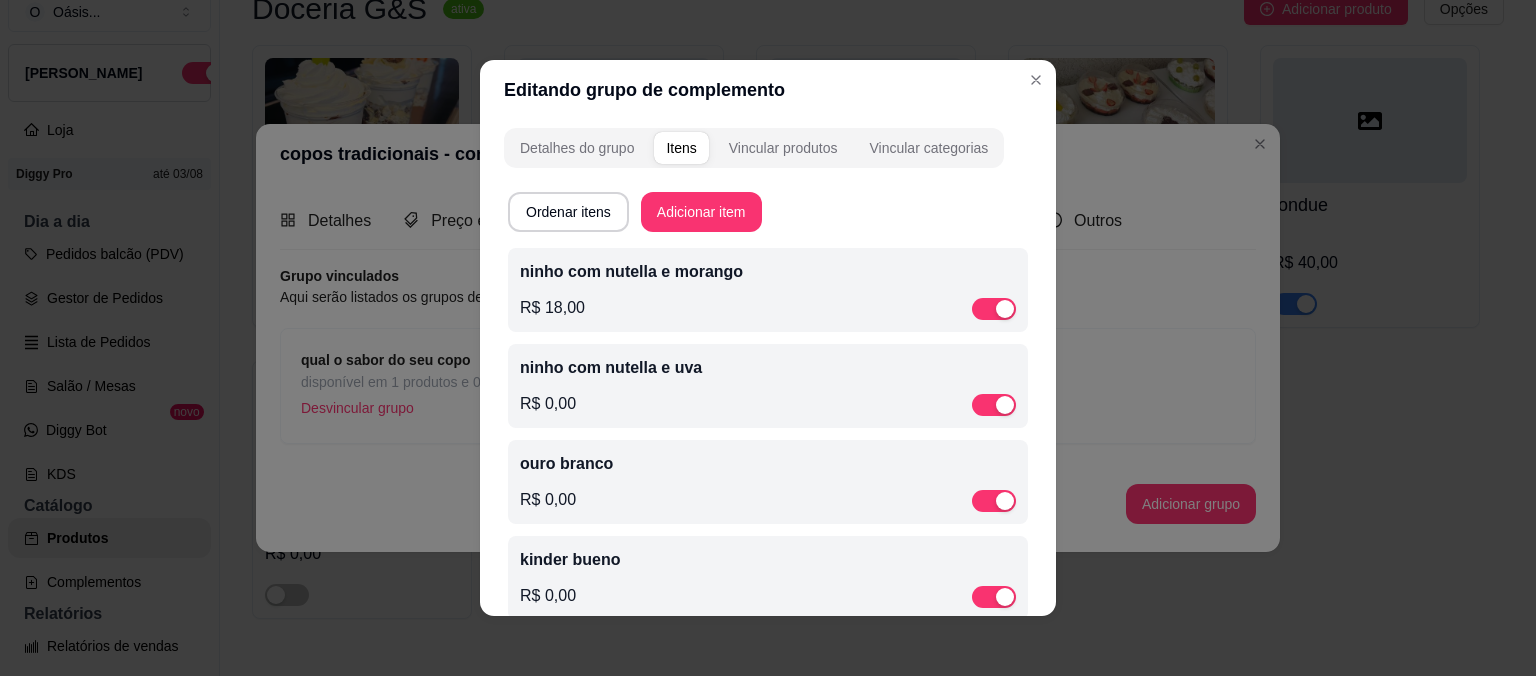 click on "ninho com nutella e morango R$ 18,00" at bounding box center [768, 290] 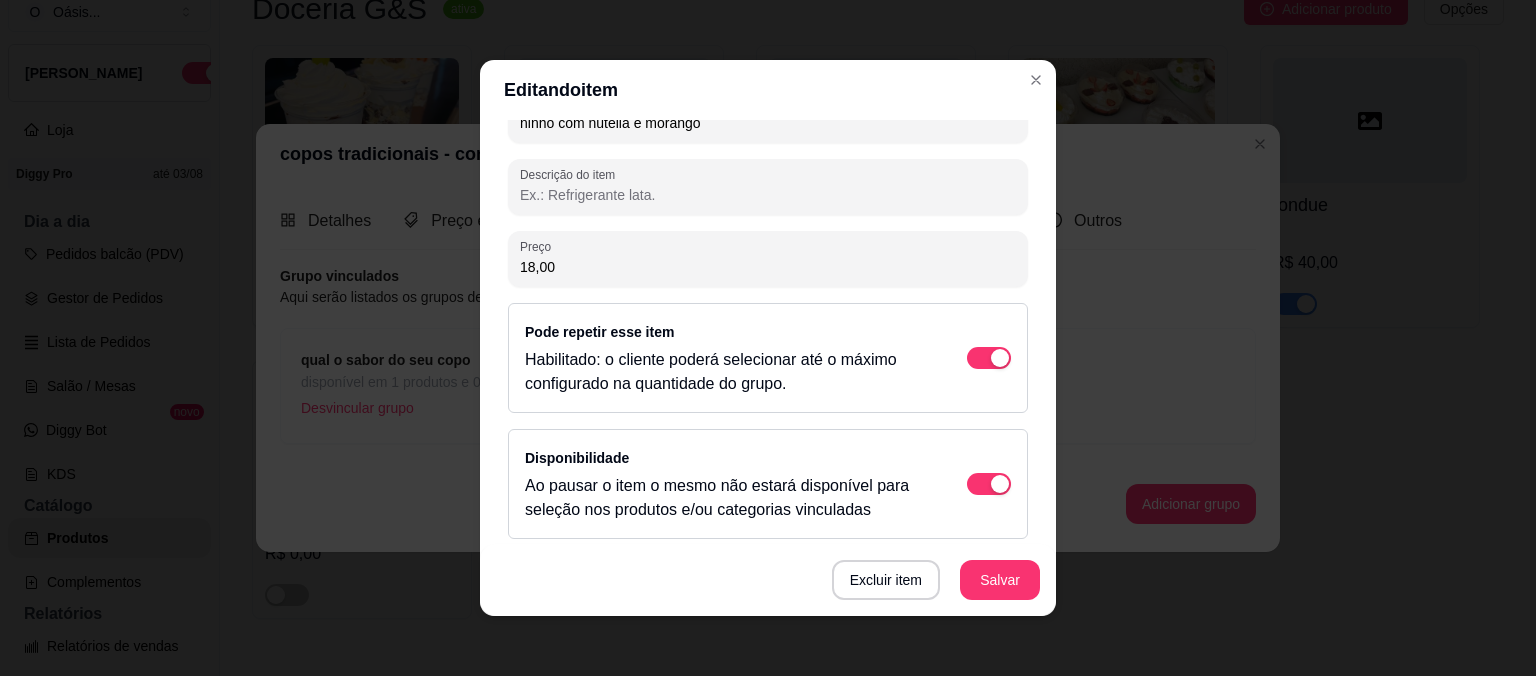scroll, scrollTop: 293, scrollLeft: 0, axis: vertical 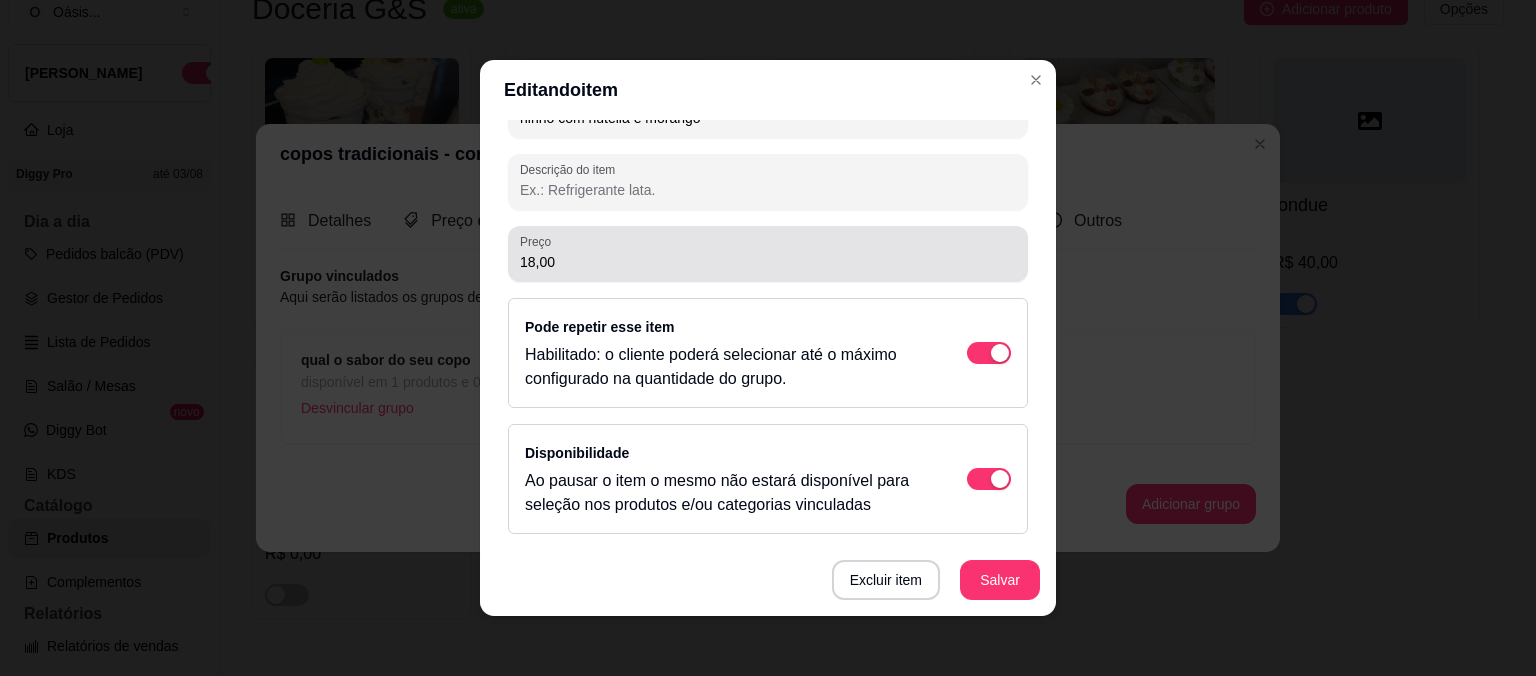 click on "18,00" at bounding box center [768, 254] 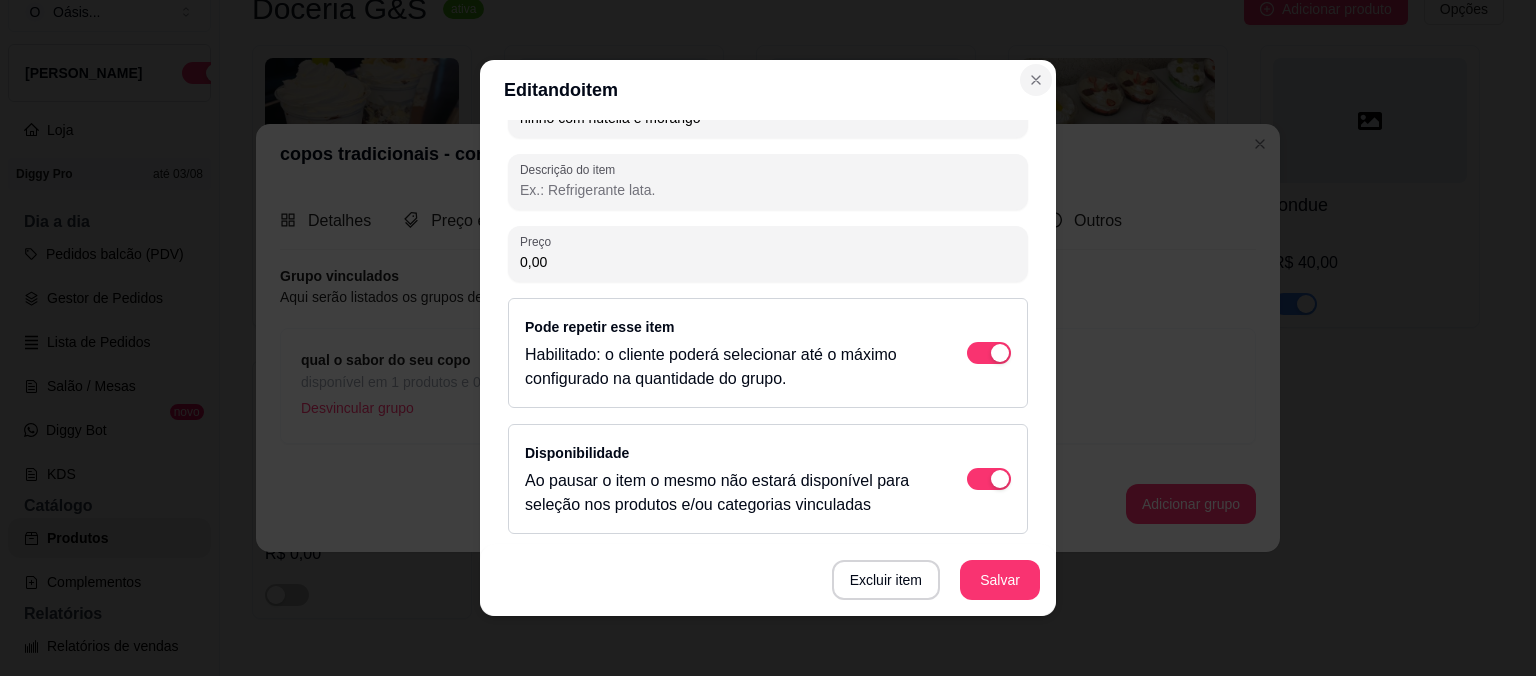 type on "0,00" 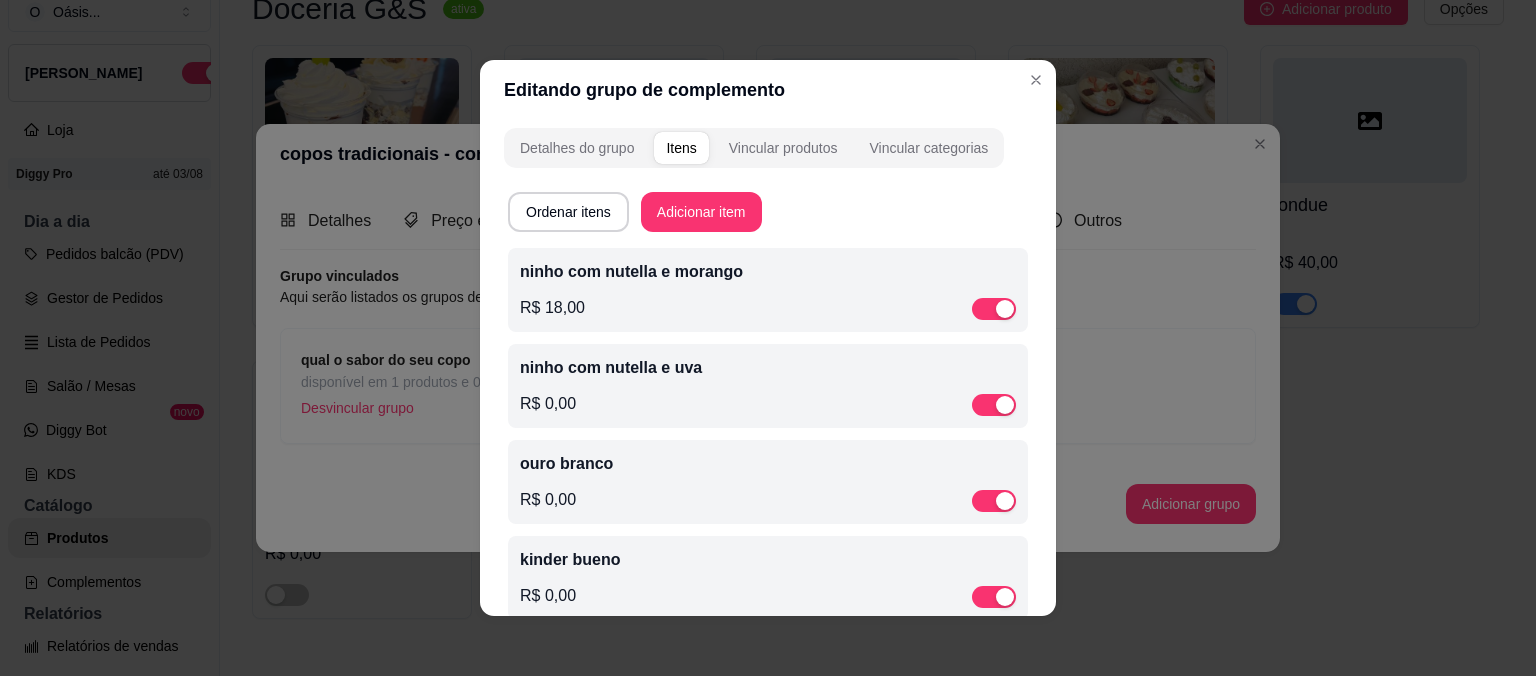 click on "R$ 18,00" at bounding box center [768, 308] 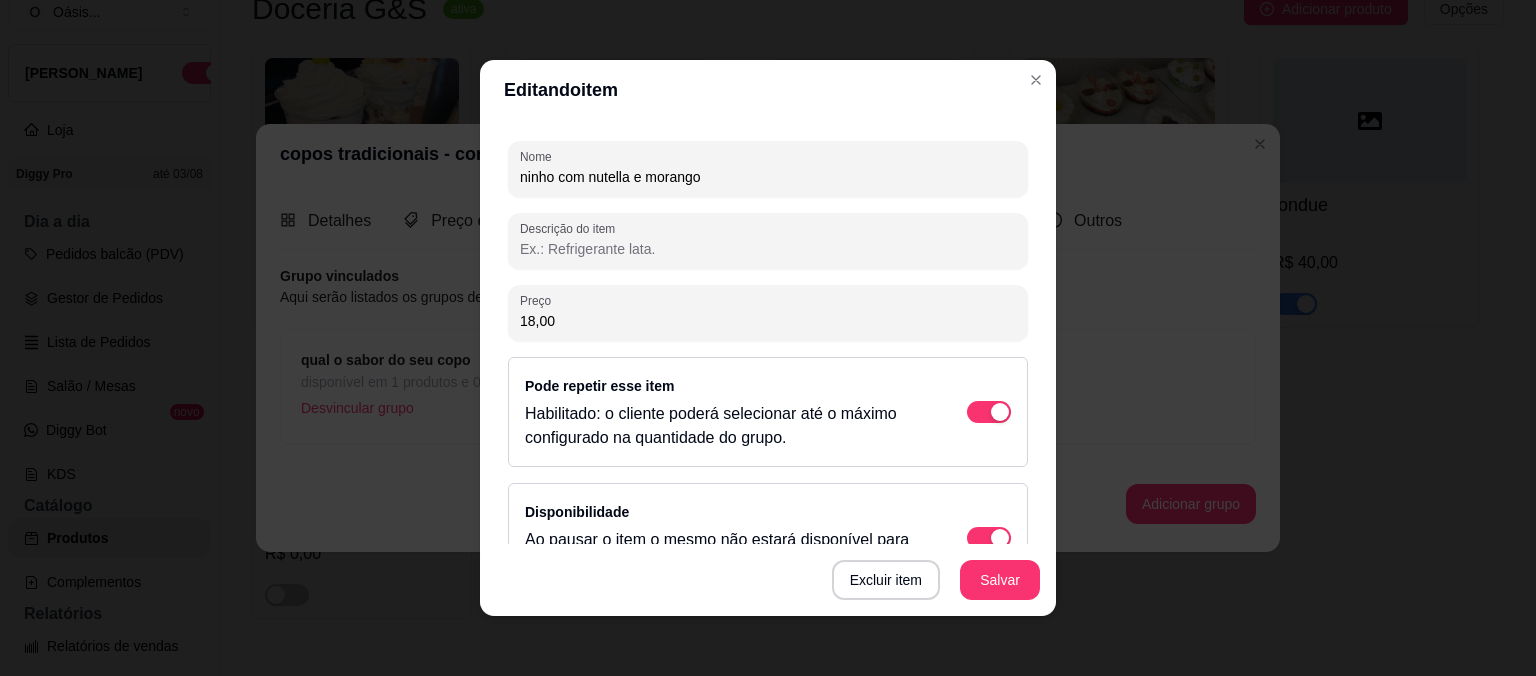 scroll, scrollTop: 282, scrollLeft: 0, axis: vertical 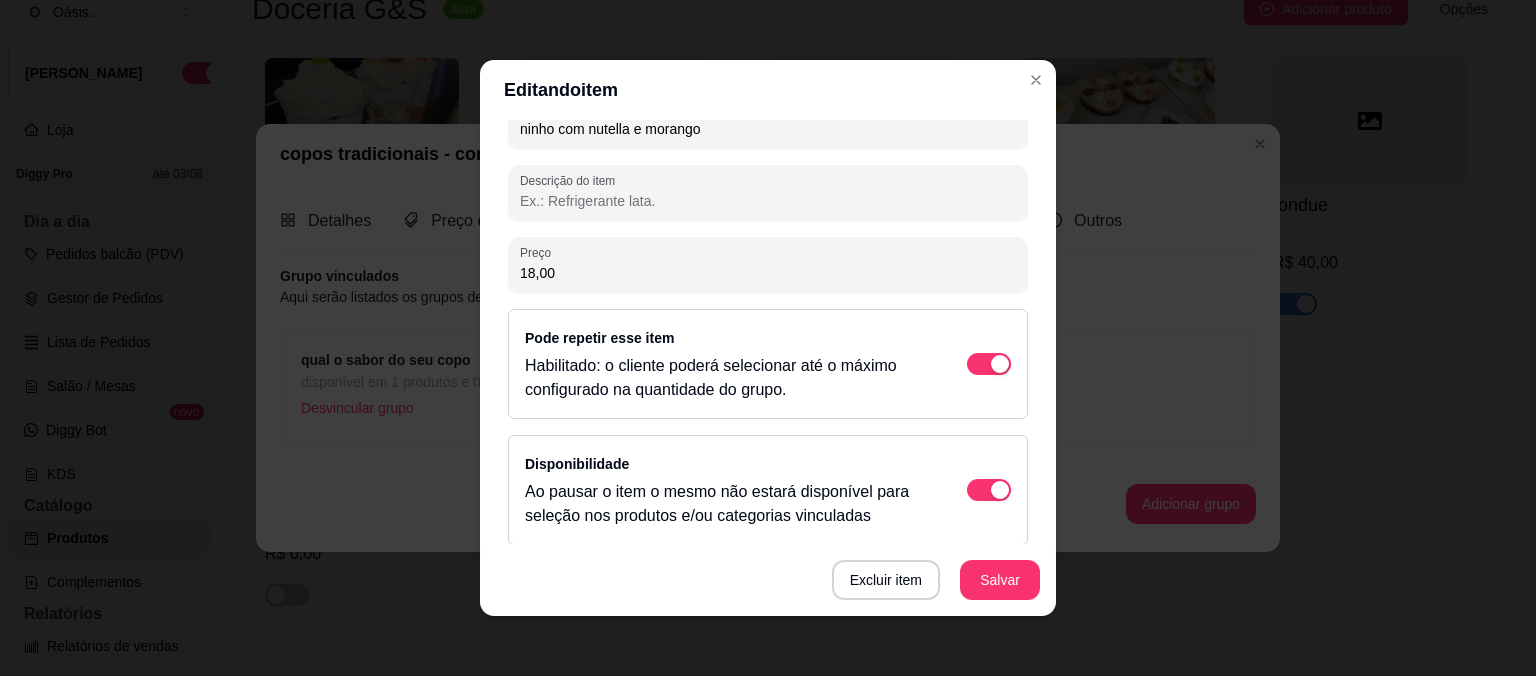 click on "18,00" at bounding box center [768, 273] 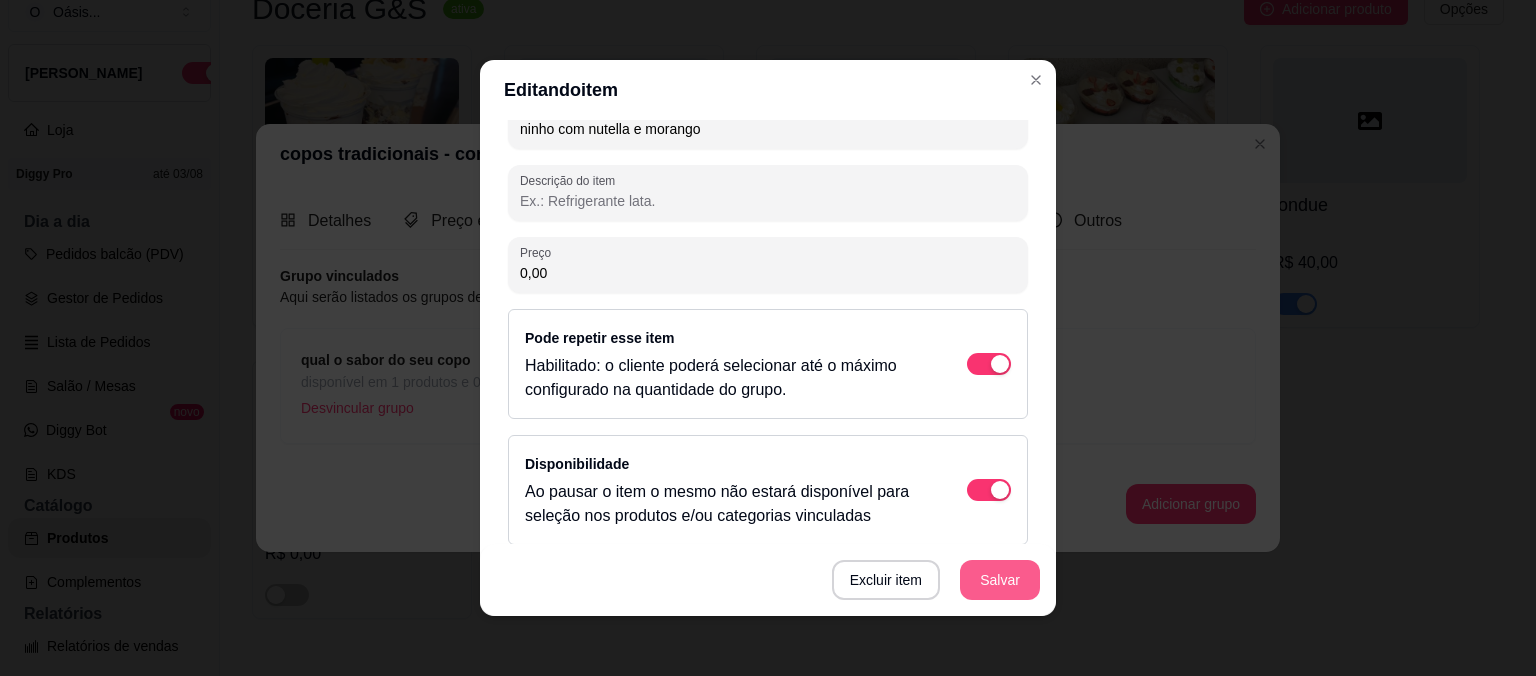 type on "0,00" 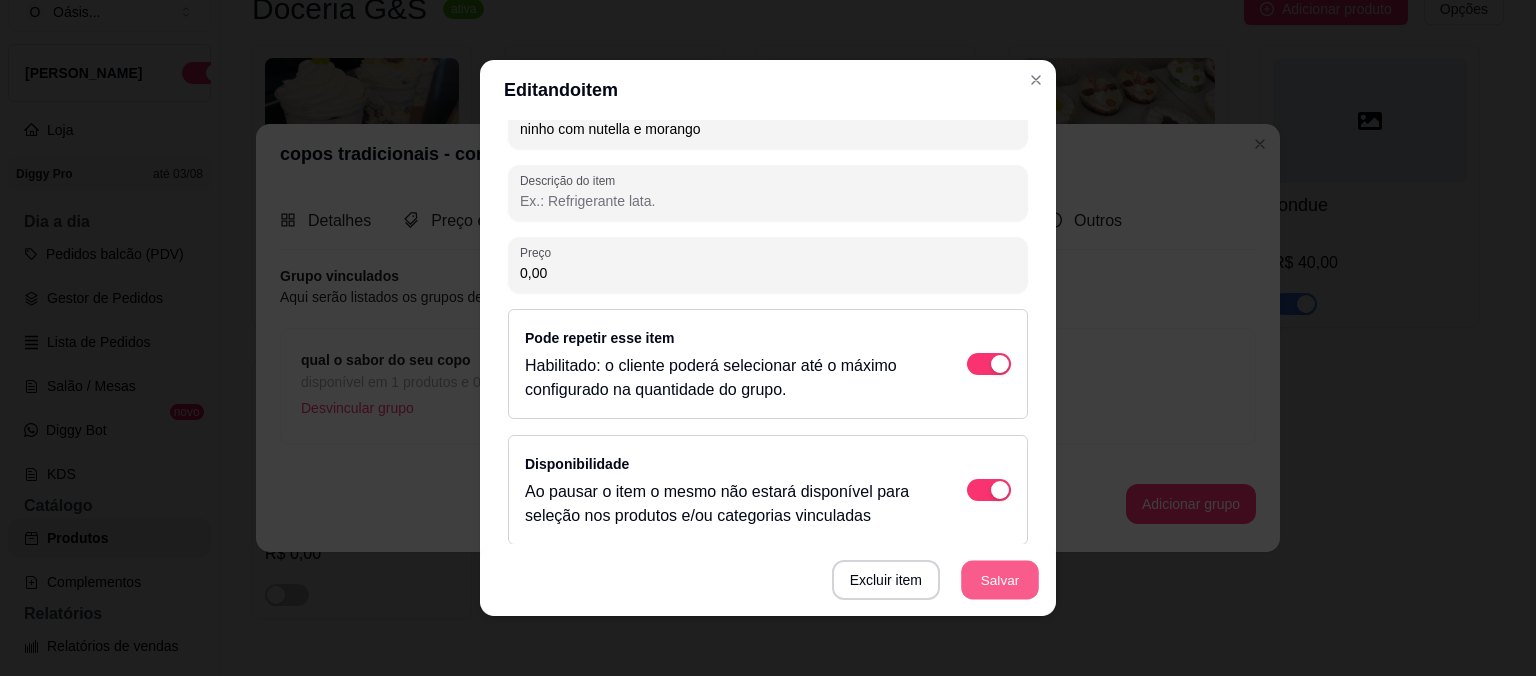 click on "Salvar" at bounding box center (1000, 580) 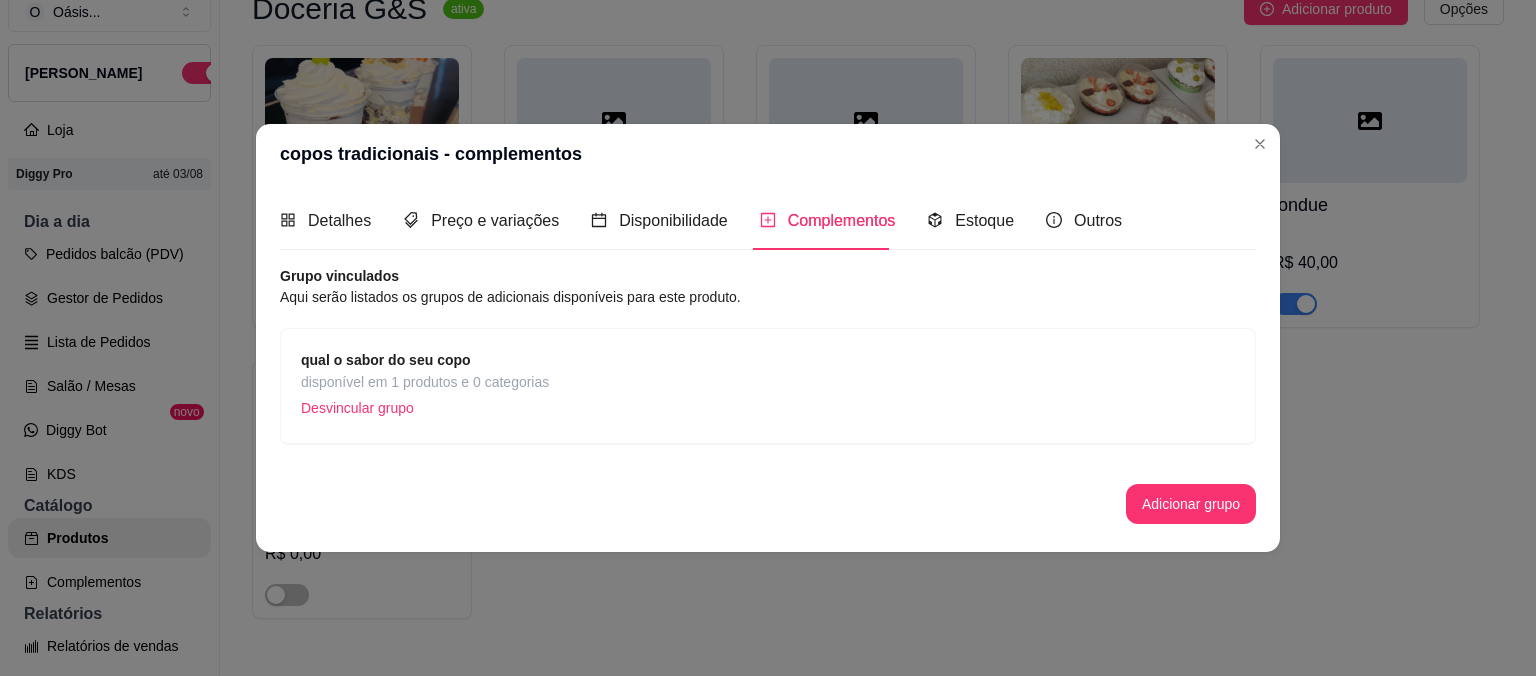 click on "qual o sabor do seu copo disponível em 1 produtos e 0 categorias  Desvincular grupo" at bounding box center [768, 386] 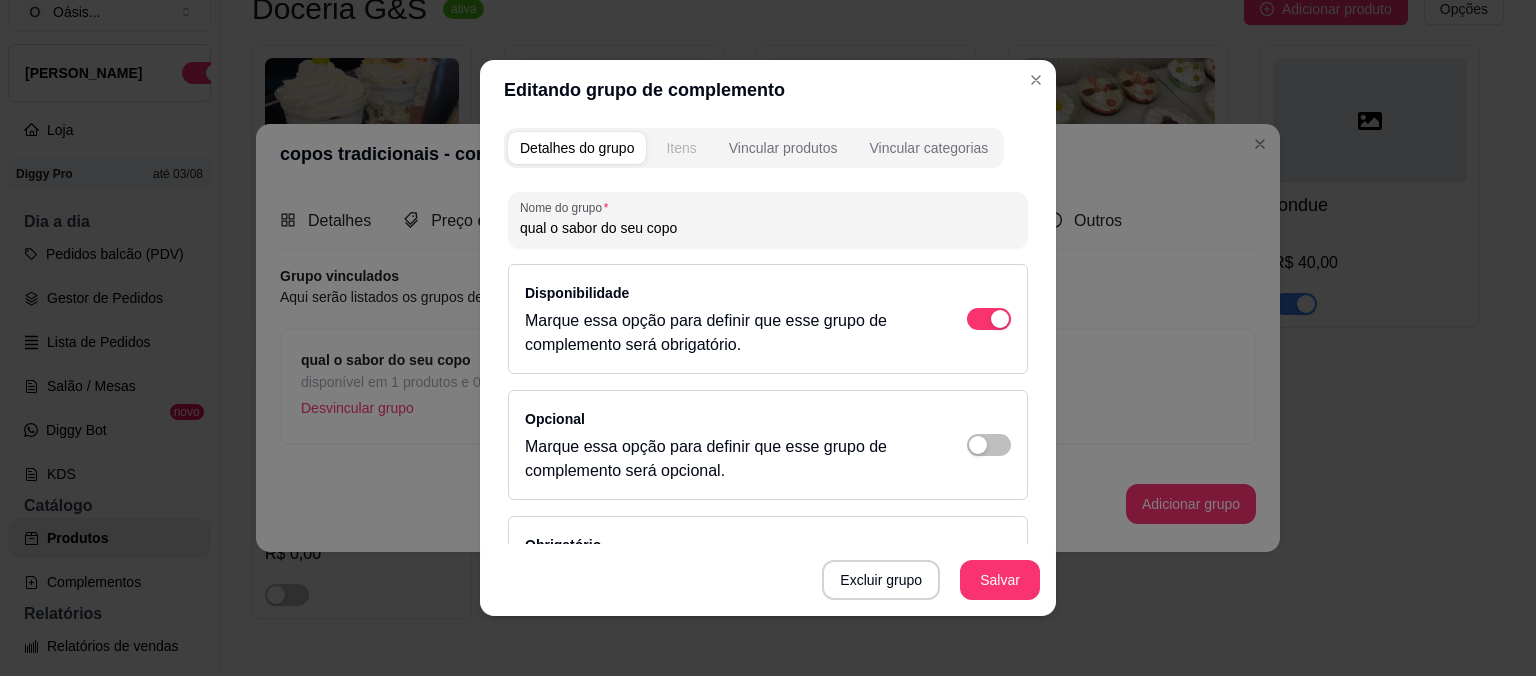 click on "Itens" at bounding box center (681, 148) 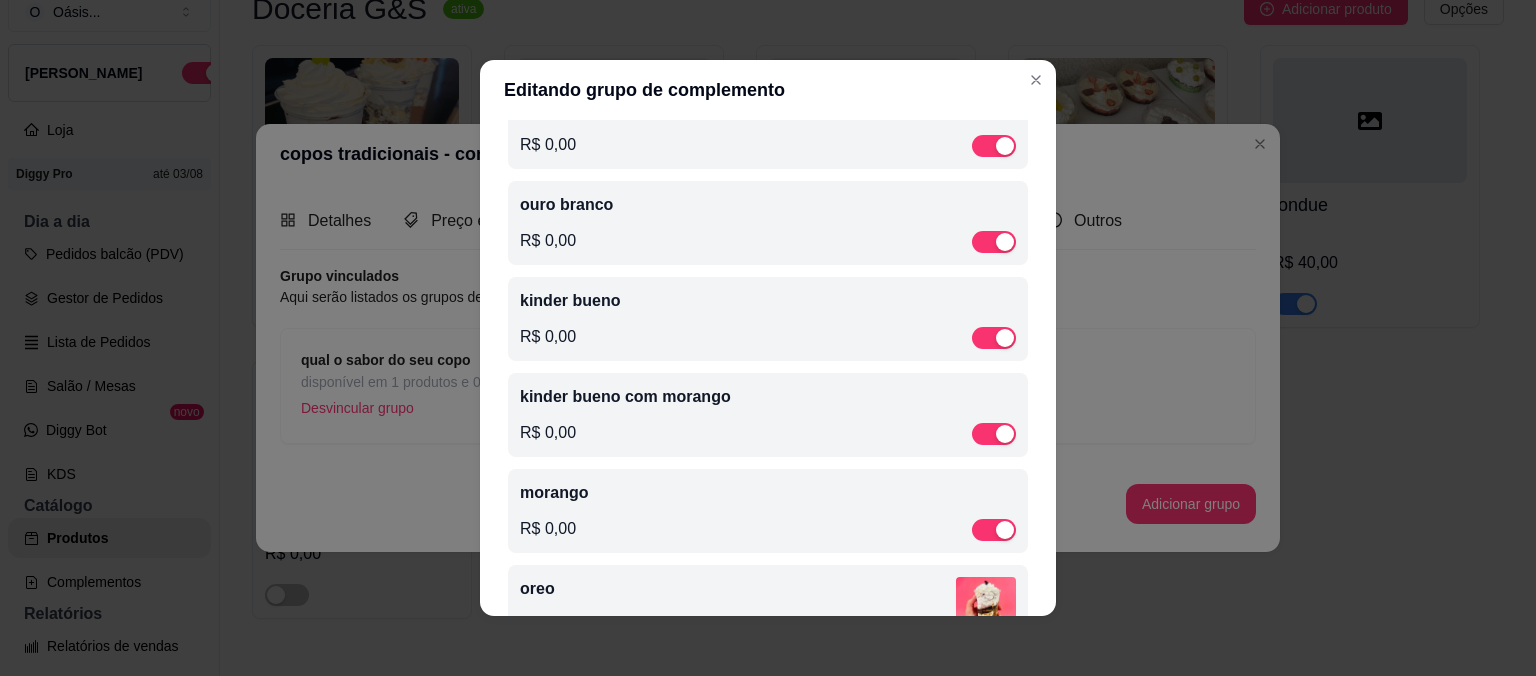 scroll, scrollTop: 277, scrollLeft: 0, axis: vertical 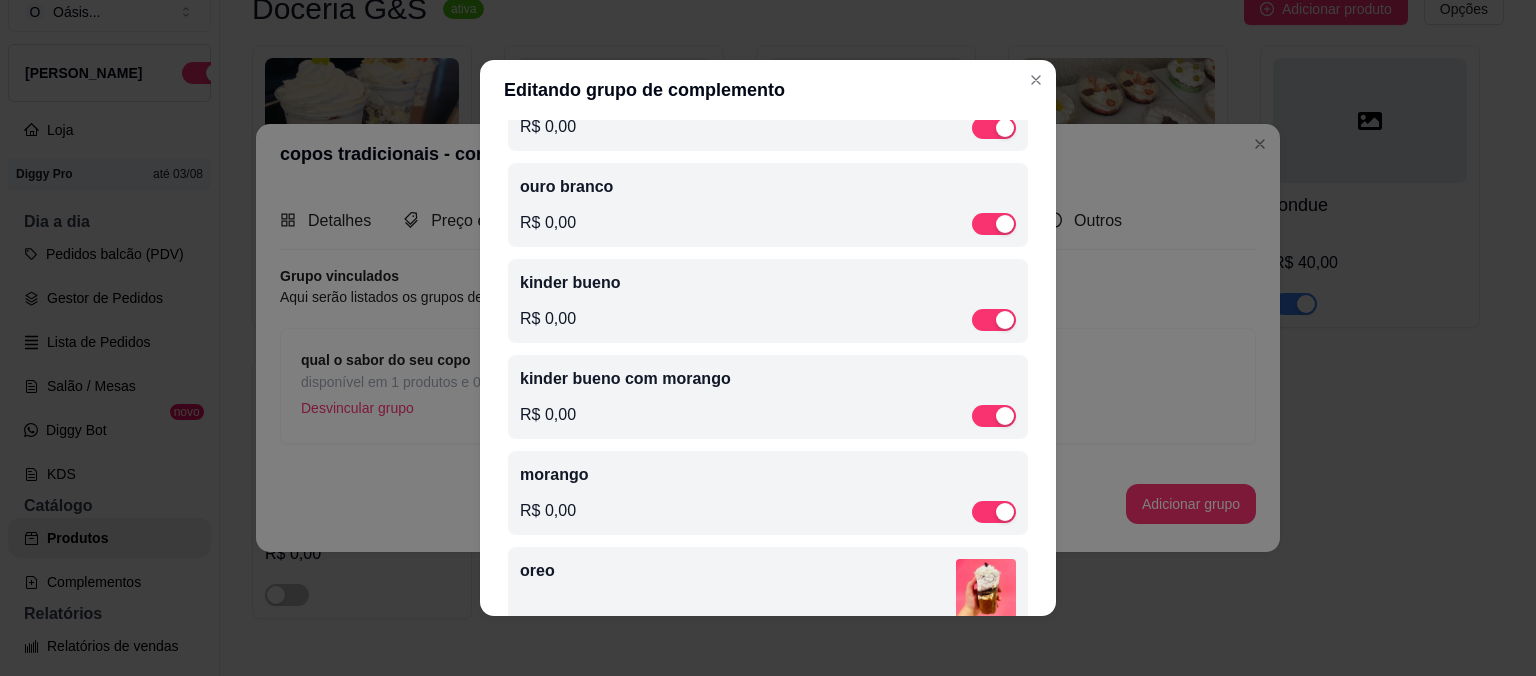 click on "R$ 0,00" at bounding box center [768, 223] 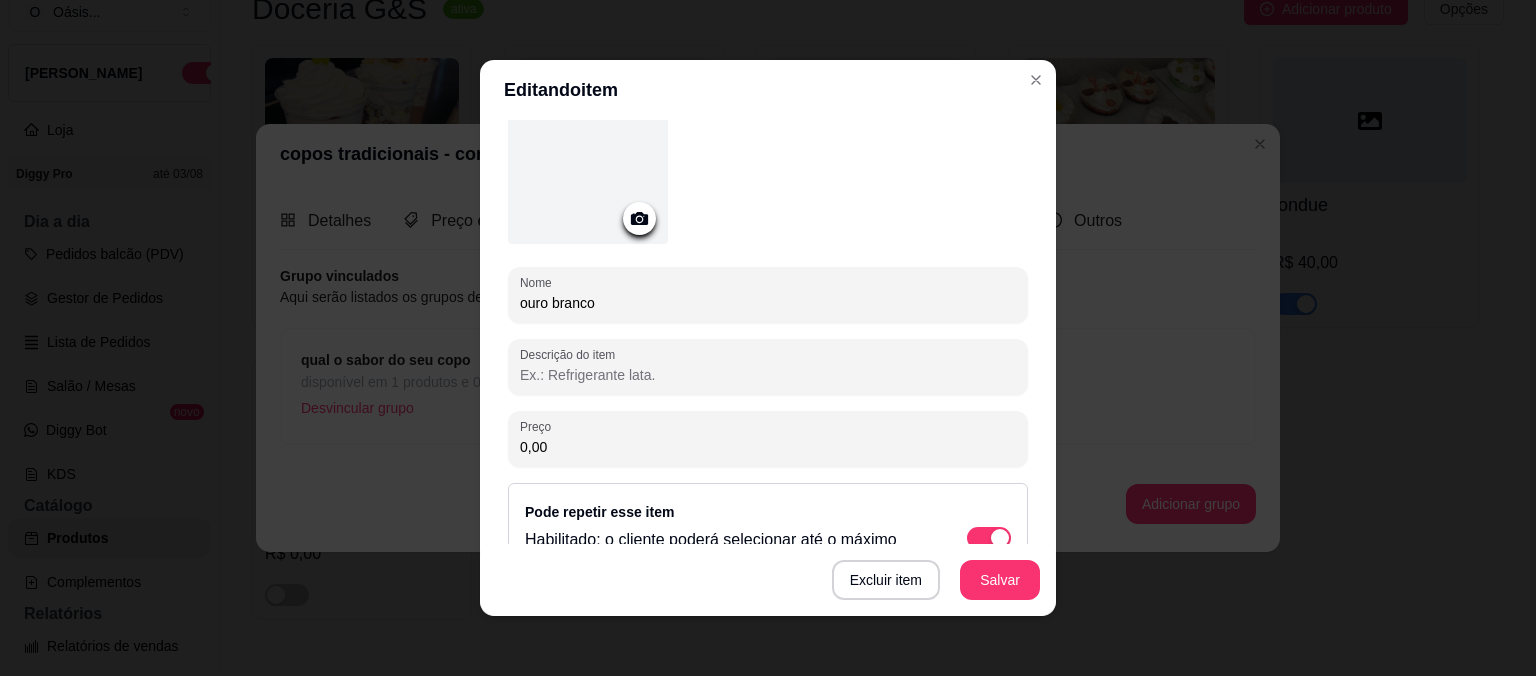 scroll, scrollTop: 138, scrollLeft: 0, axis: vertical 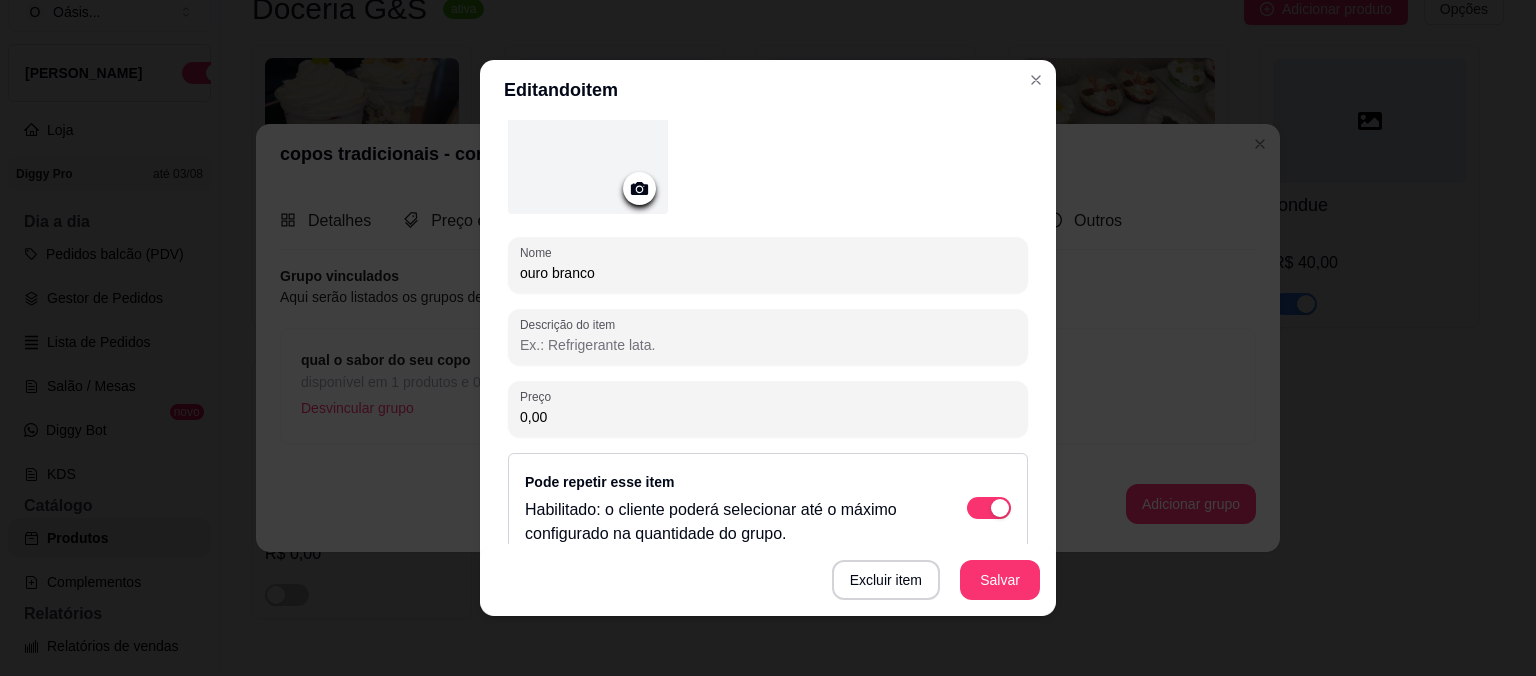 click on "0,00" at bounding box center [768, 417] 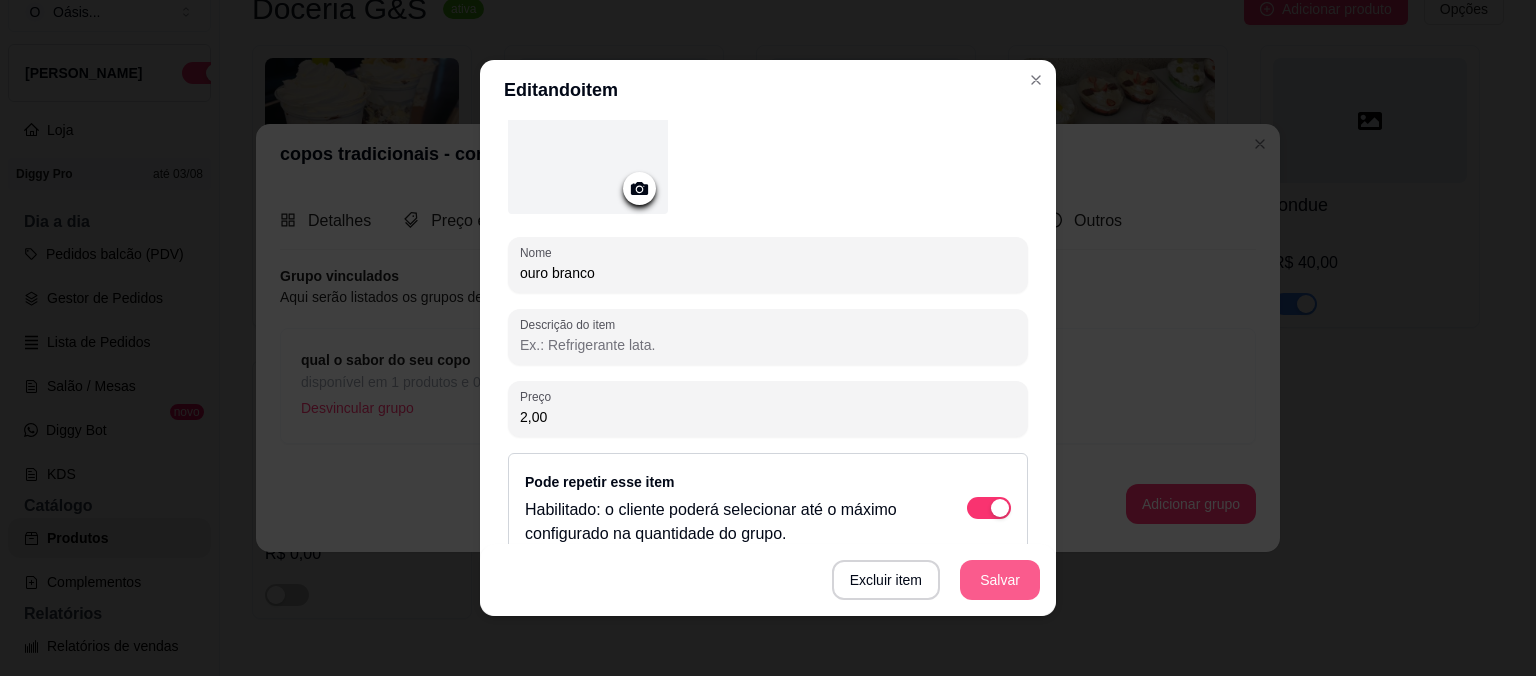 type on "2,00" 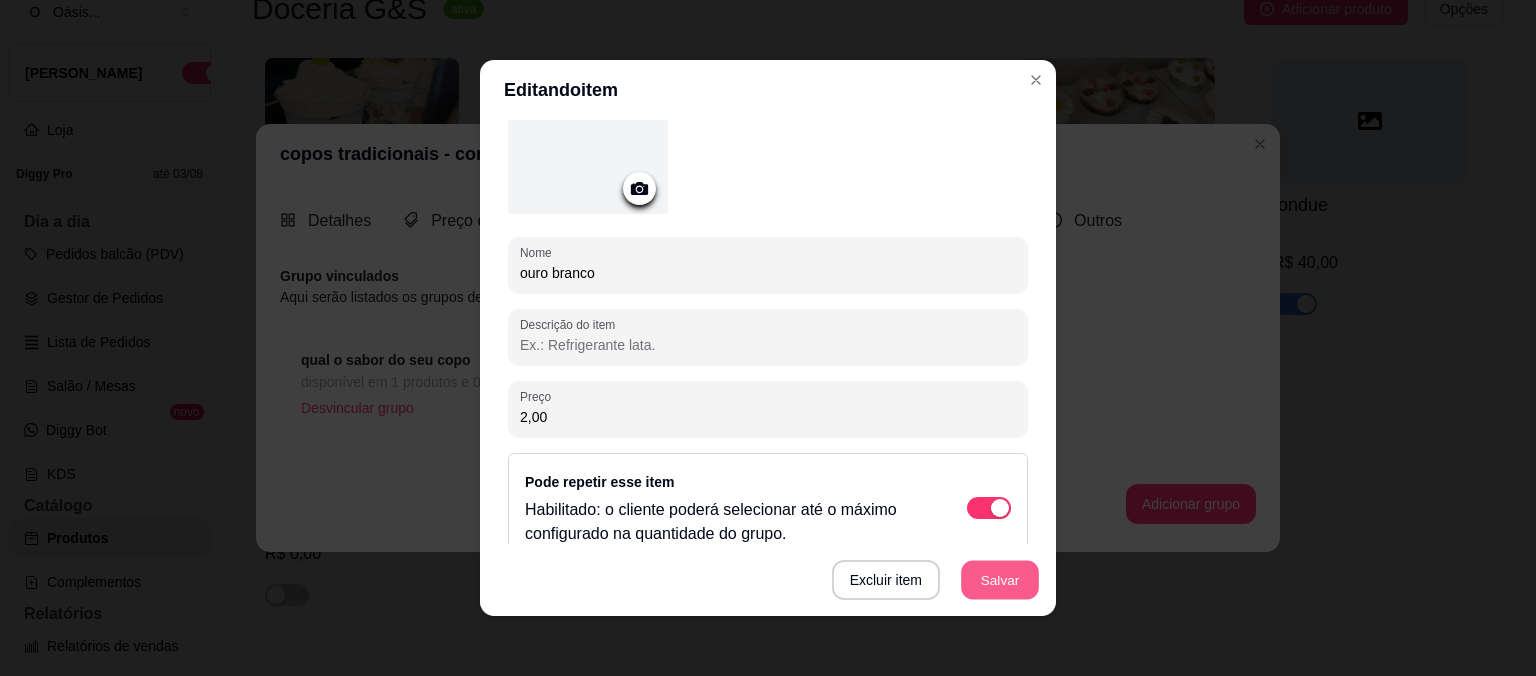 click on "Salvar" at bounding box center [1000, 580] 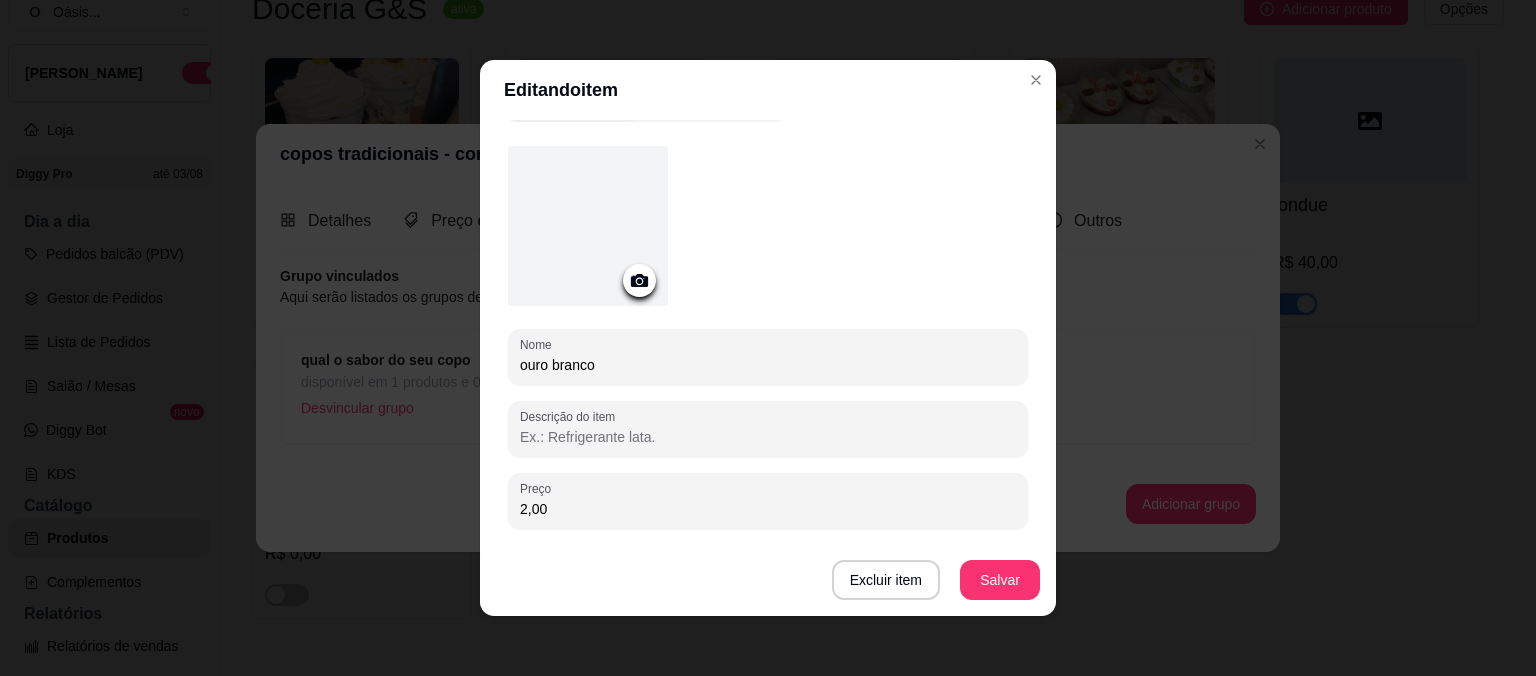 scroll, scrollTop: 0, scrollLeft: 0, axis: both 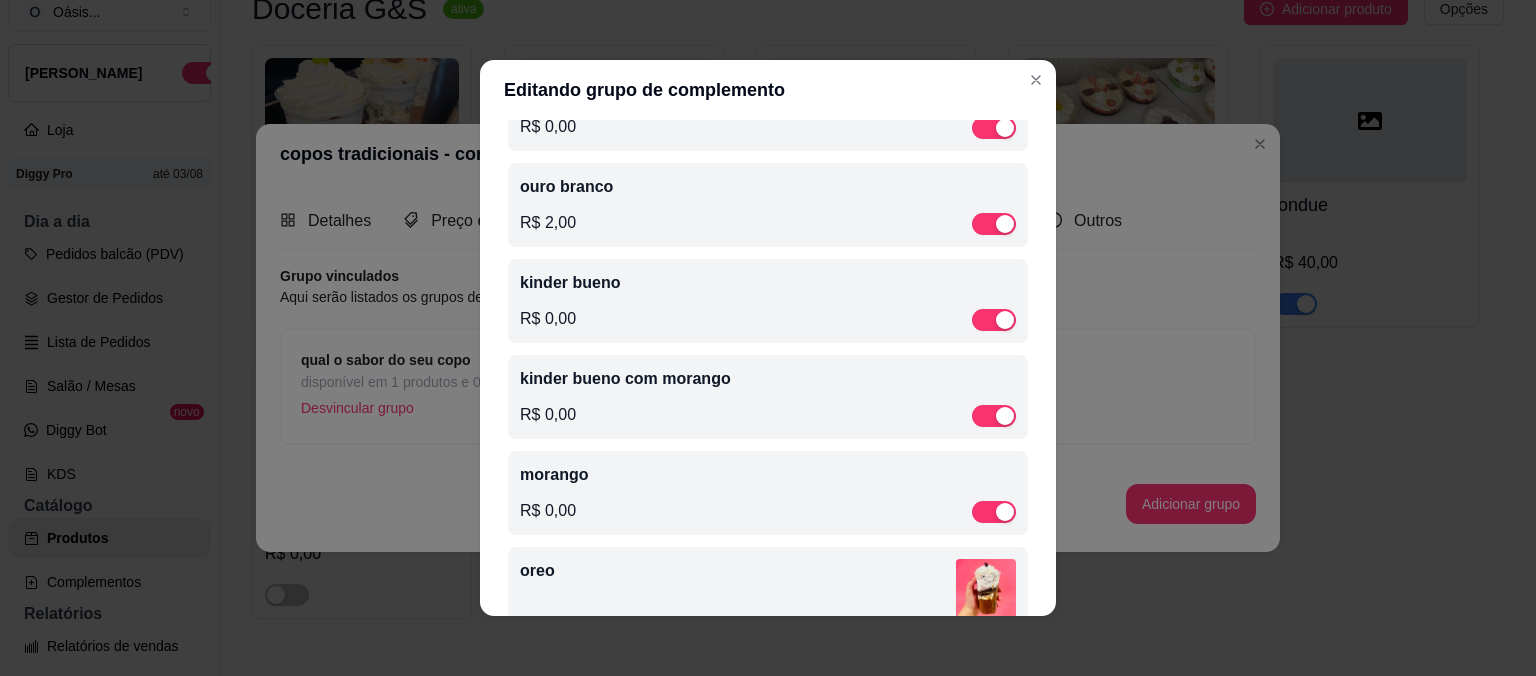 click on "R$ 0,00" at bounding box center (768, 319) 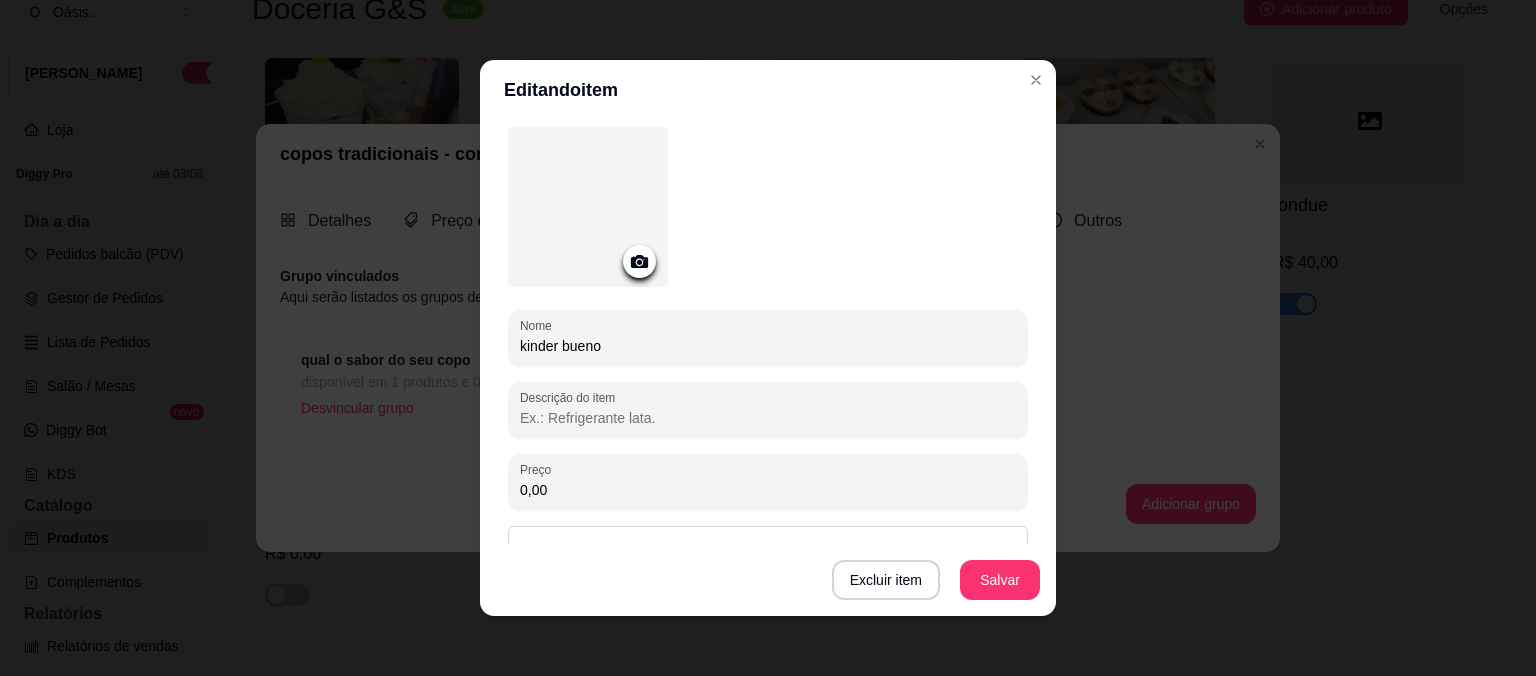 scroll, scrollTop: 82, scrollLeft: 0, axis: vertical 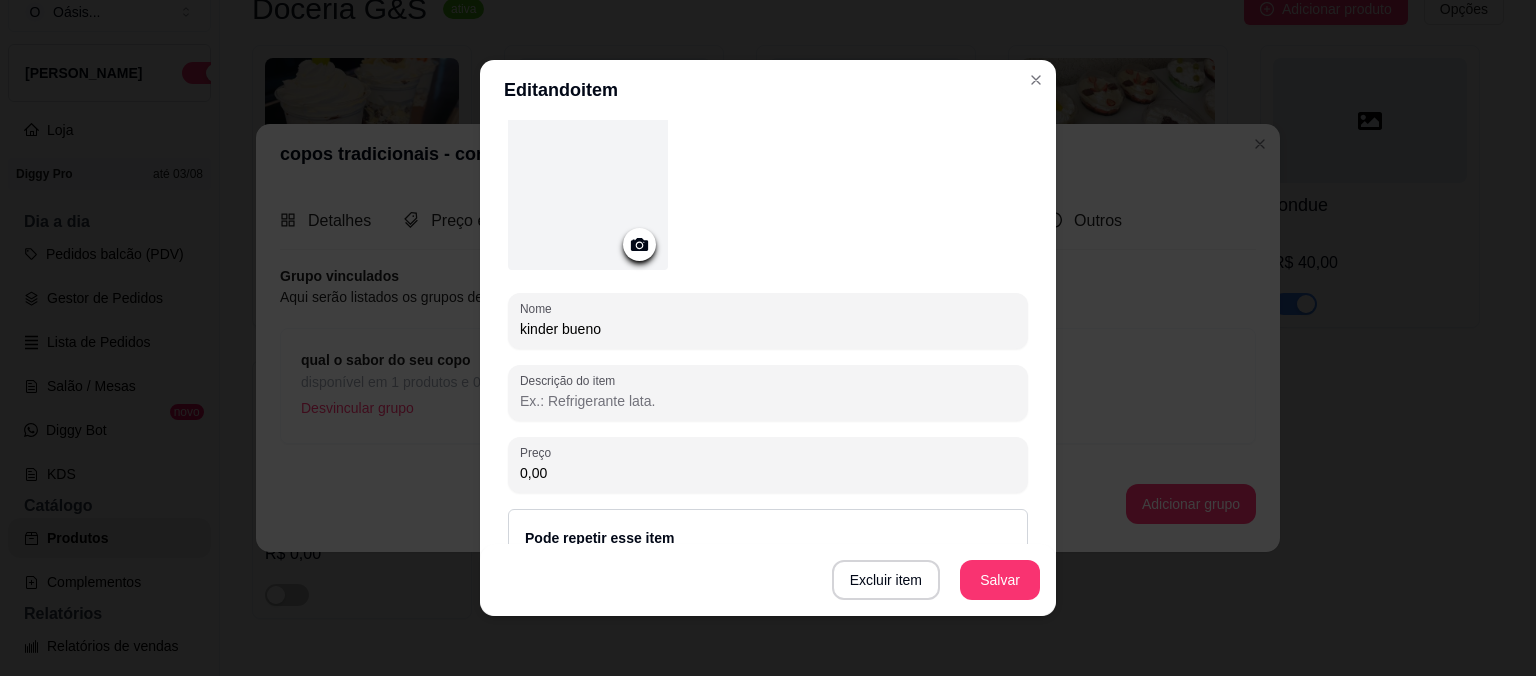 click on "0,00" at bounding box center (768, 473) 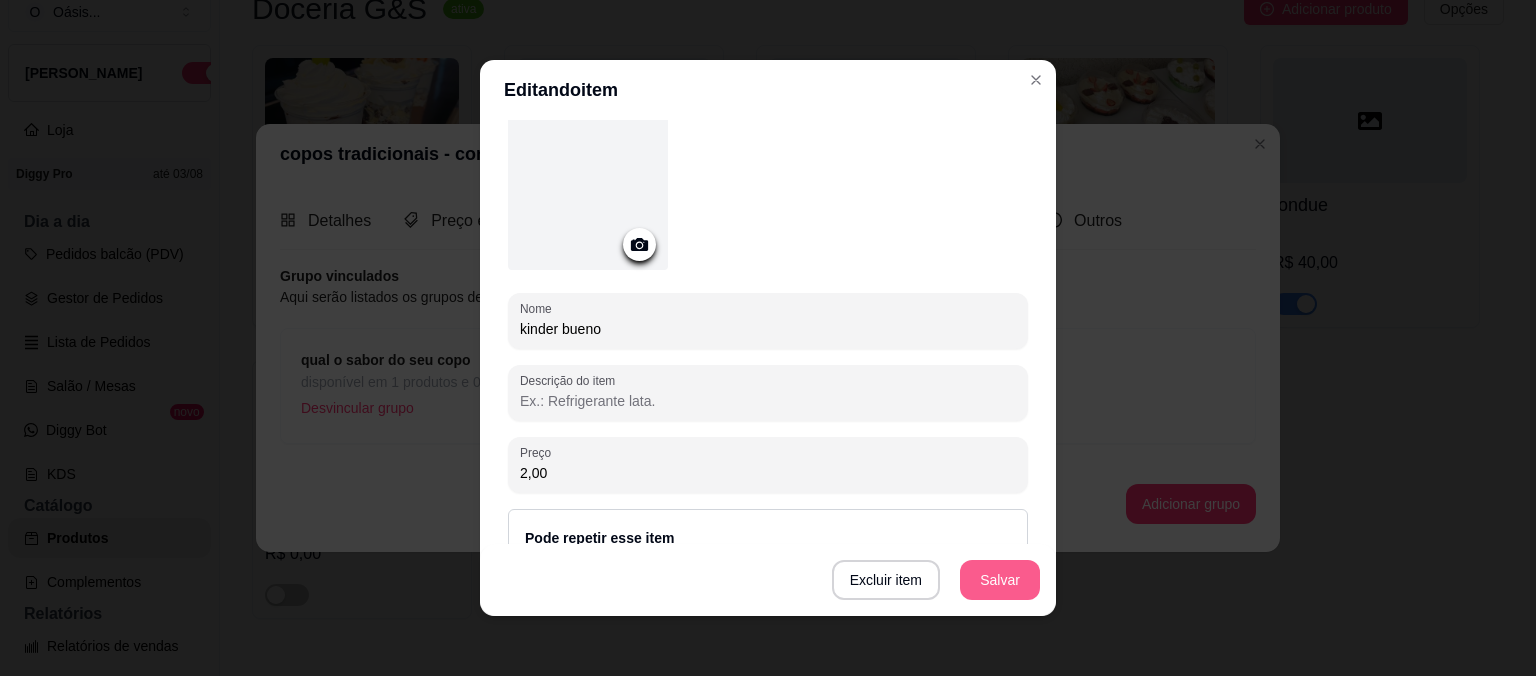 type on "2,00" 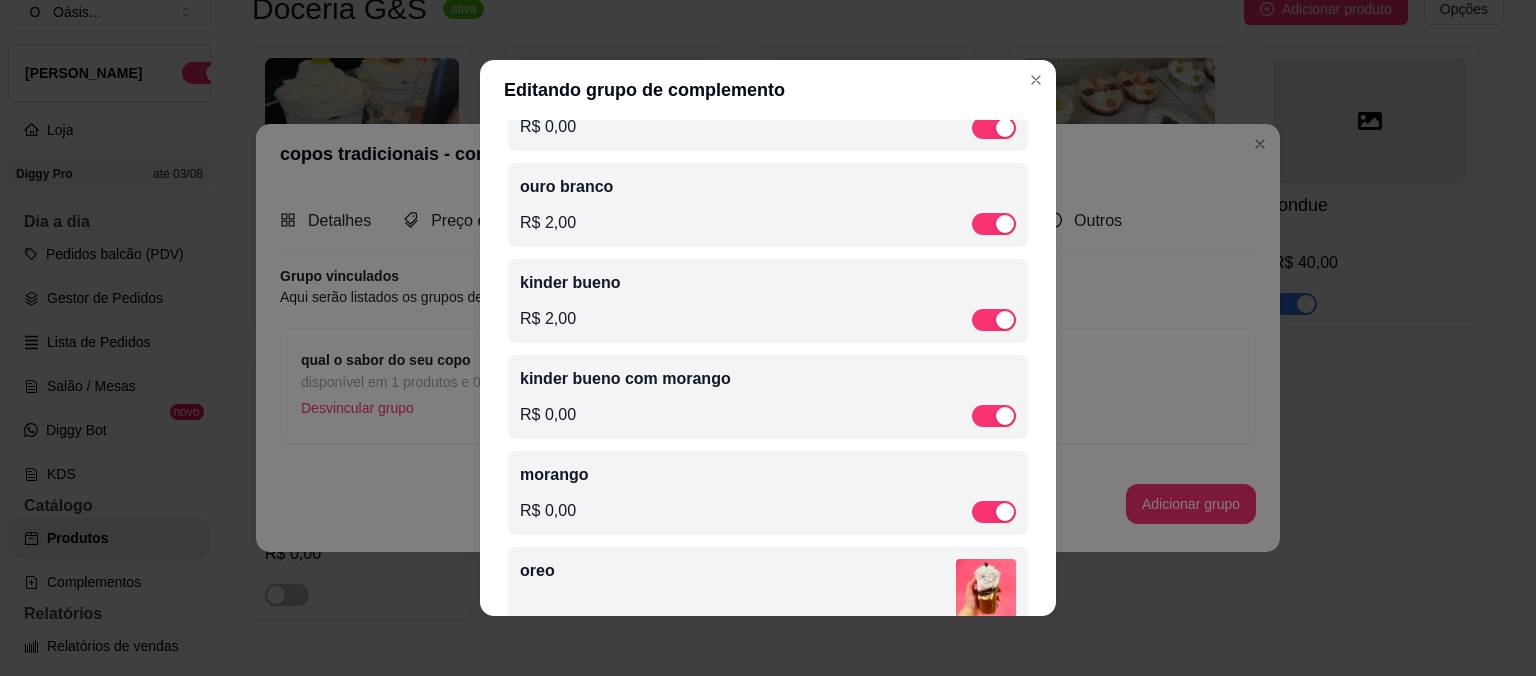 click on "R$ 0,00" at bounding box center [768, 415] 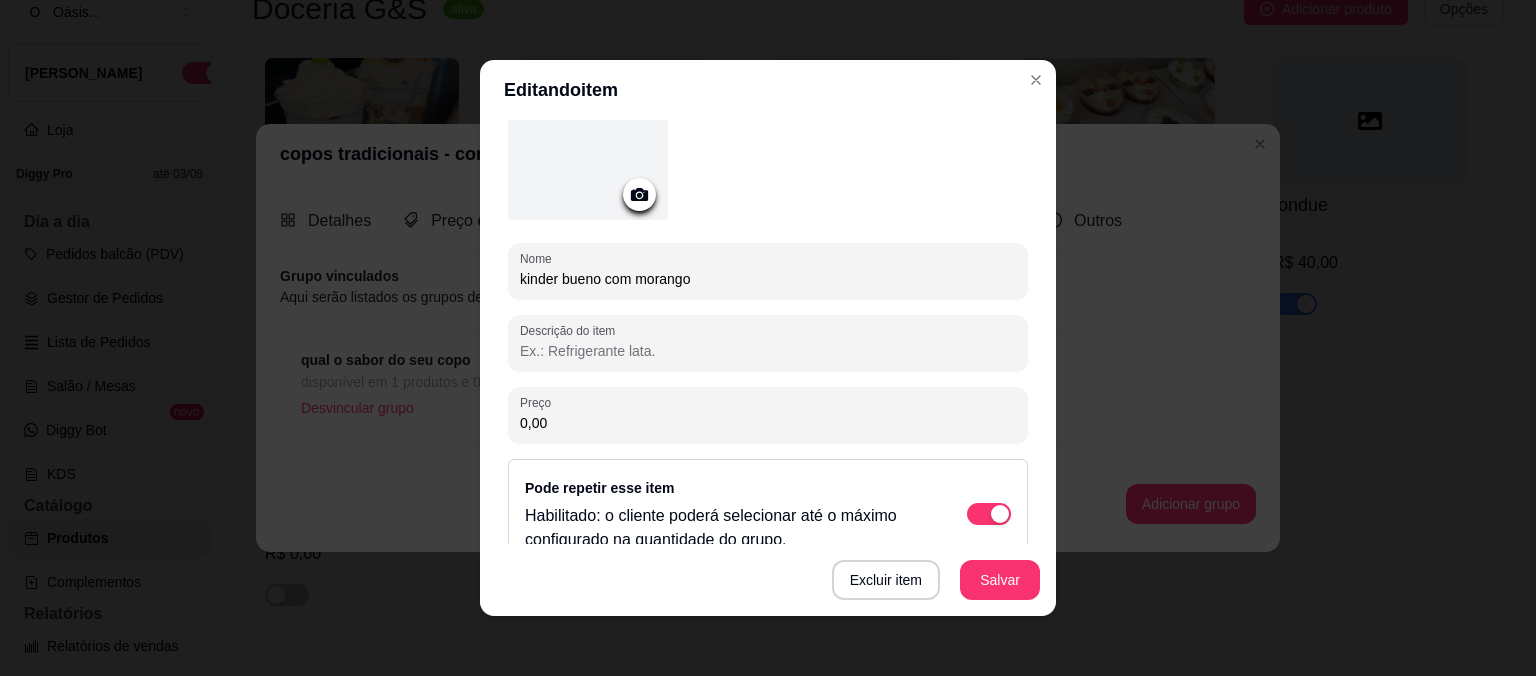 scroll, scrollTop: 134, scrollLeft: 0, axis: vertical 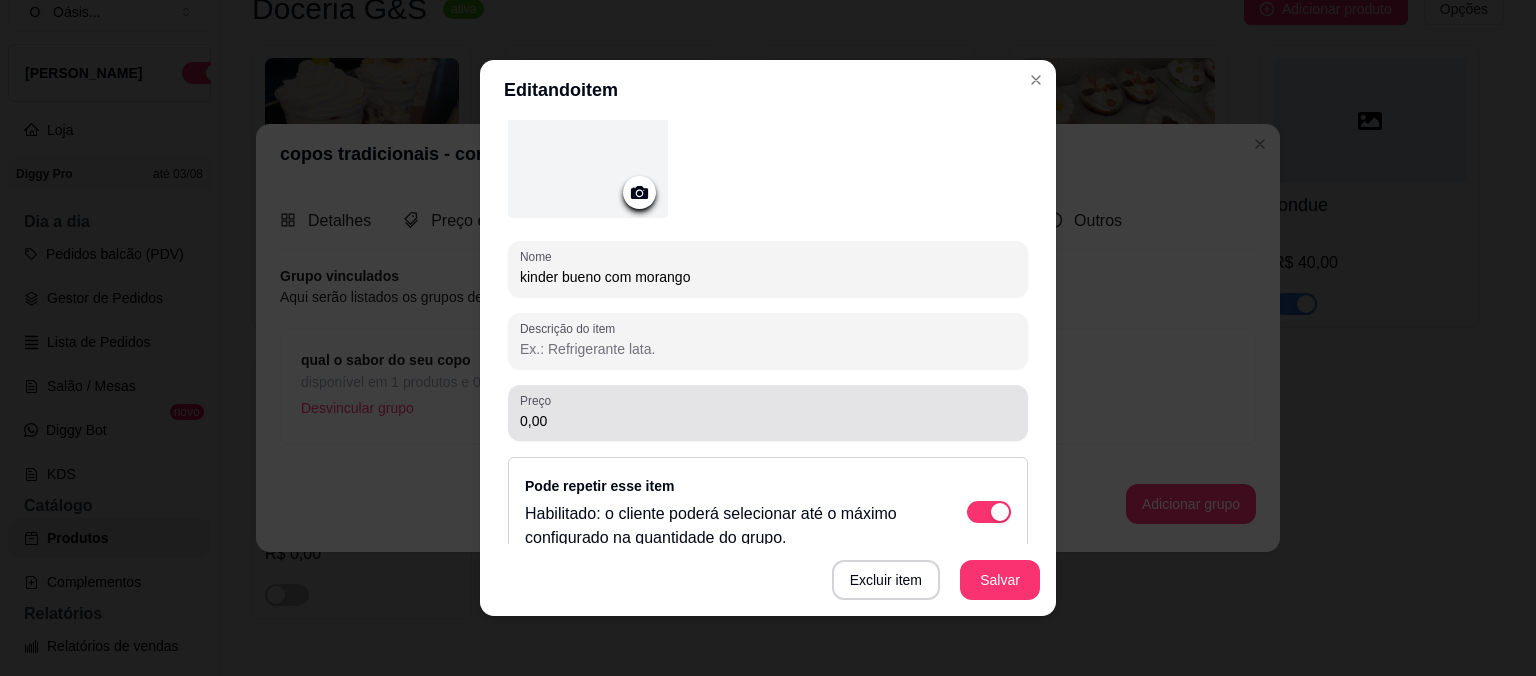 click on "0,00" at bounding box center (768, 421) 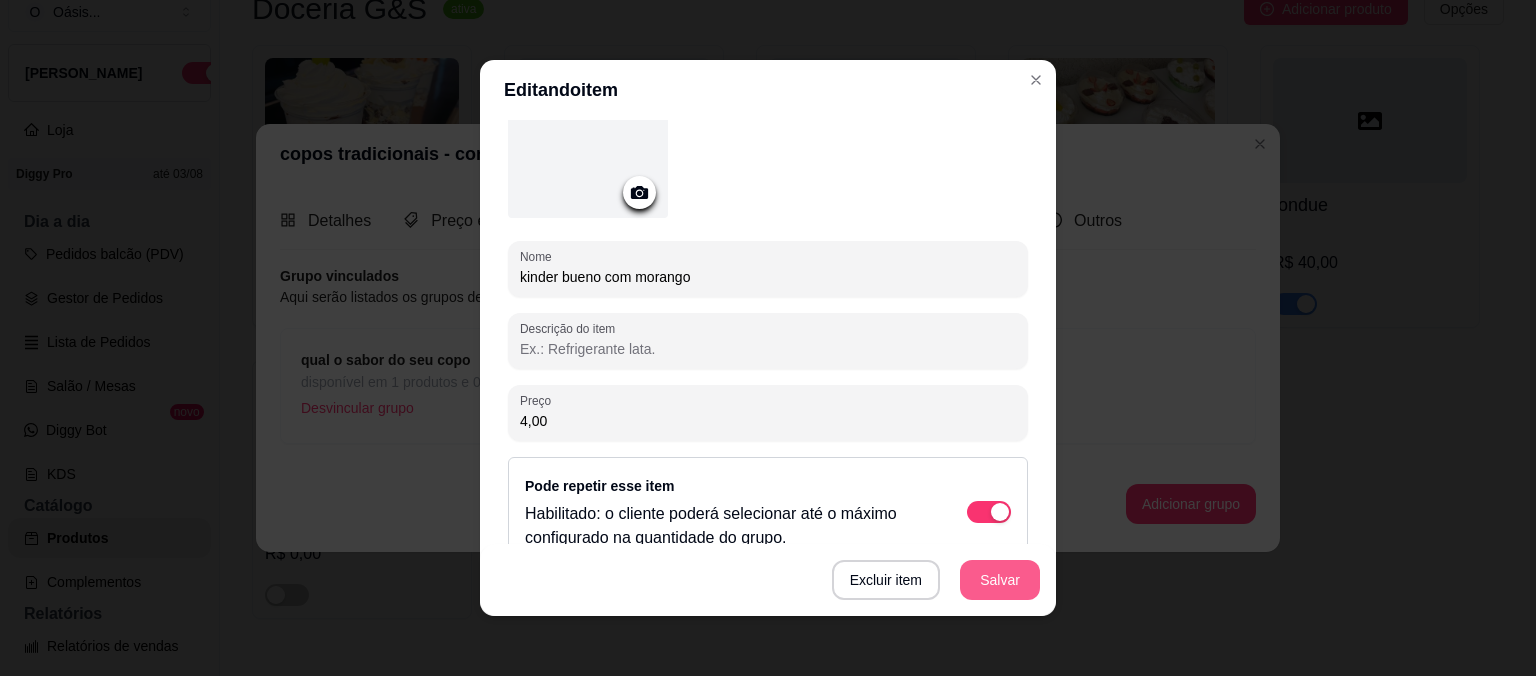 type on "4,00" 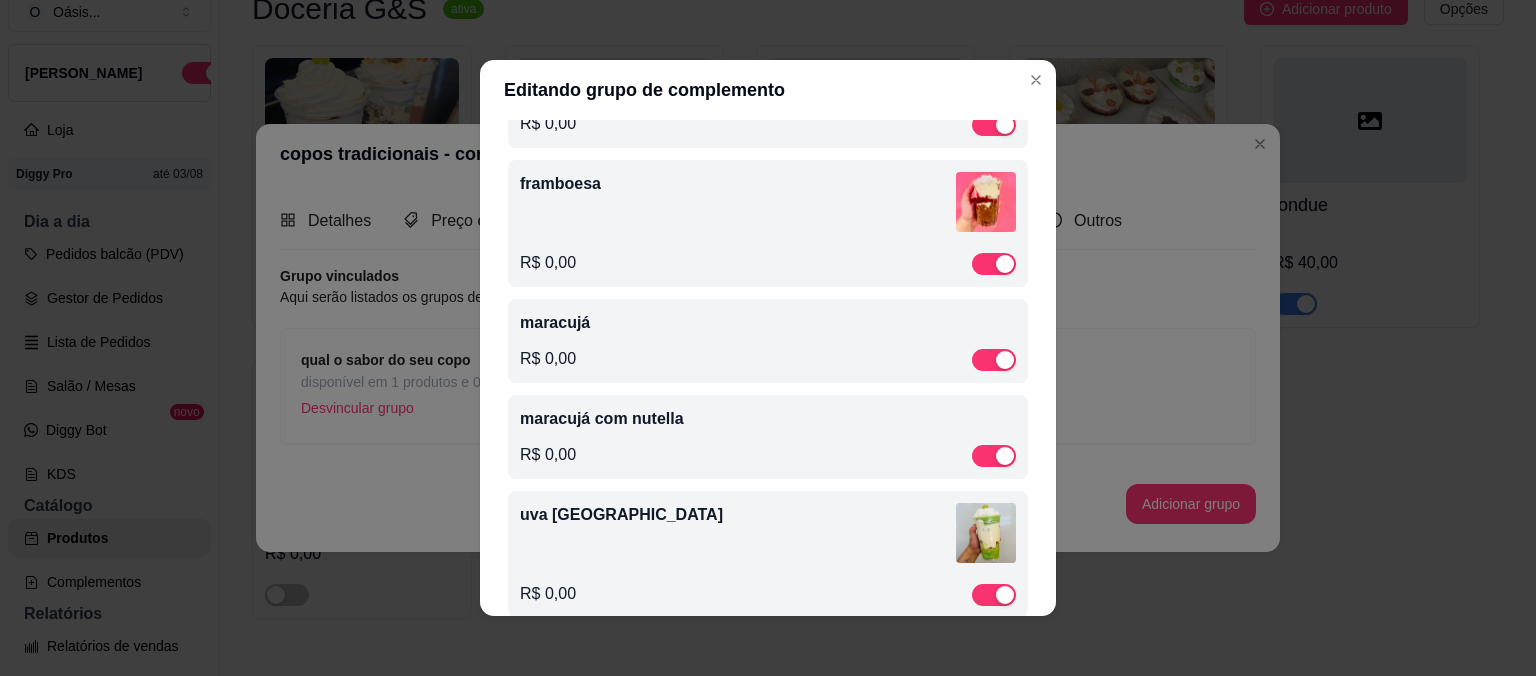 scroll, scrollTop: 946, scrollLeft: 0, axis: vertical 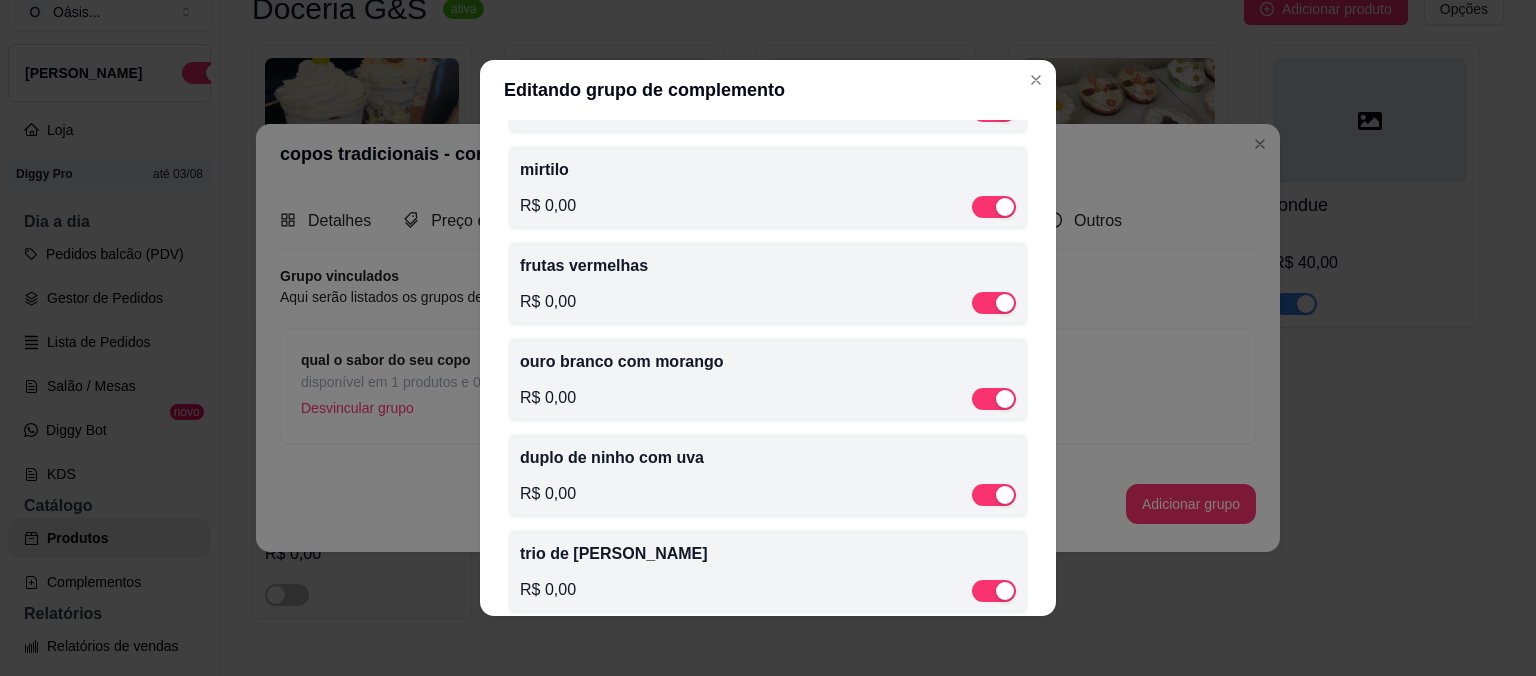 click on "ouro branco com morango" at bounding box center [768, 362] 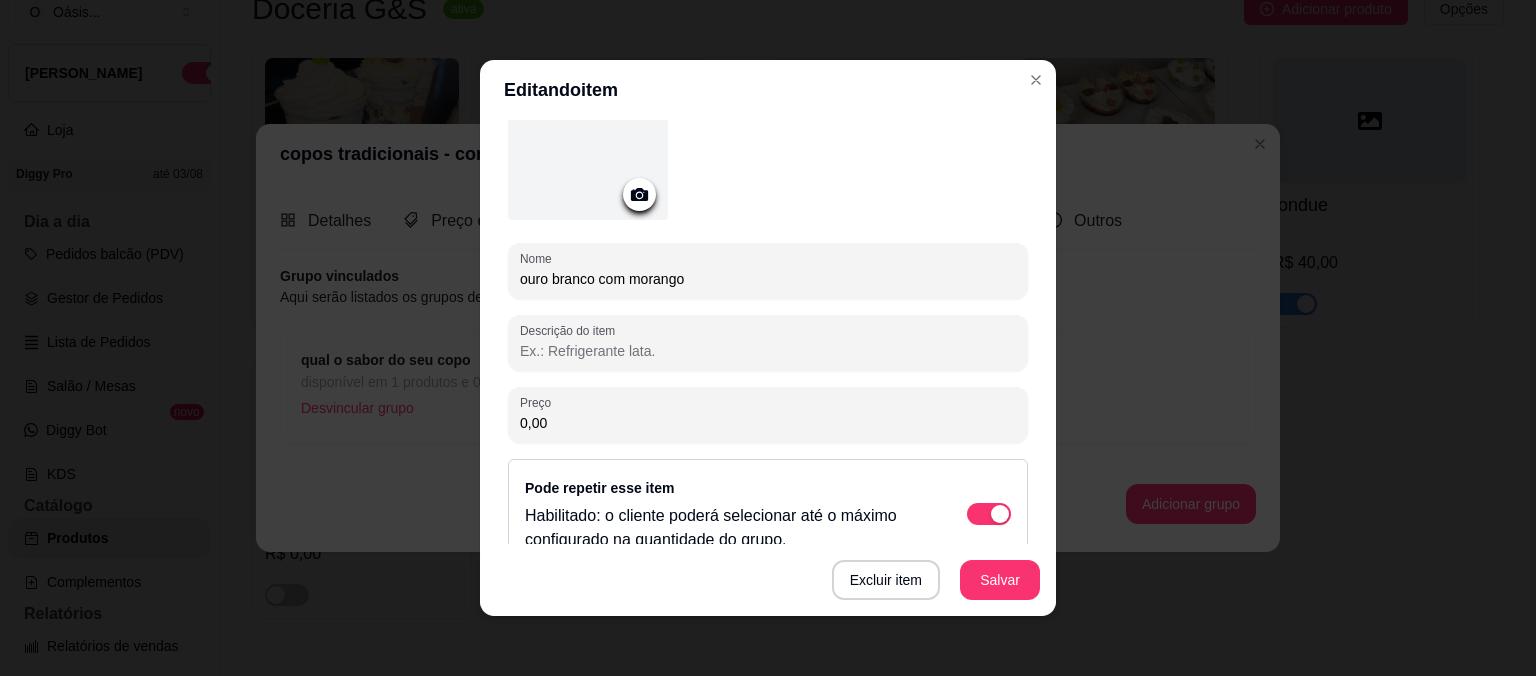 scroll, scrollTop: 138, scrollLeft: 0, axis: vertical 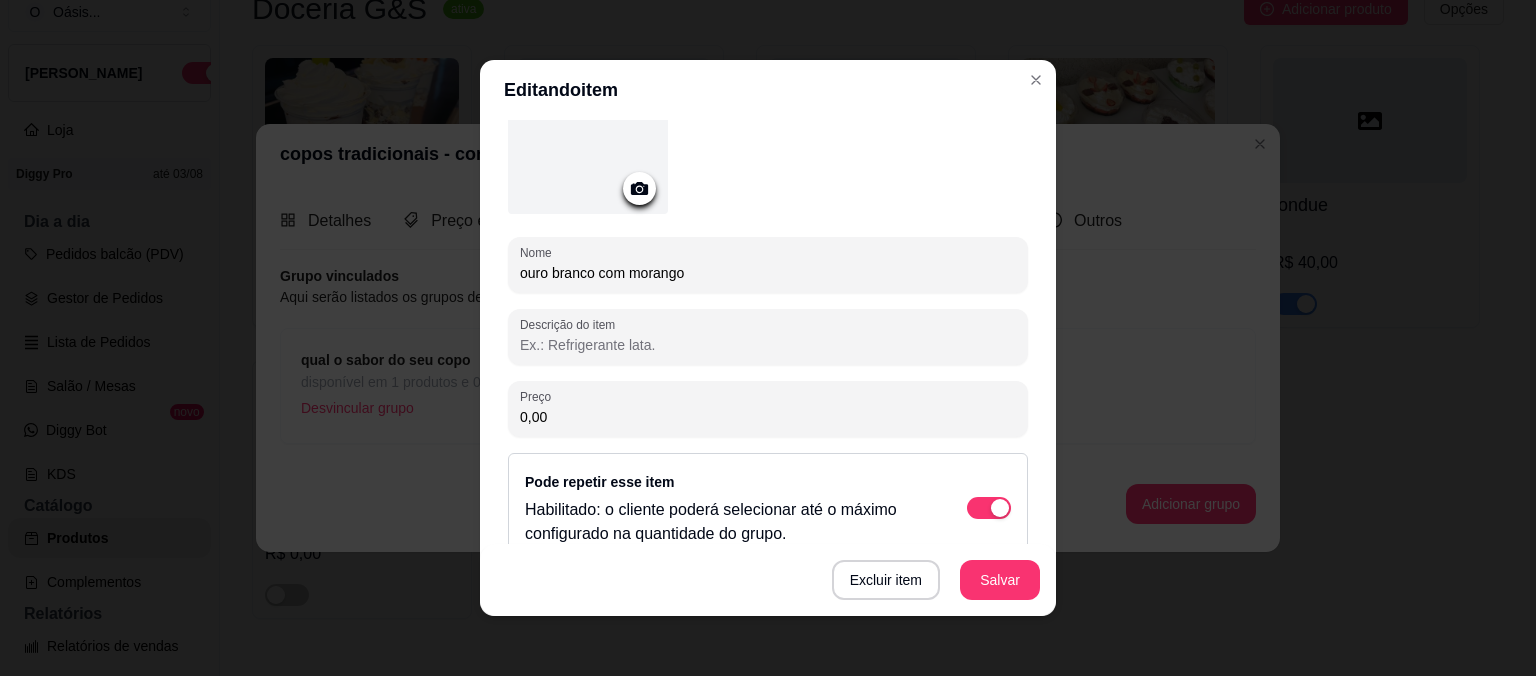 click on "0,00" at bounding box center [768, 417] 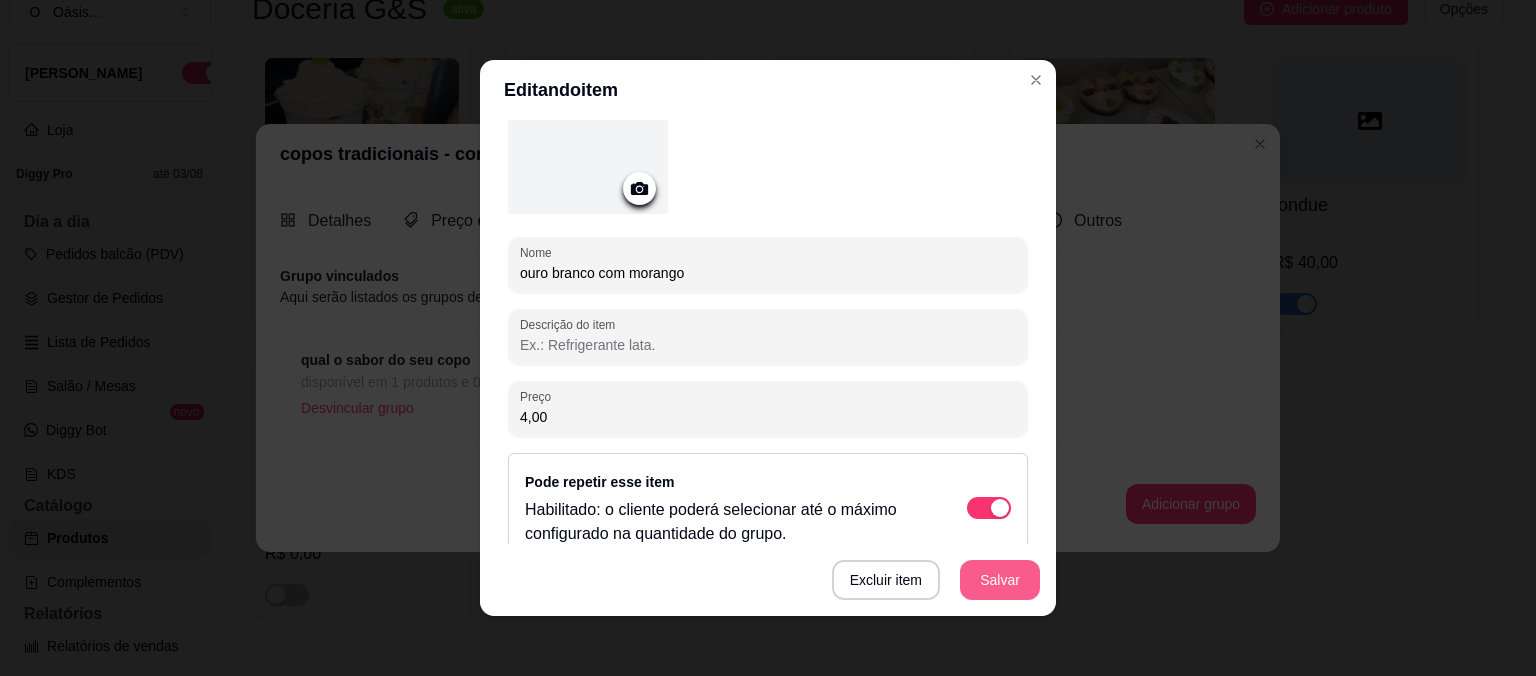 type on "4,00" 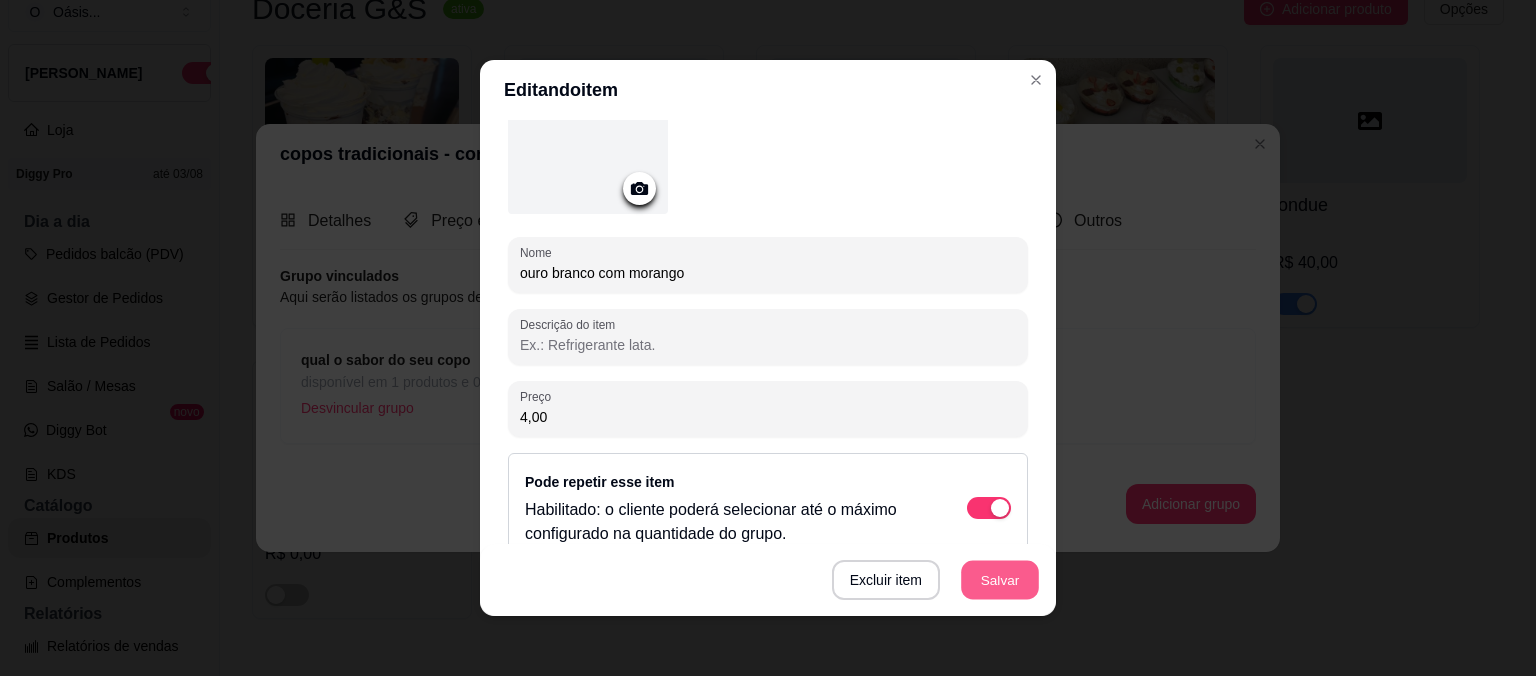 click on "Salvar" at bounding box center (1000, 580) 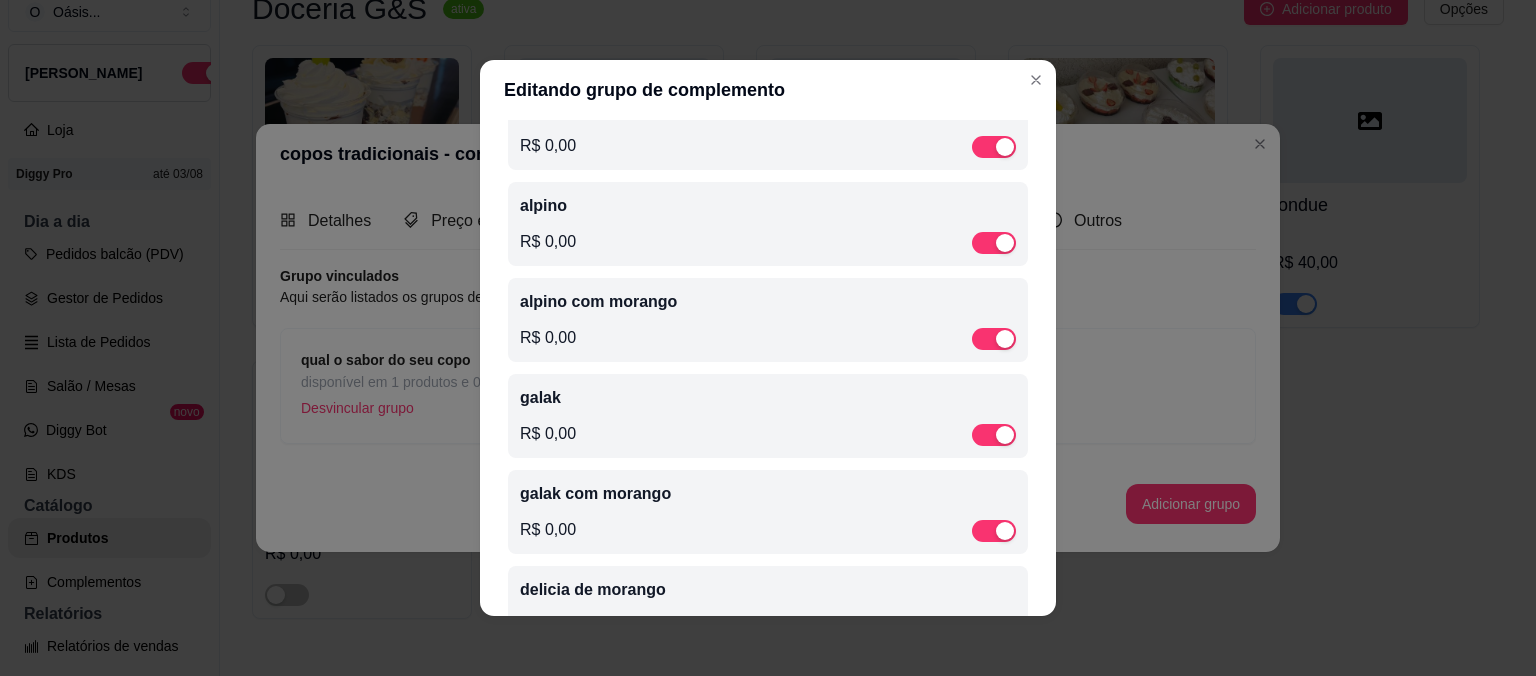 scroll, scrollTop: 1970, scrollLeft: 0, axis: vertical 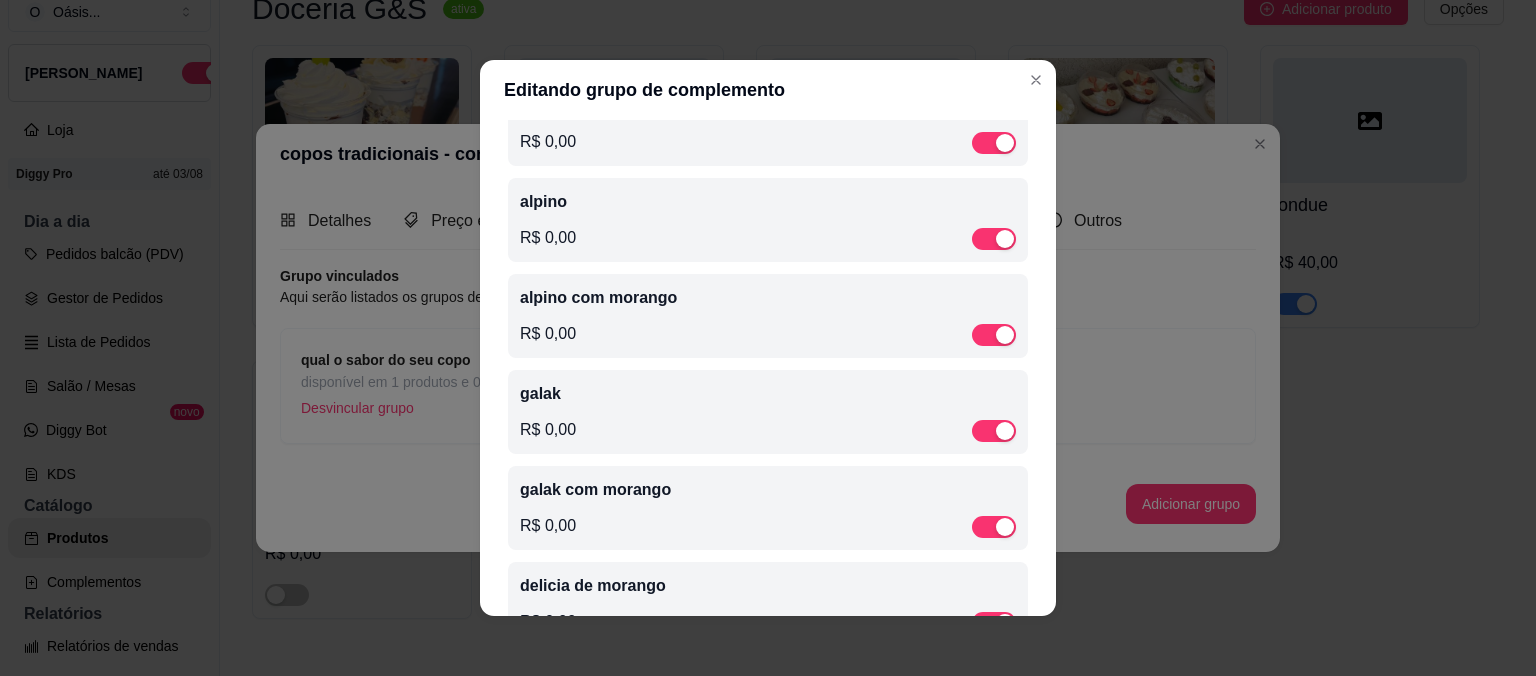 click on "R$ 0,00" at bounding box center [768, 238] 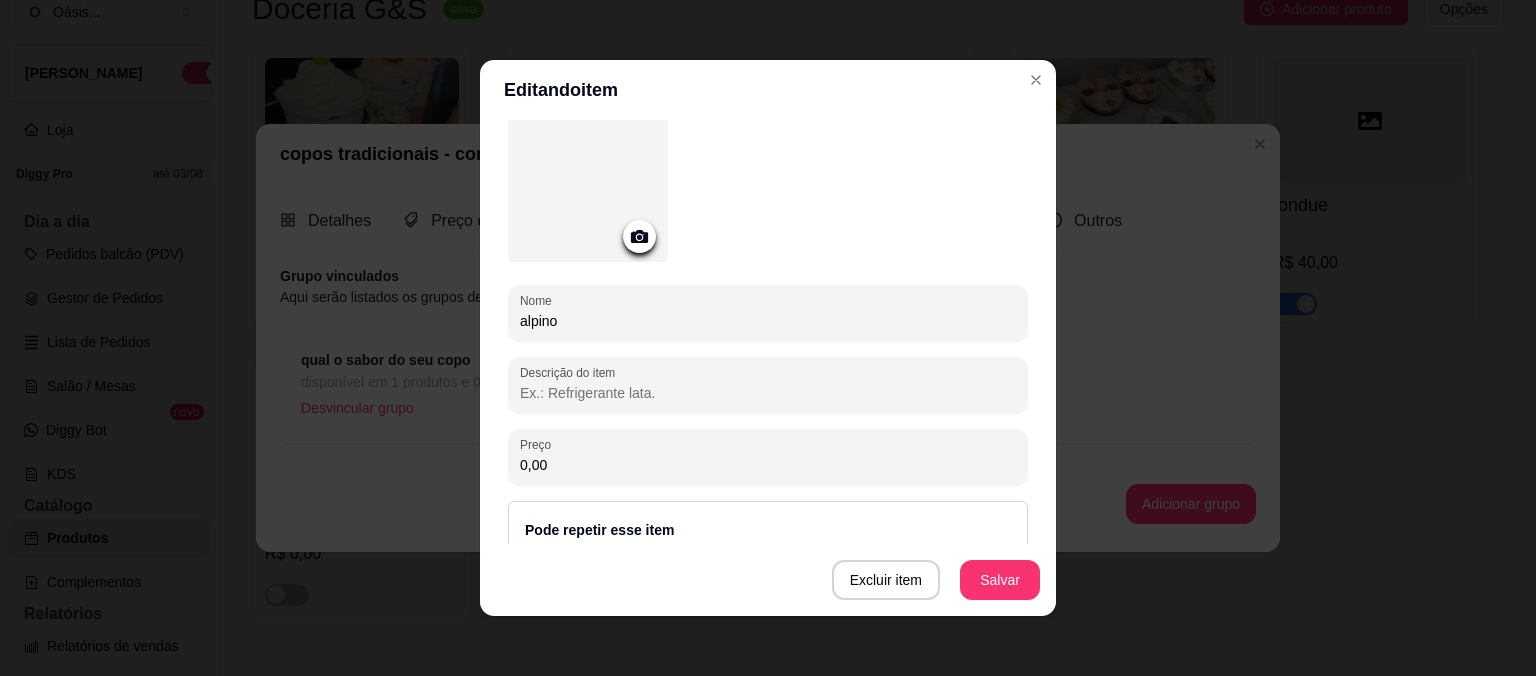scroll, scrollTop: 138, scrollLeft: 0, axis: vertical 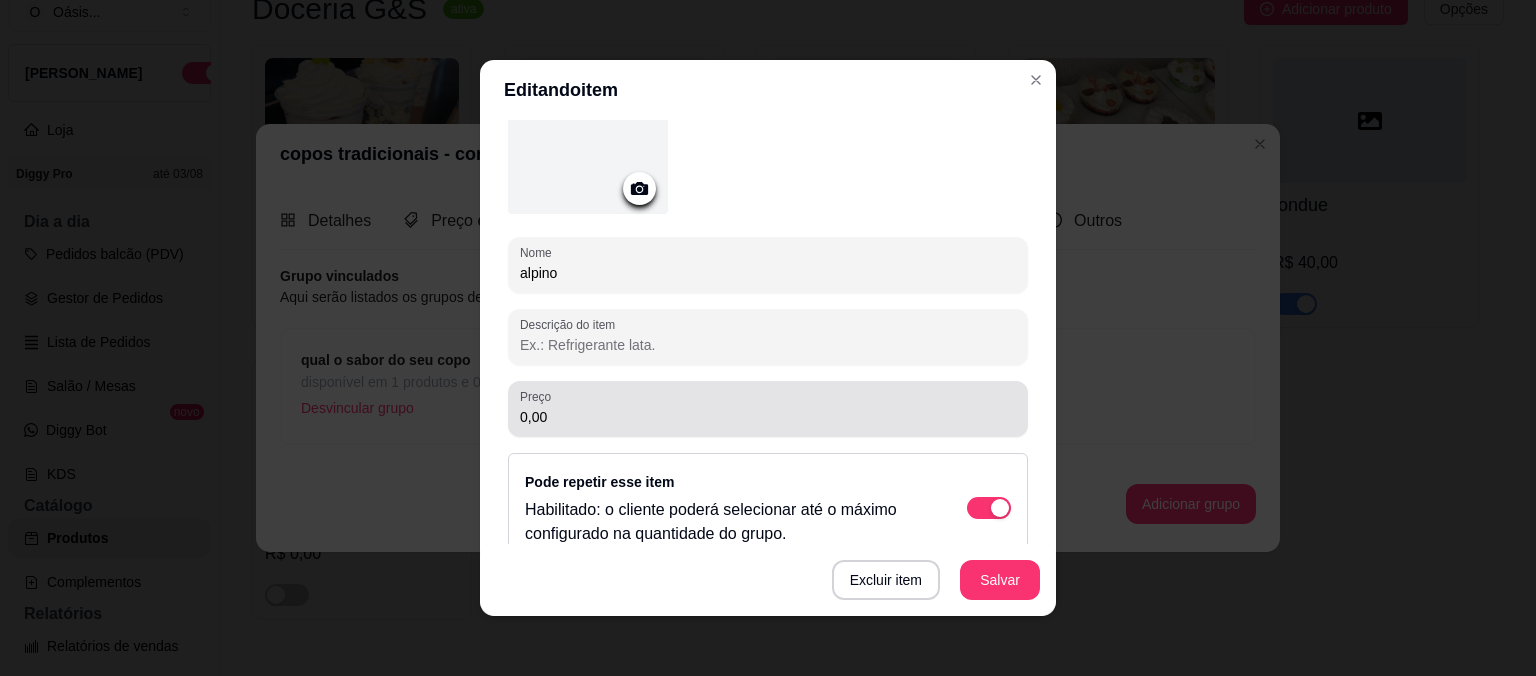 click on "Preço 0,00" at bounding box center [768, 409] 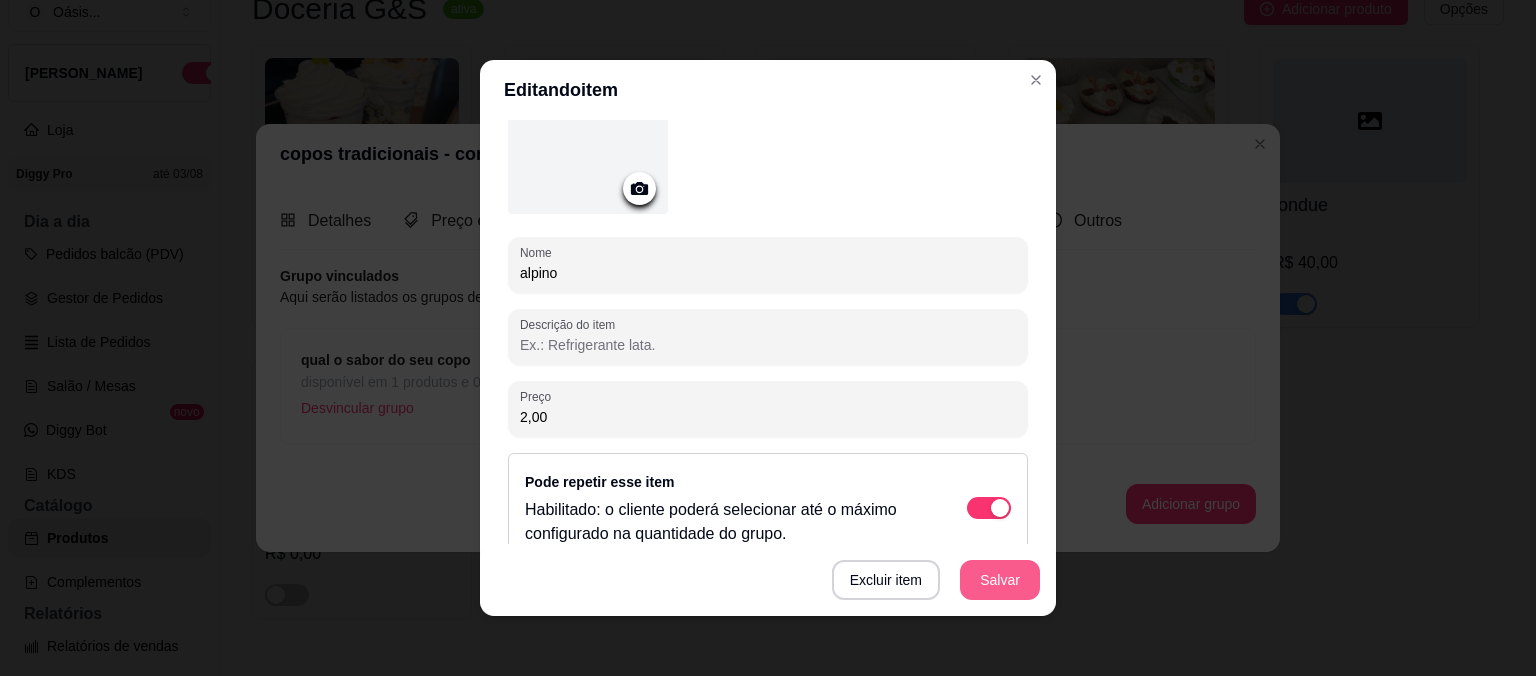 type on "2,00" 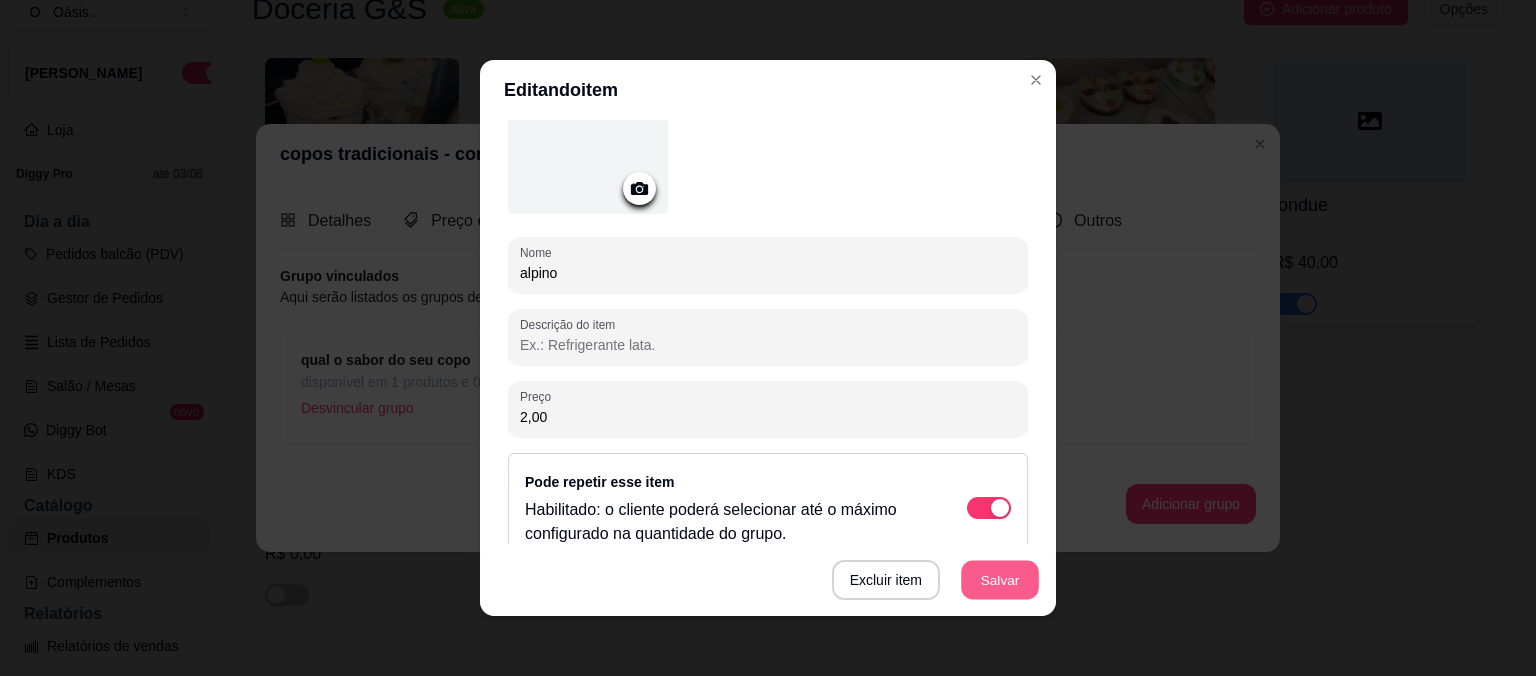 click on "Salvar" at bounding box center [1000, 580] 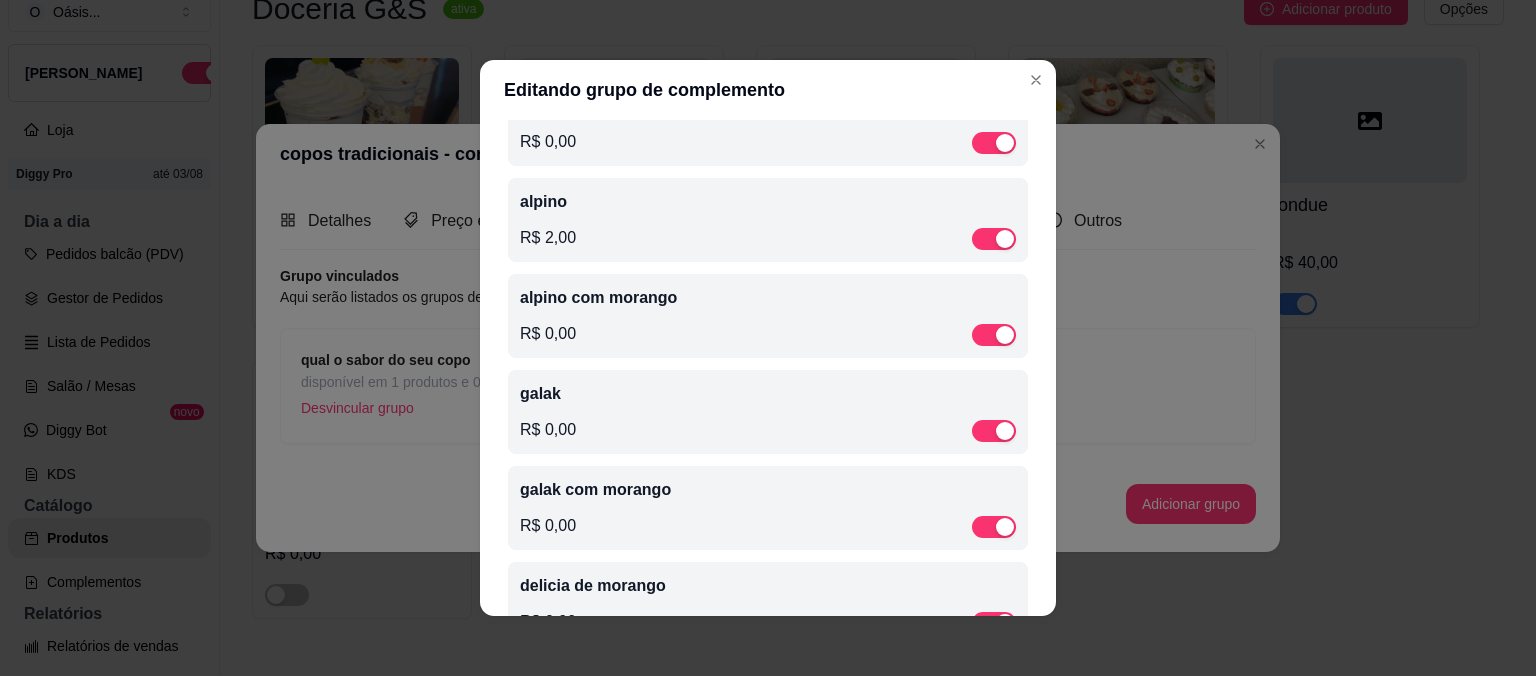 click on "alpino com morango" at bounding box center [768, 298] 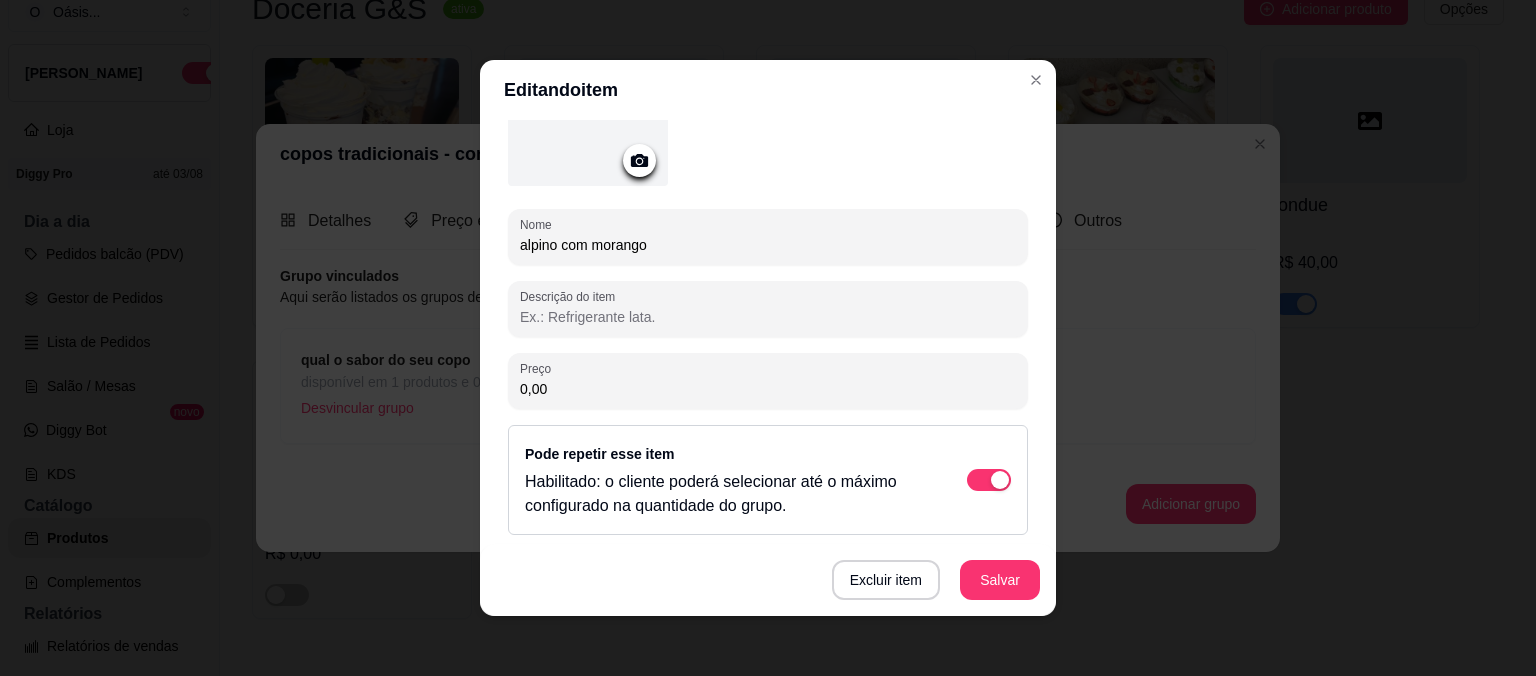 scroll, scrollTop: 192, scrollLeft: 0, axis: vertical 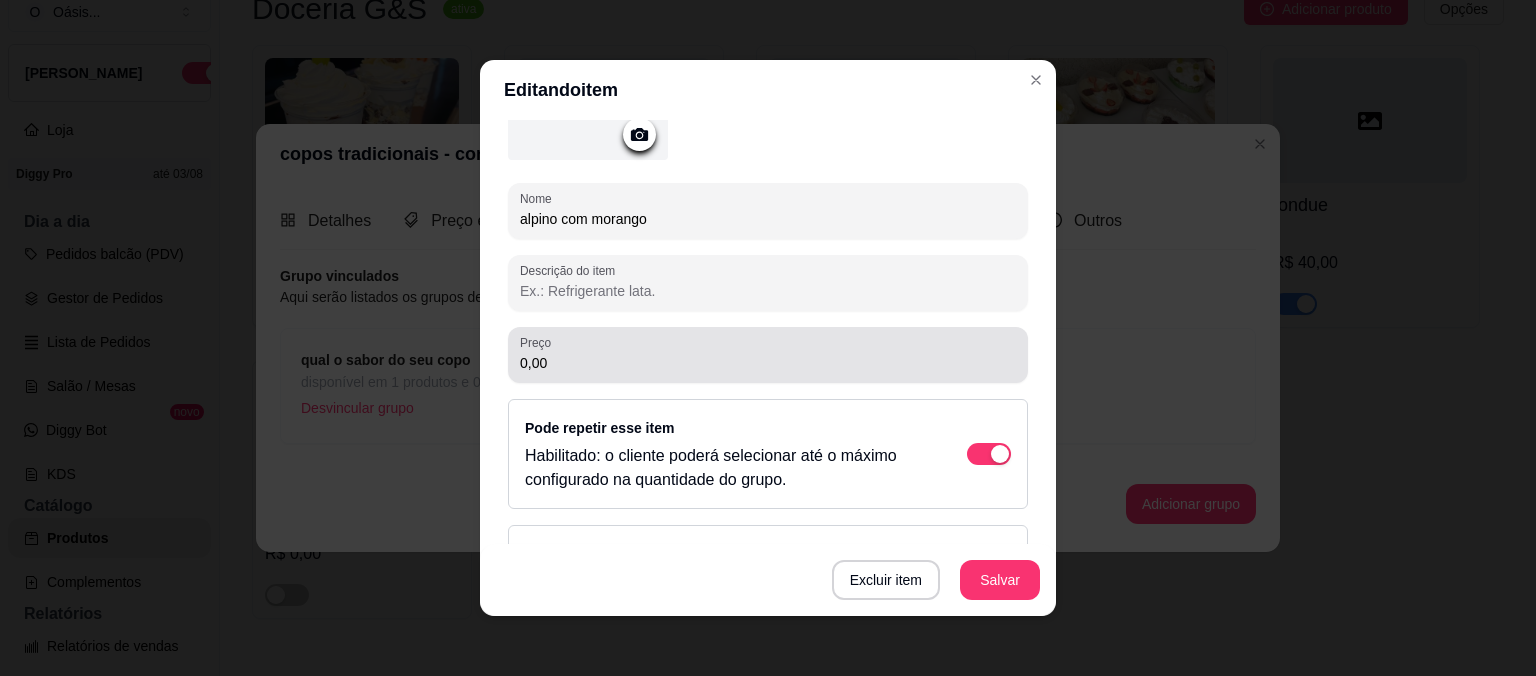 click on "Preço 0,00" at bounding box center (768, 355) 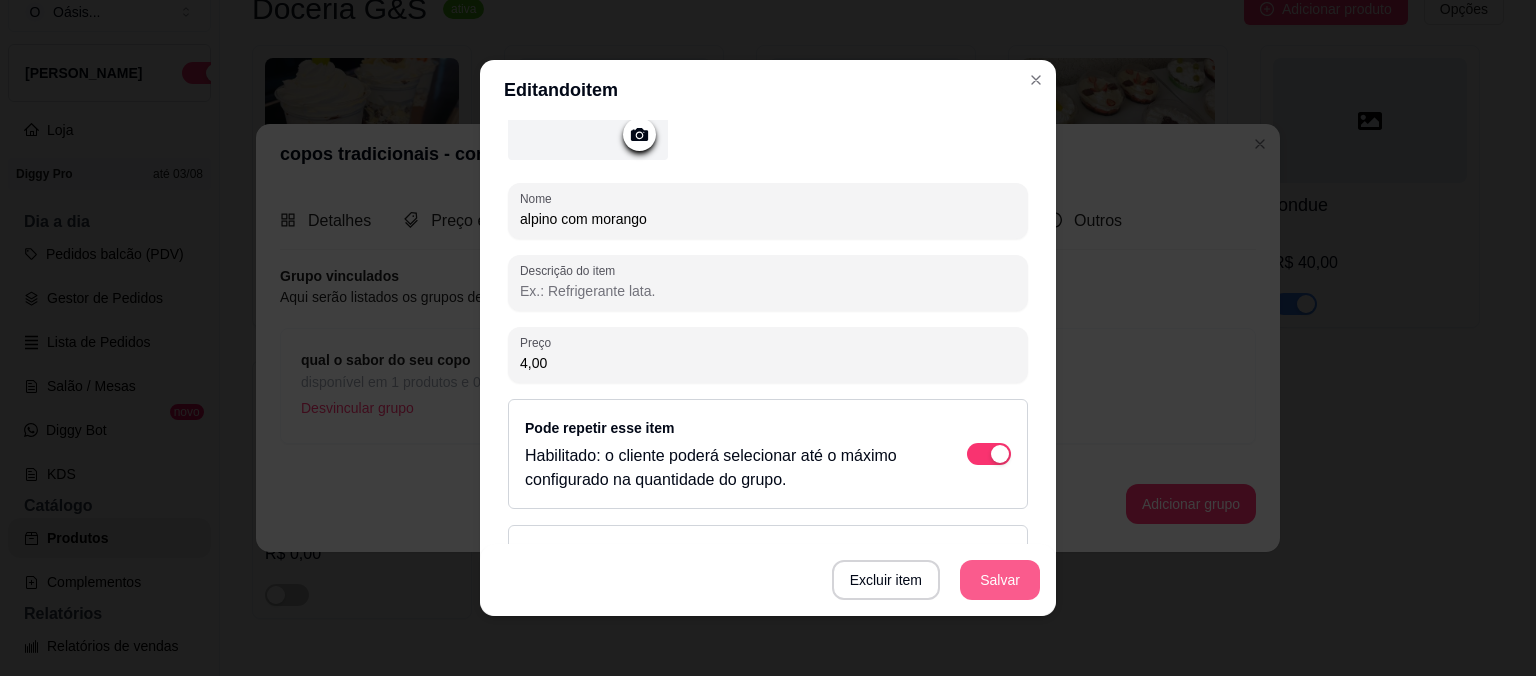 type on "4,00" 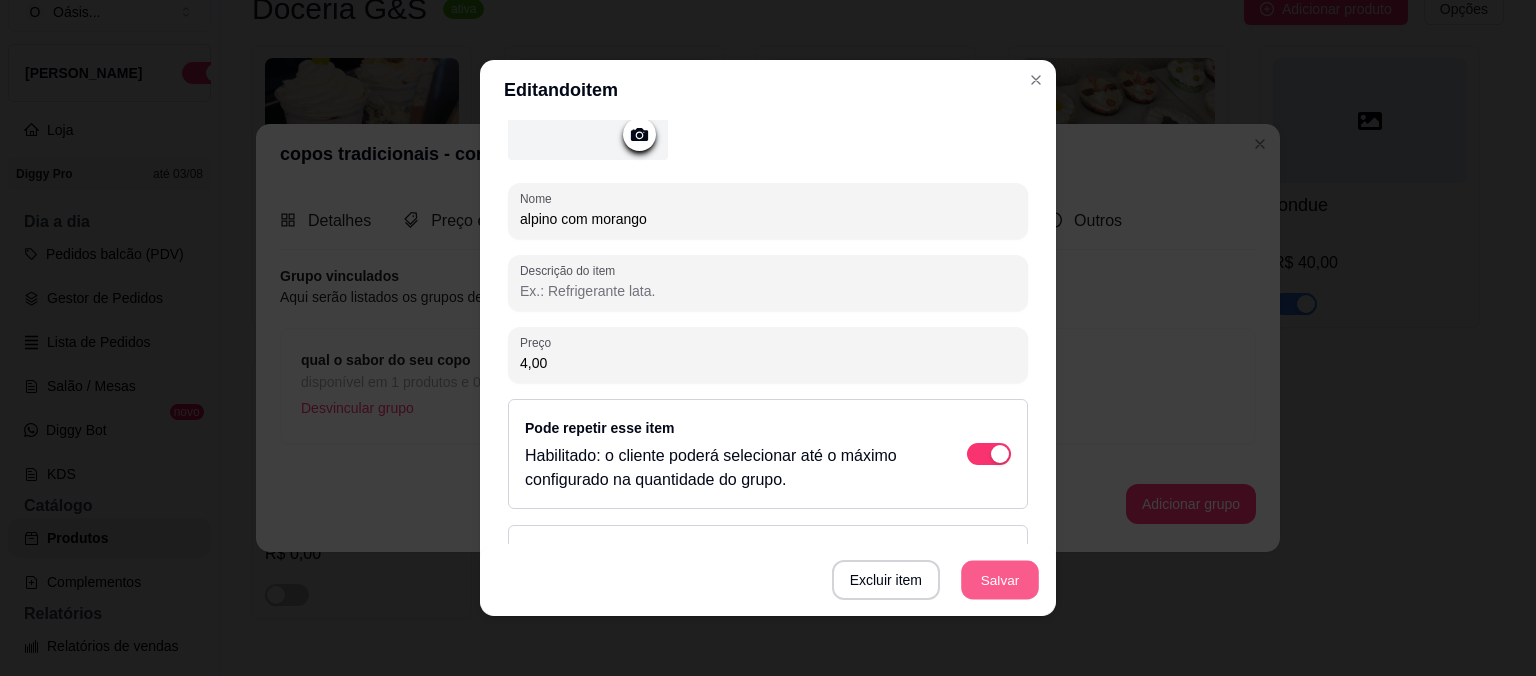 click on "Salvar" at bounding box center (1000, 580) 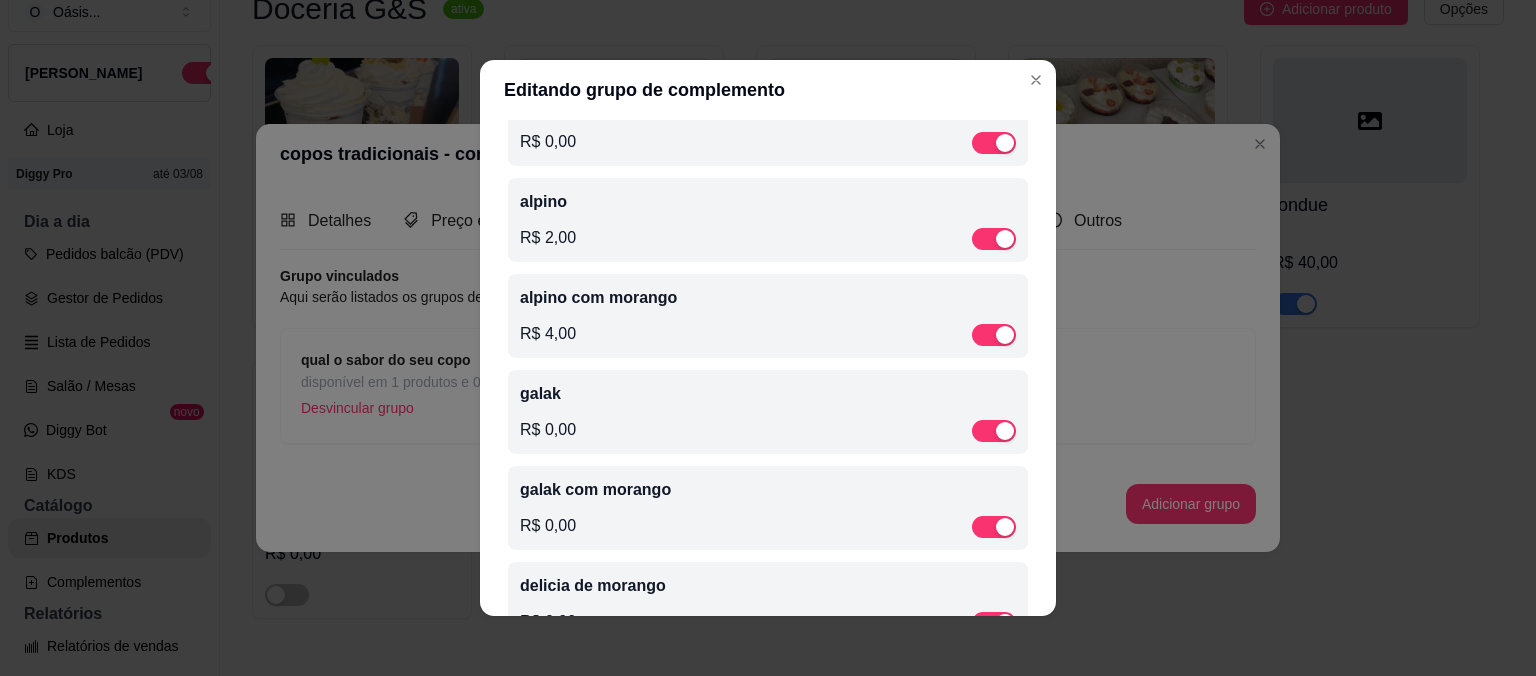 click on "galak R$ 0,00" at bounding box center [768, 412] 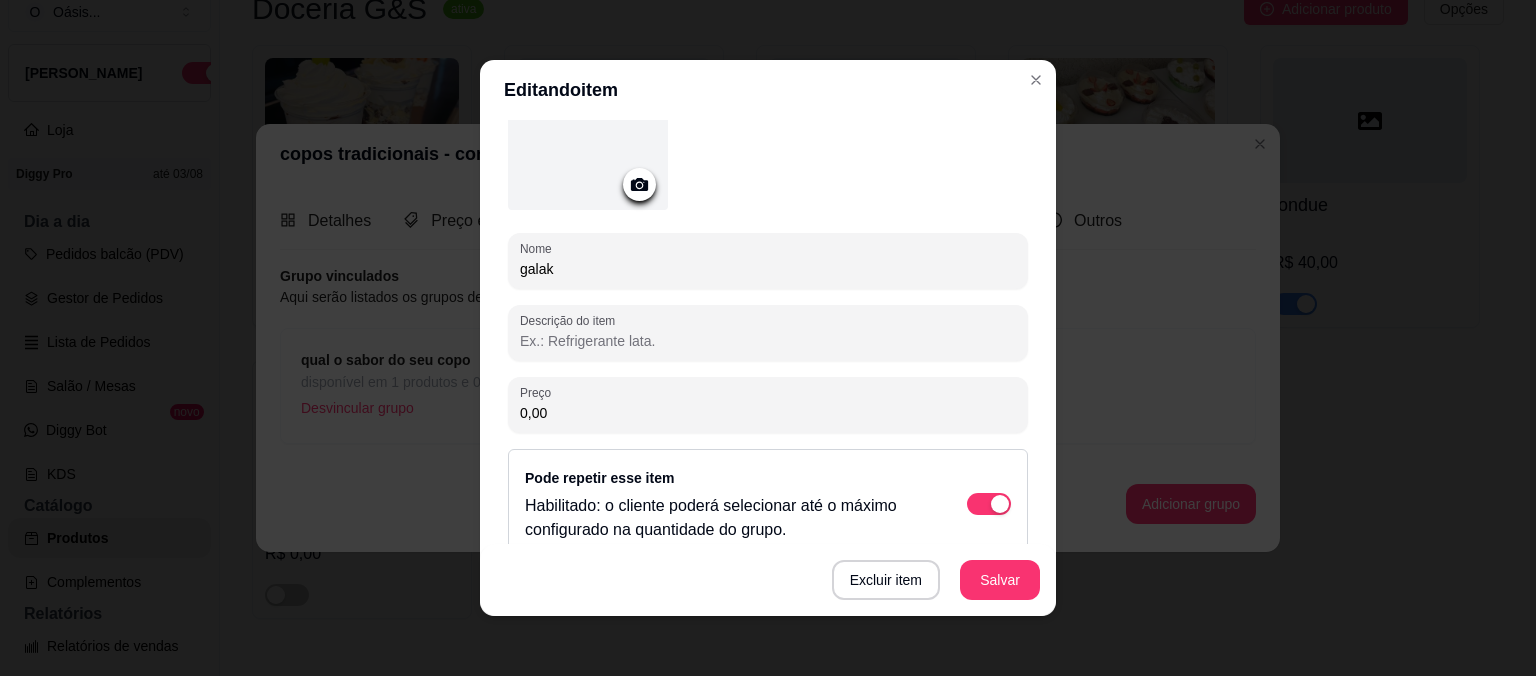 scroll, scrollTop: 169, scrollLeft: 0, axis: vertical 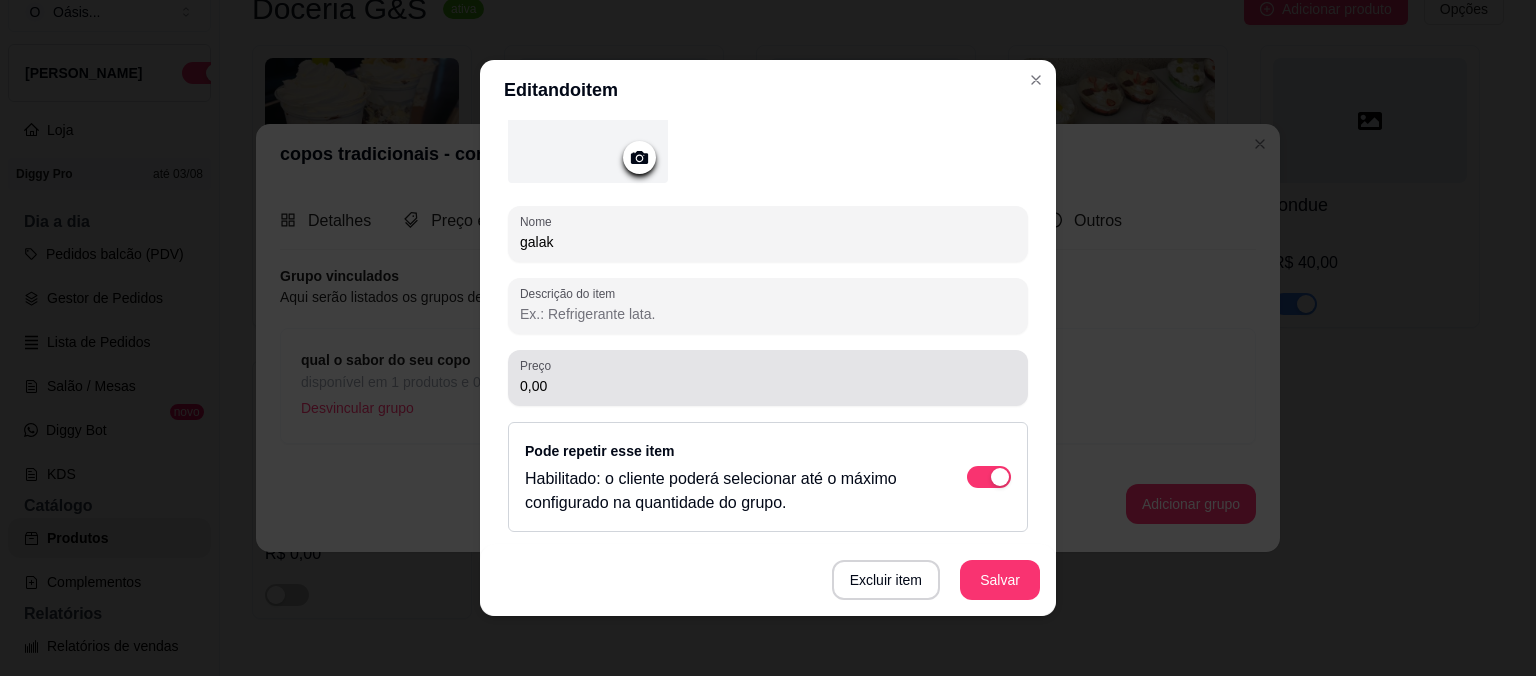 click on "0,00" at bounding box center (768, 378) 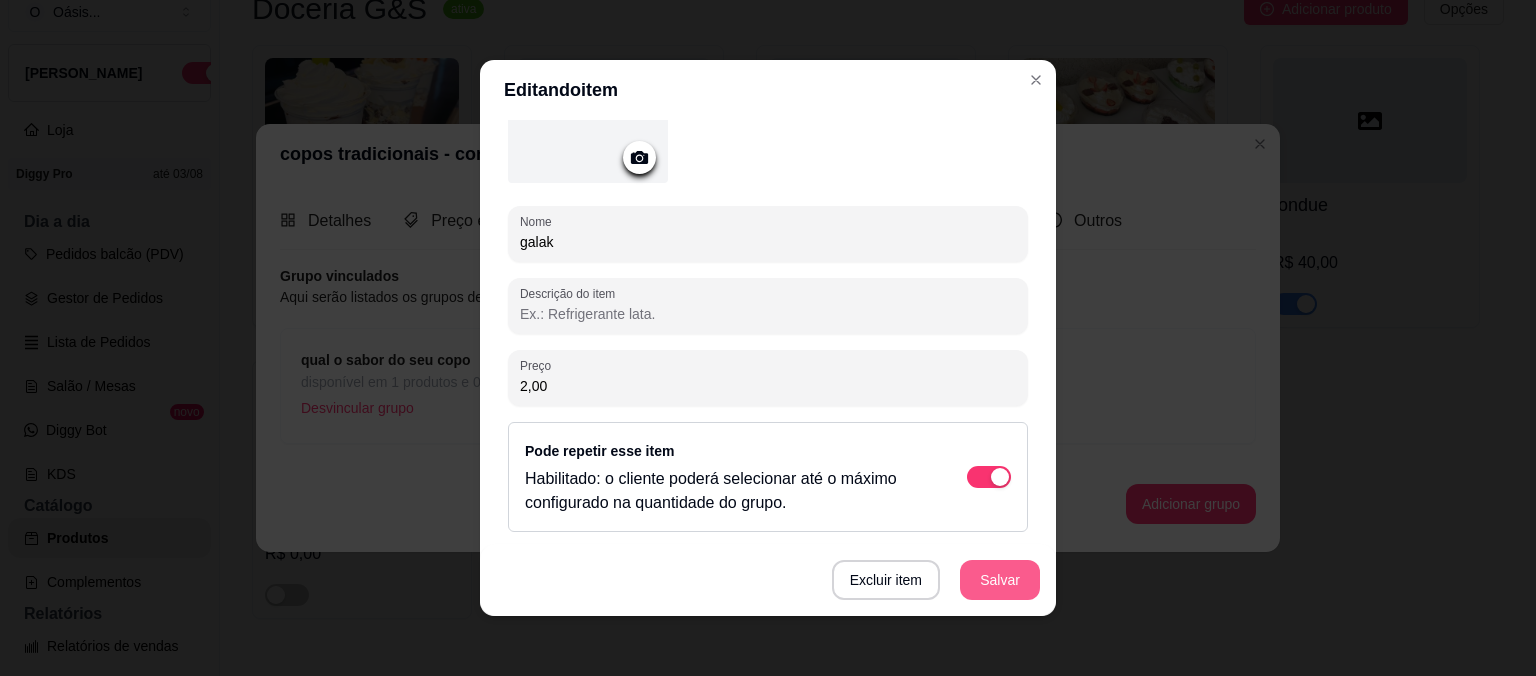 type on "2,00" 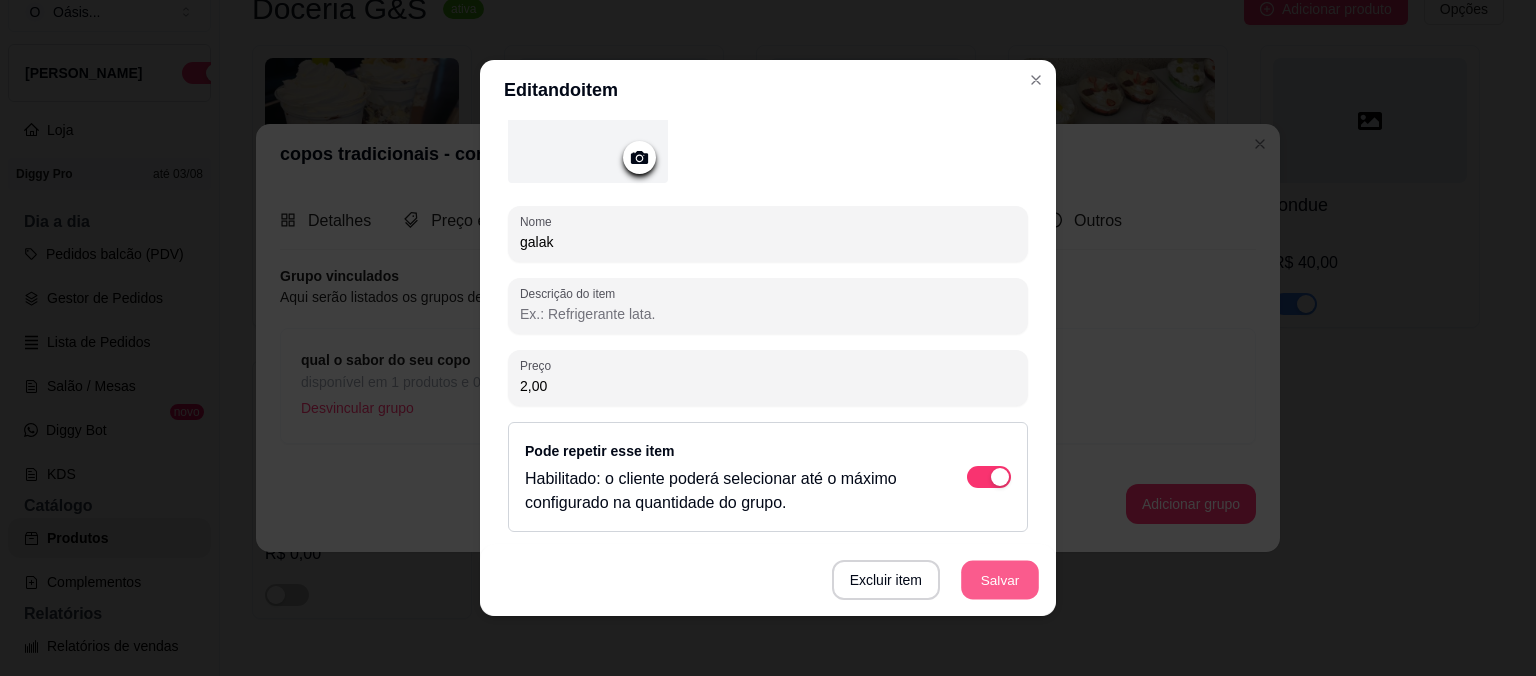 click on "Salvar" at bounding box center (1000, 580) 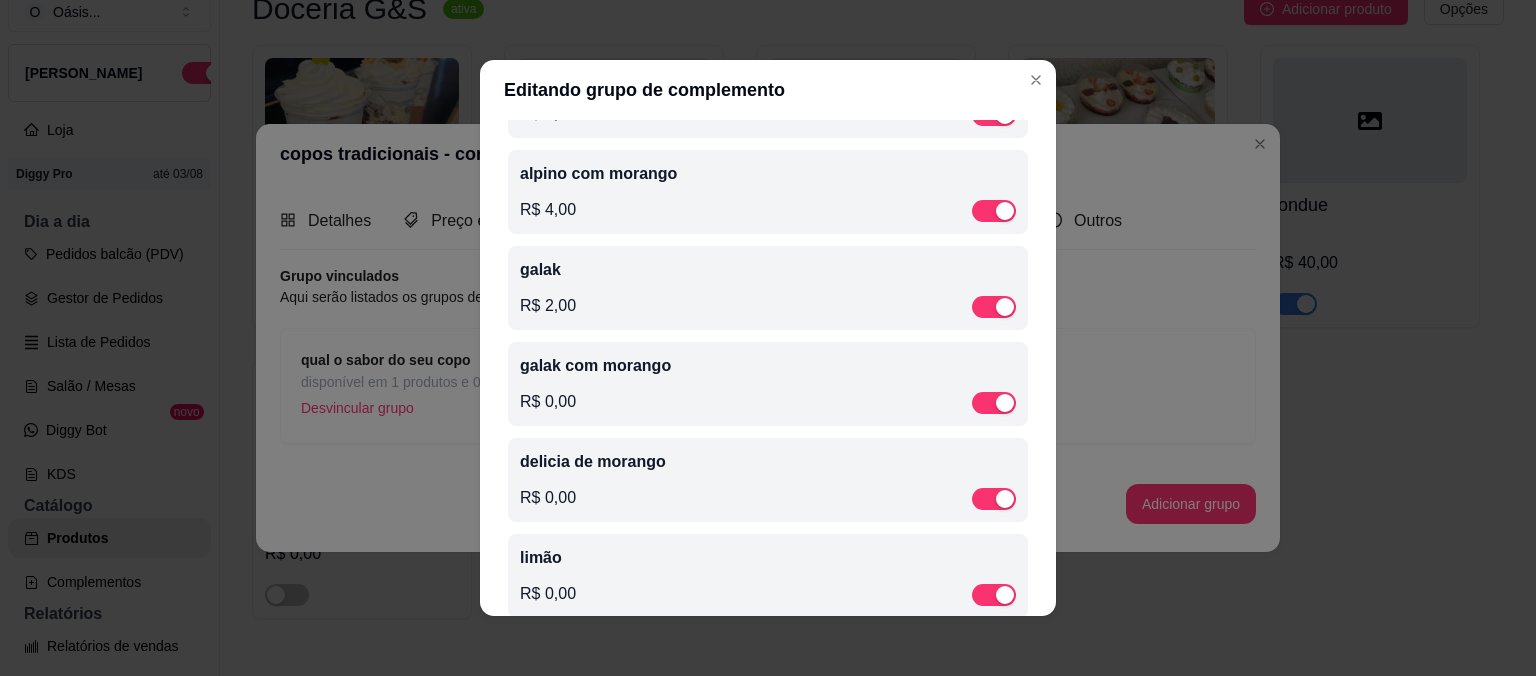 scroll, scrollTop: 2164, scrollLeft: 0, axis: vertical 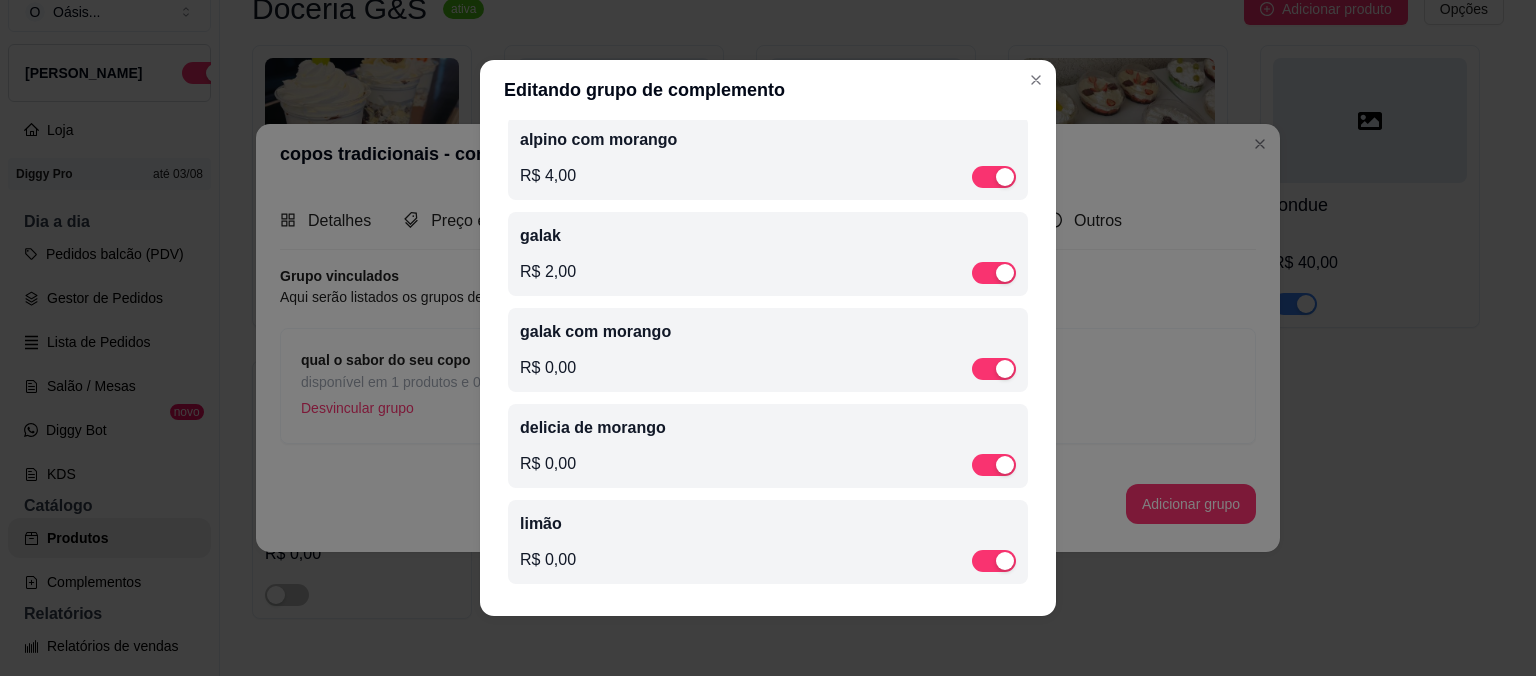 click on "R$ 0,00" at bounding box center [768, 368] 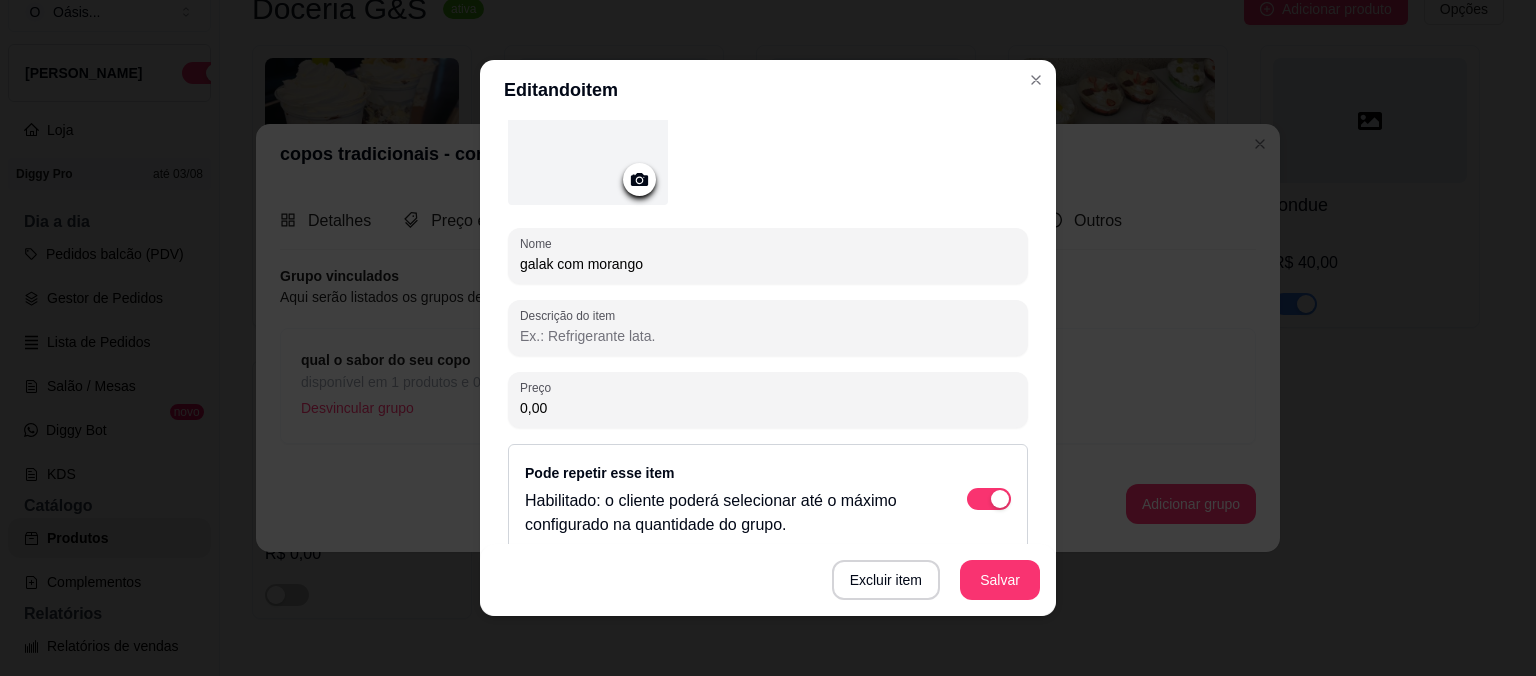 scroll, scrollTop: 155, scrollLeft: 0, axis: vertical 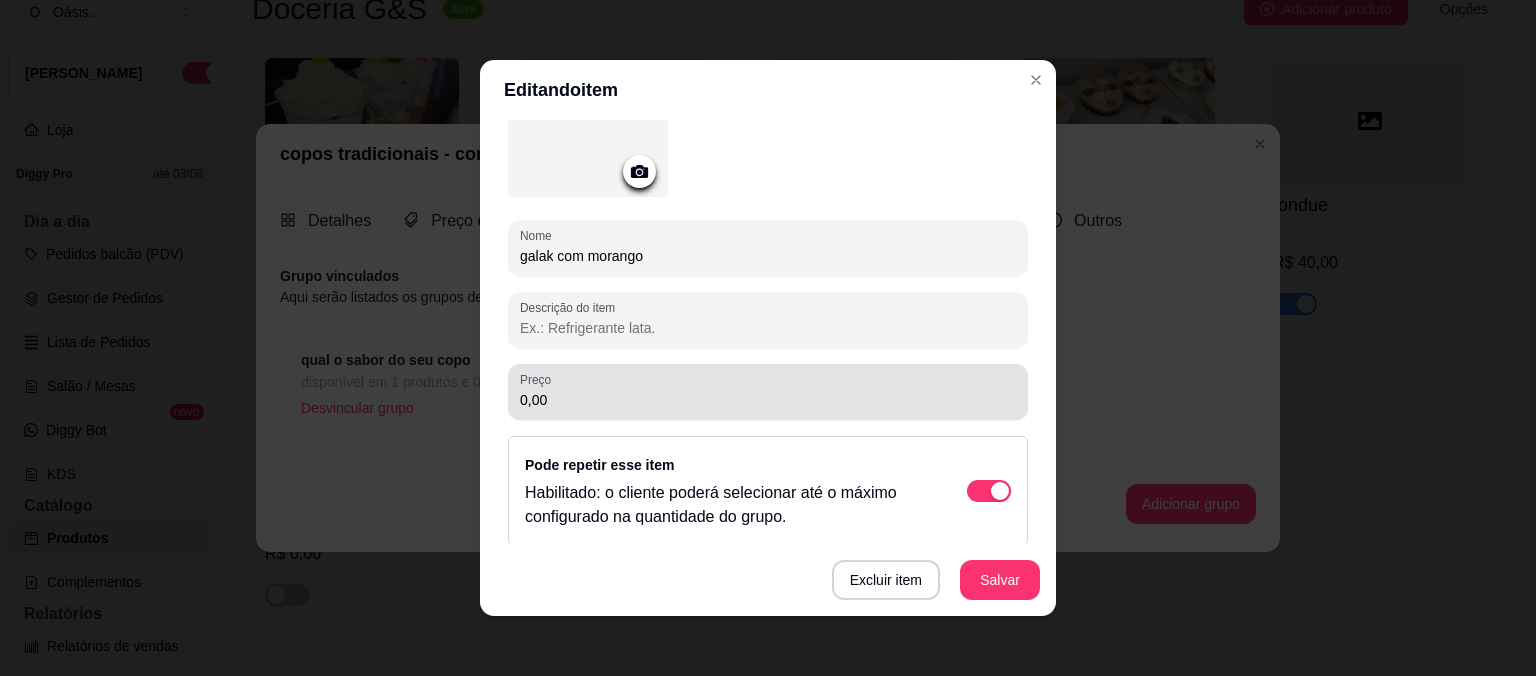 click on "0,00" at bounding box center [768, 392] 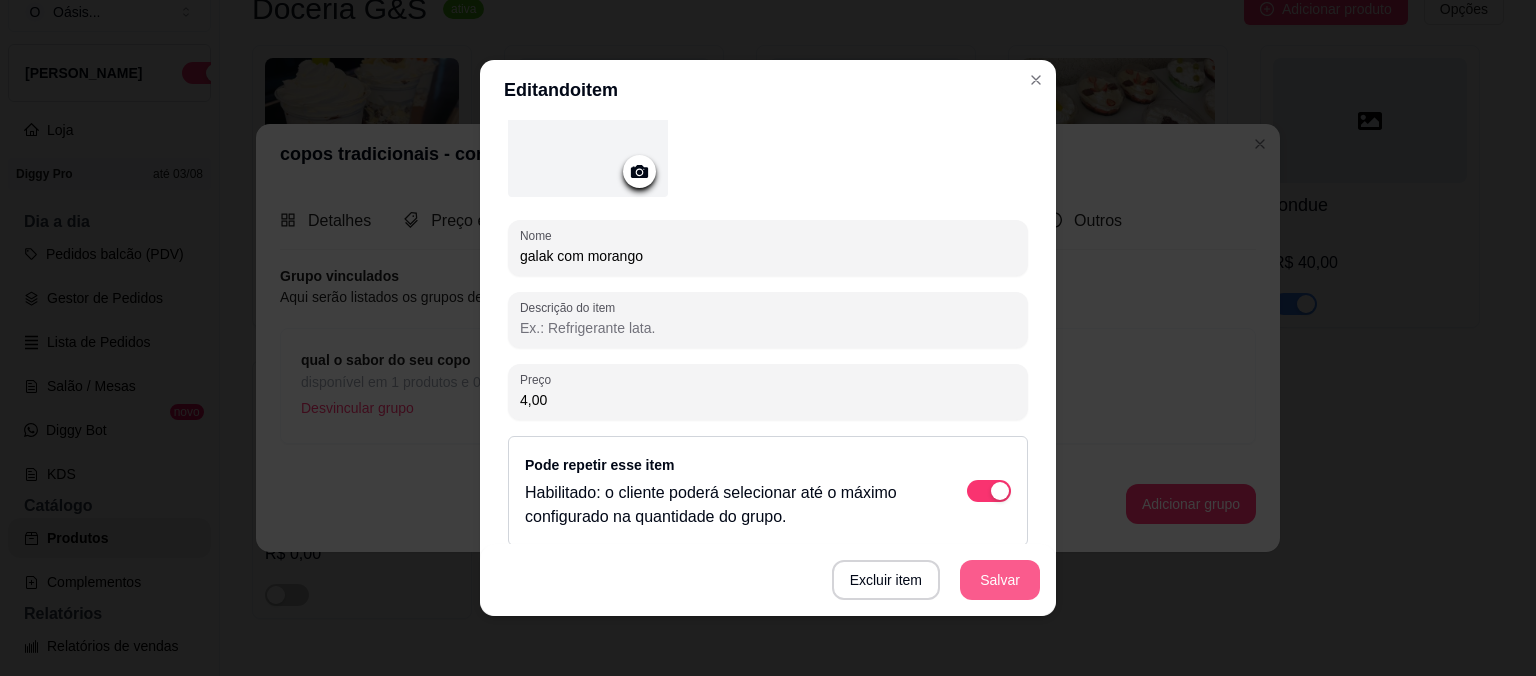 type on "4,00" 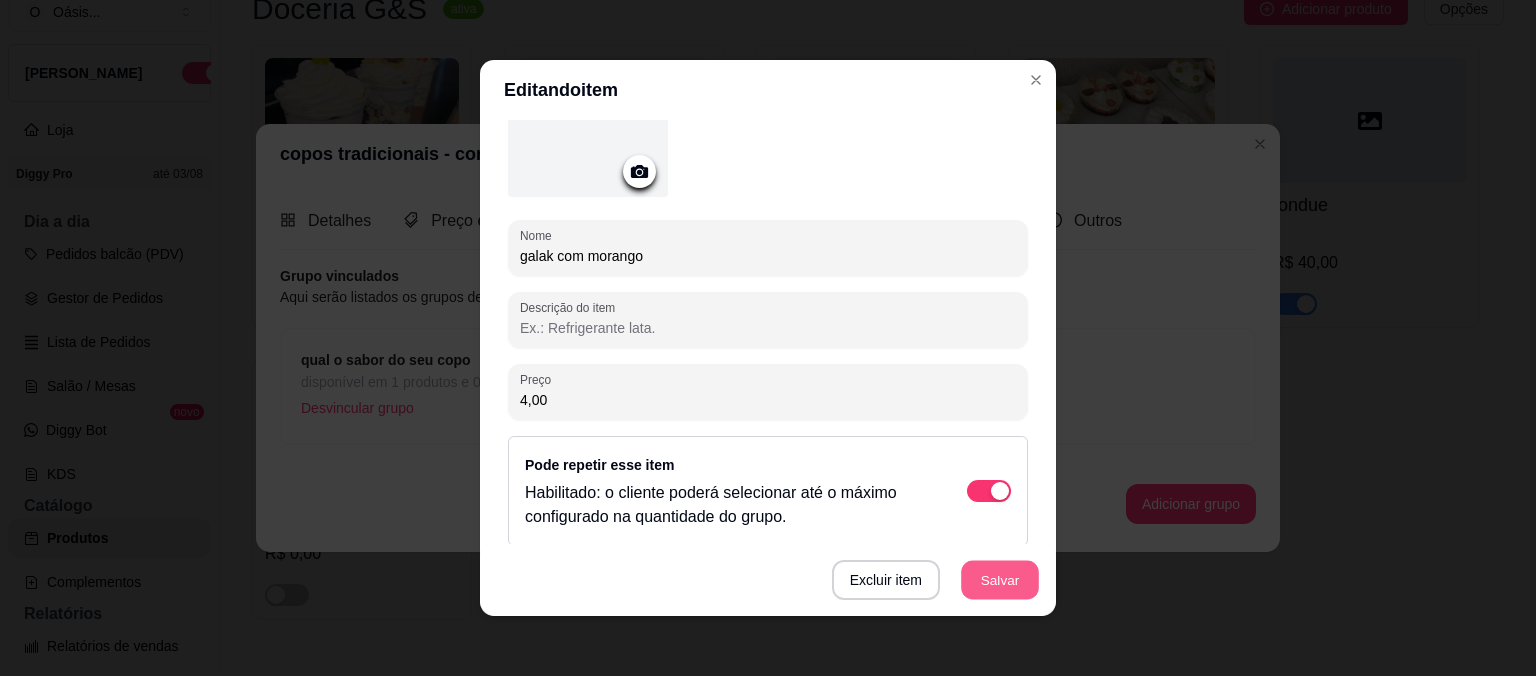 click on "Salvar" at bounding box center (1000, 580) 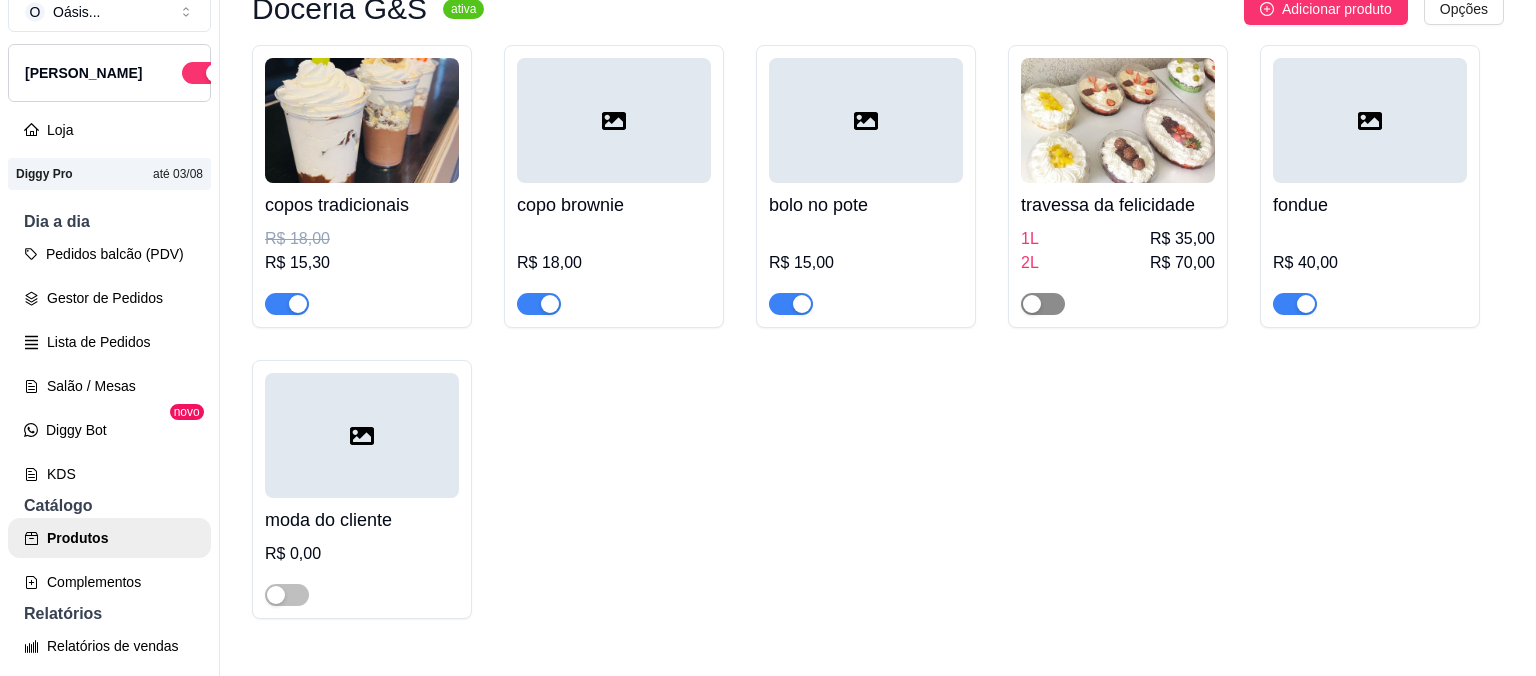 click at bounding box center [1032, 304] 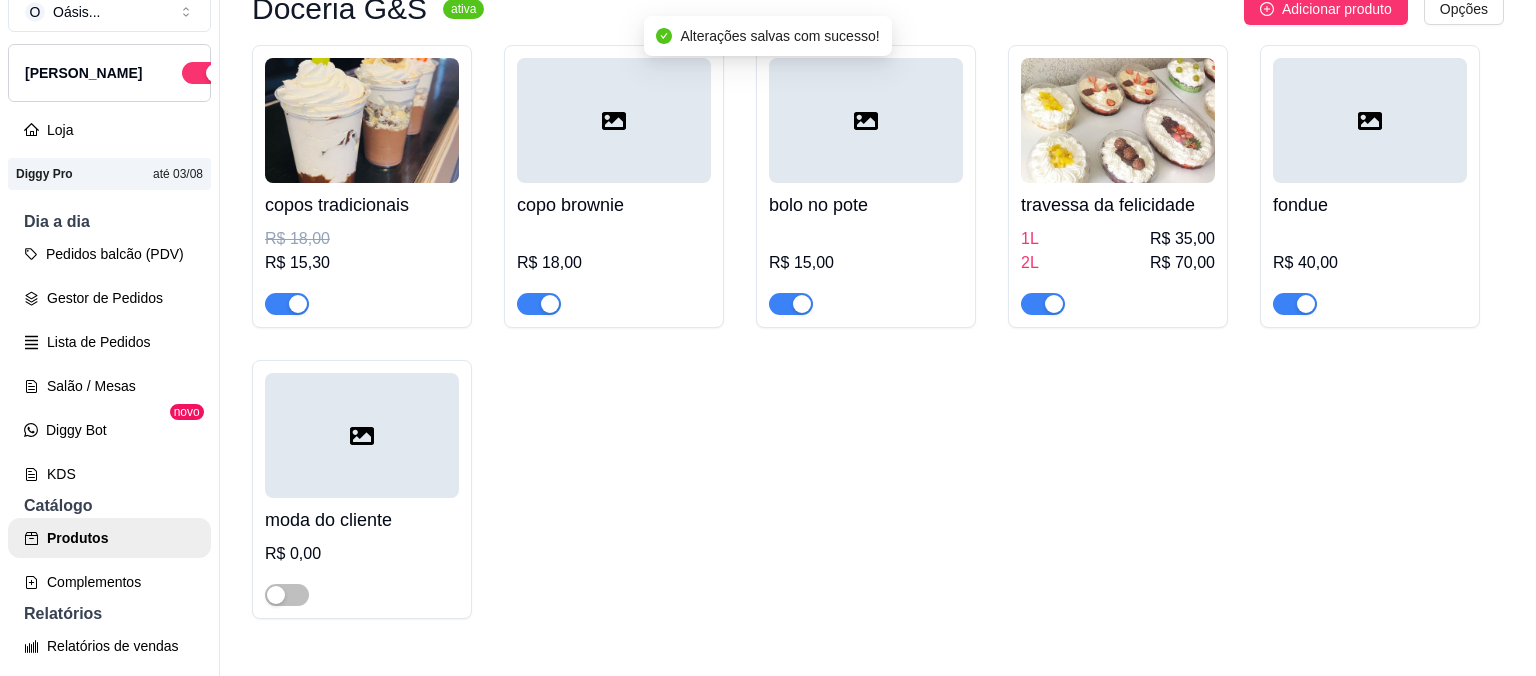 click on "1L R$ 35,00" at bounding box center [1118, 239] 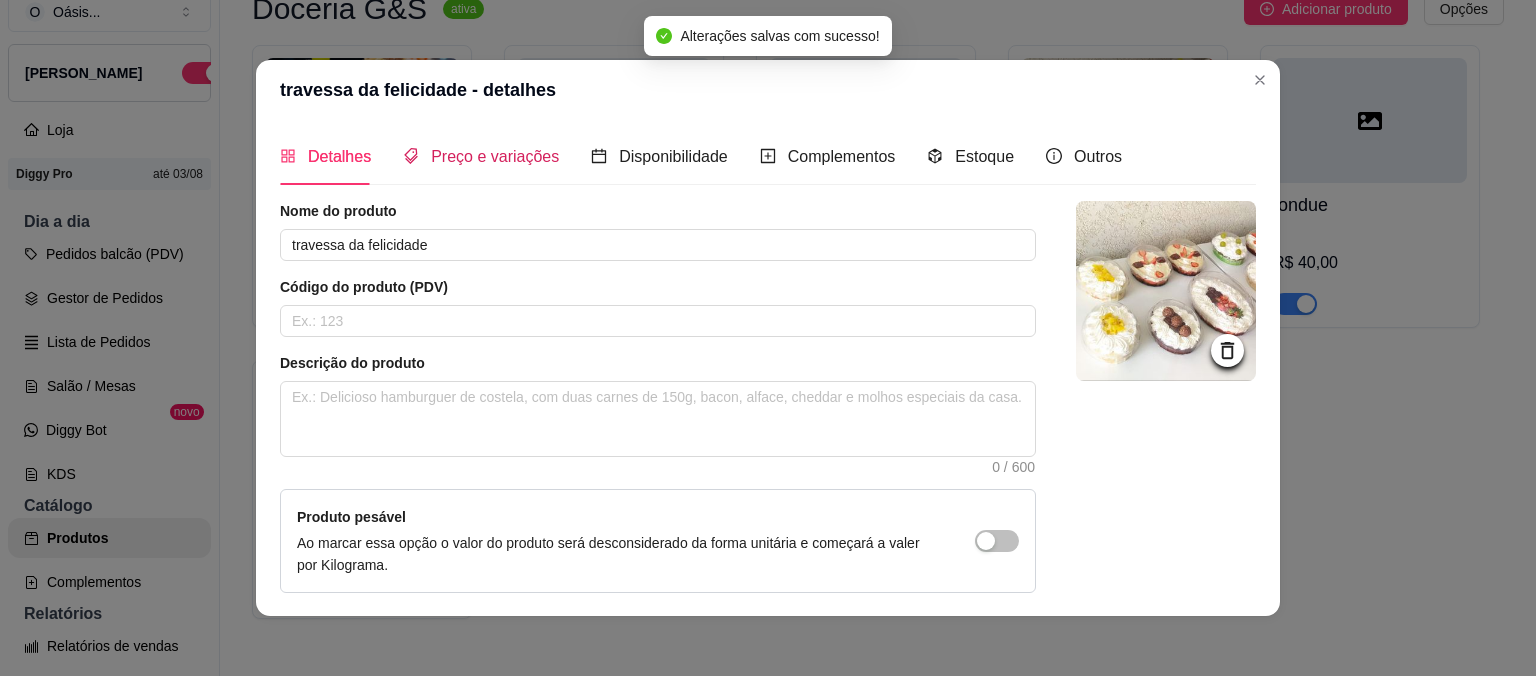 click on "Preço e variações" at bounding box center (495, 156) 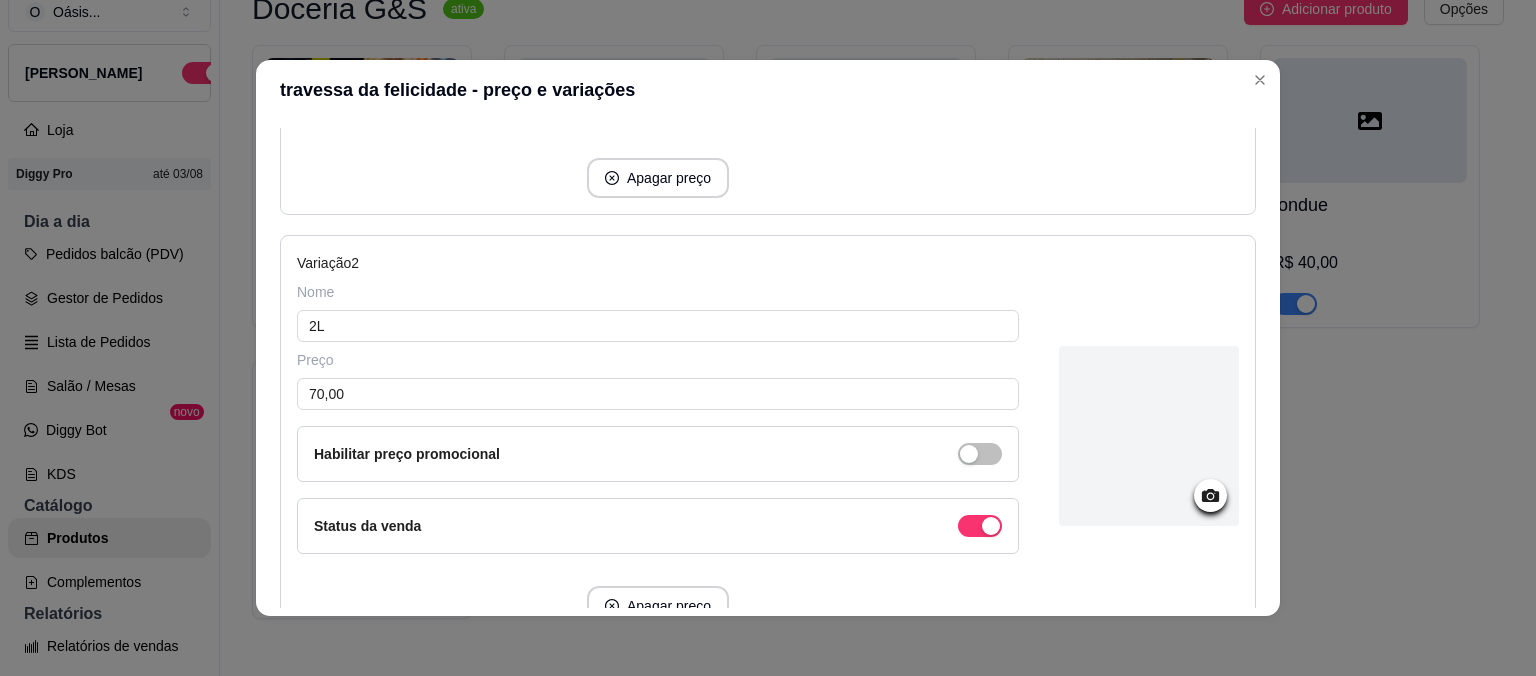 scroll, scrollTop: 560, scrollLeft: 0, axis: vertical 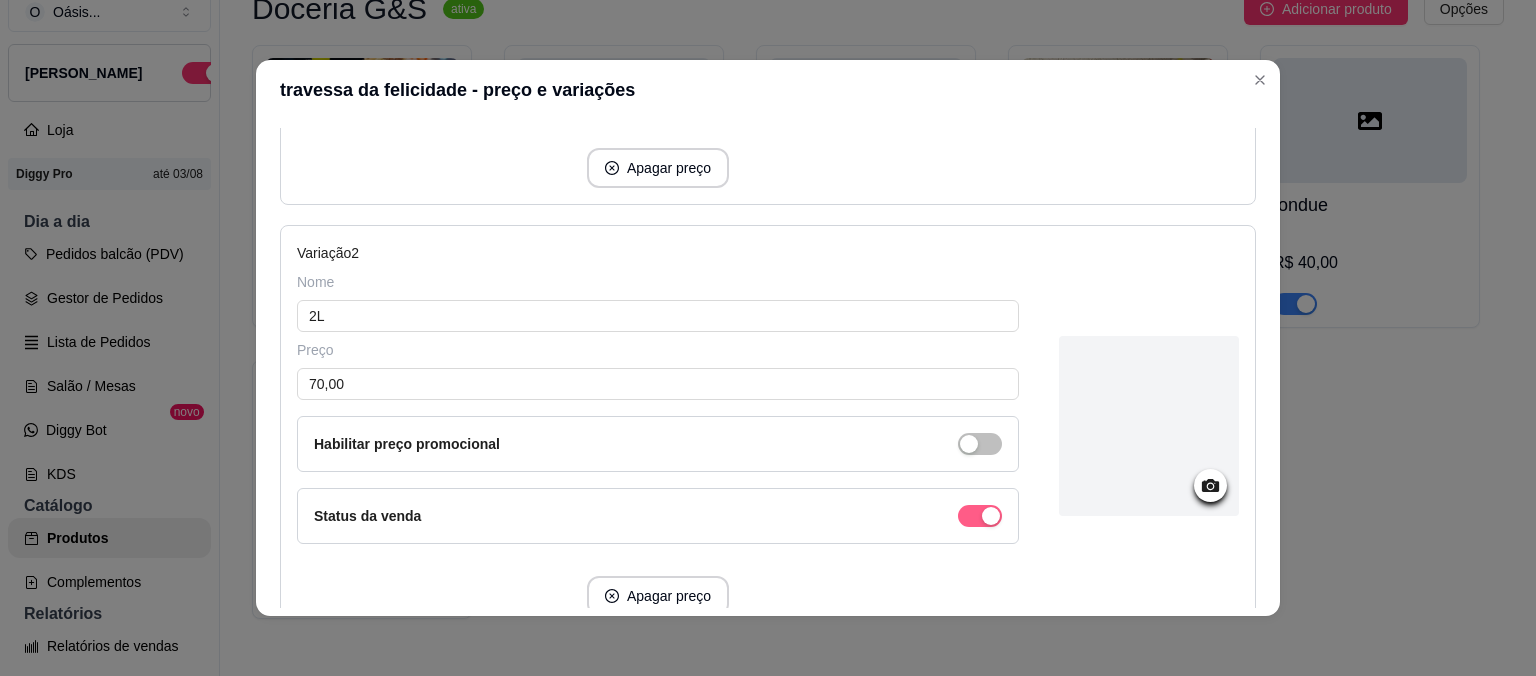 click at bounding box center (980, 88) 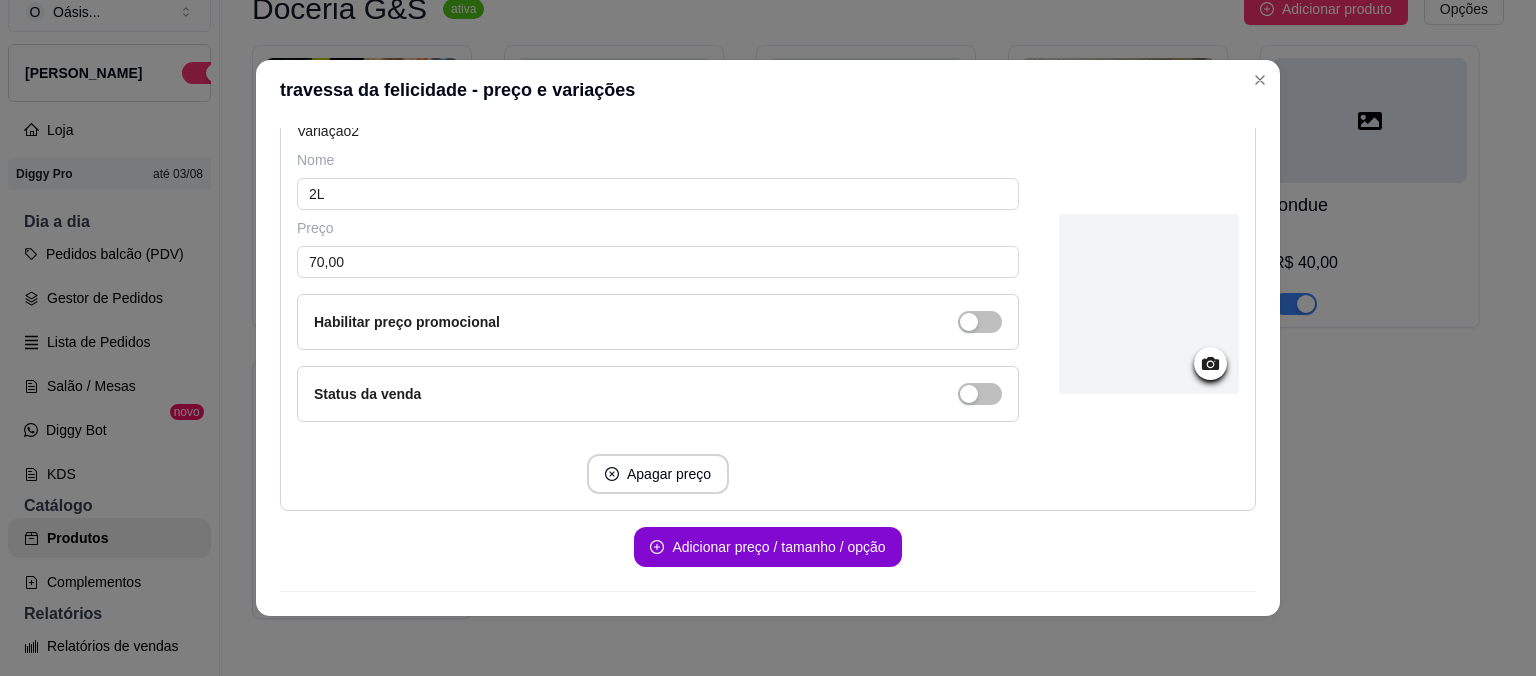 scroll, scrollTop: 726, scrollLeft: 0, axis: vertical 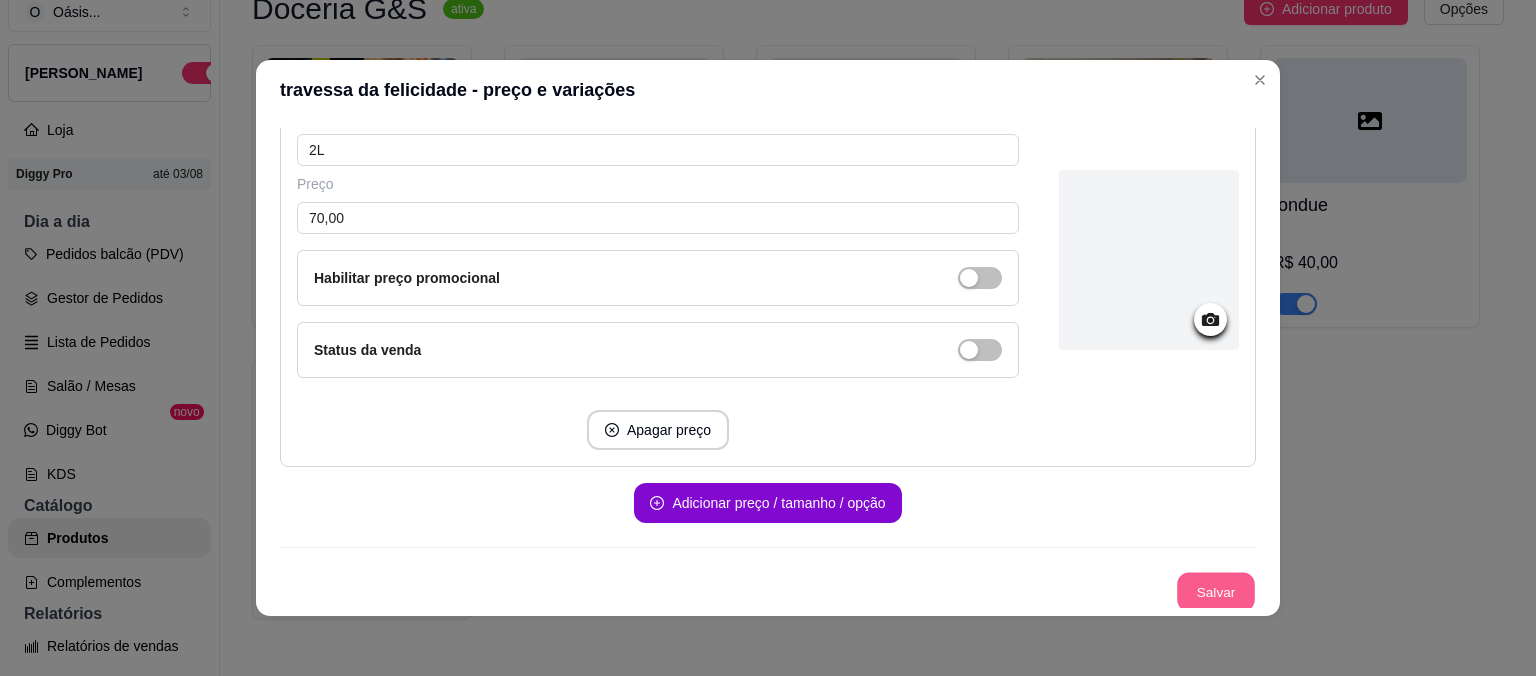 click on "Salvar" at bounding box center [1216, 592] 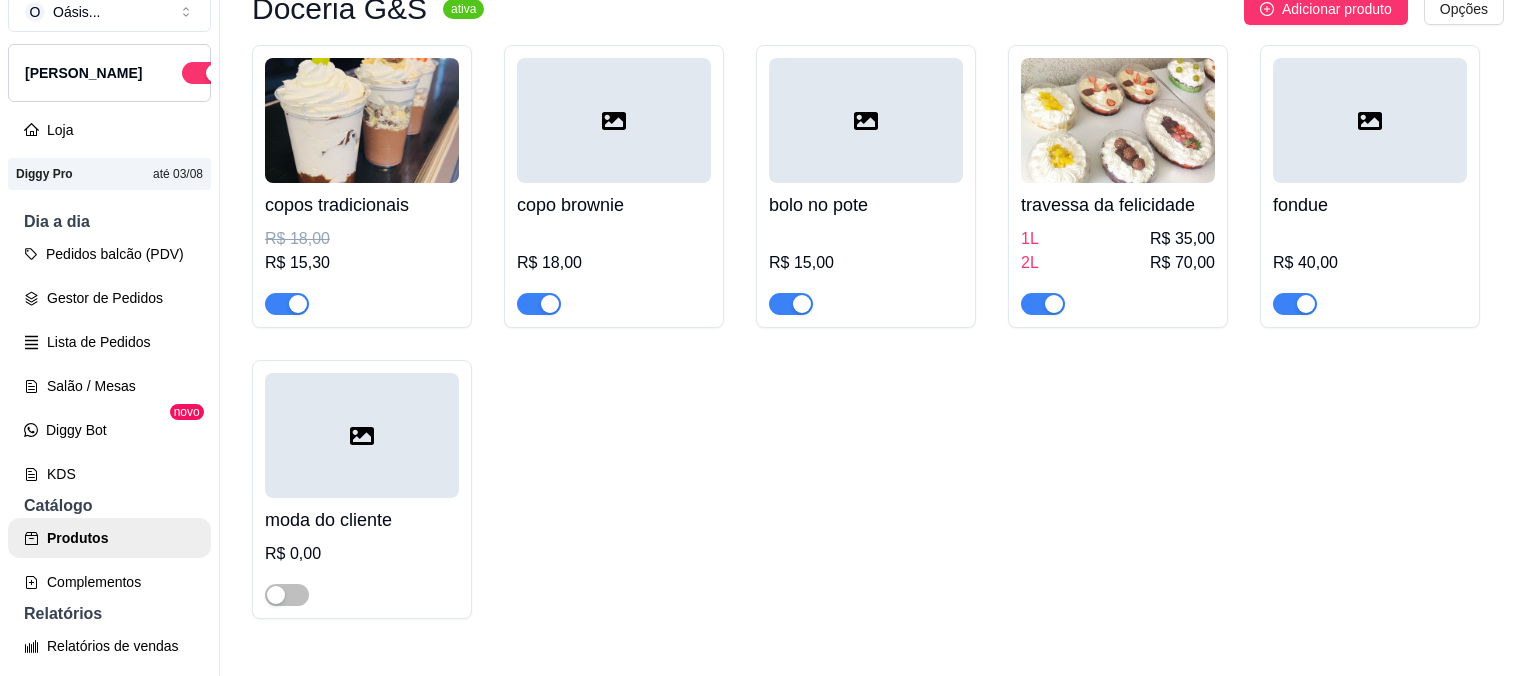 click on "2L R$ 70,00" at bounding box center [1118, 263] 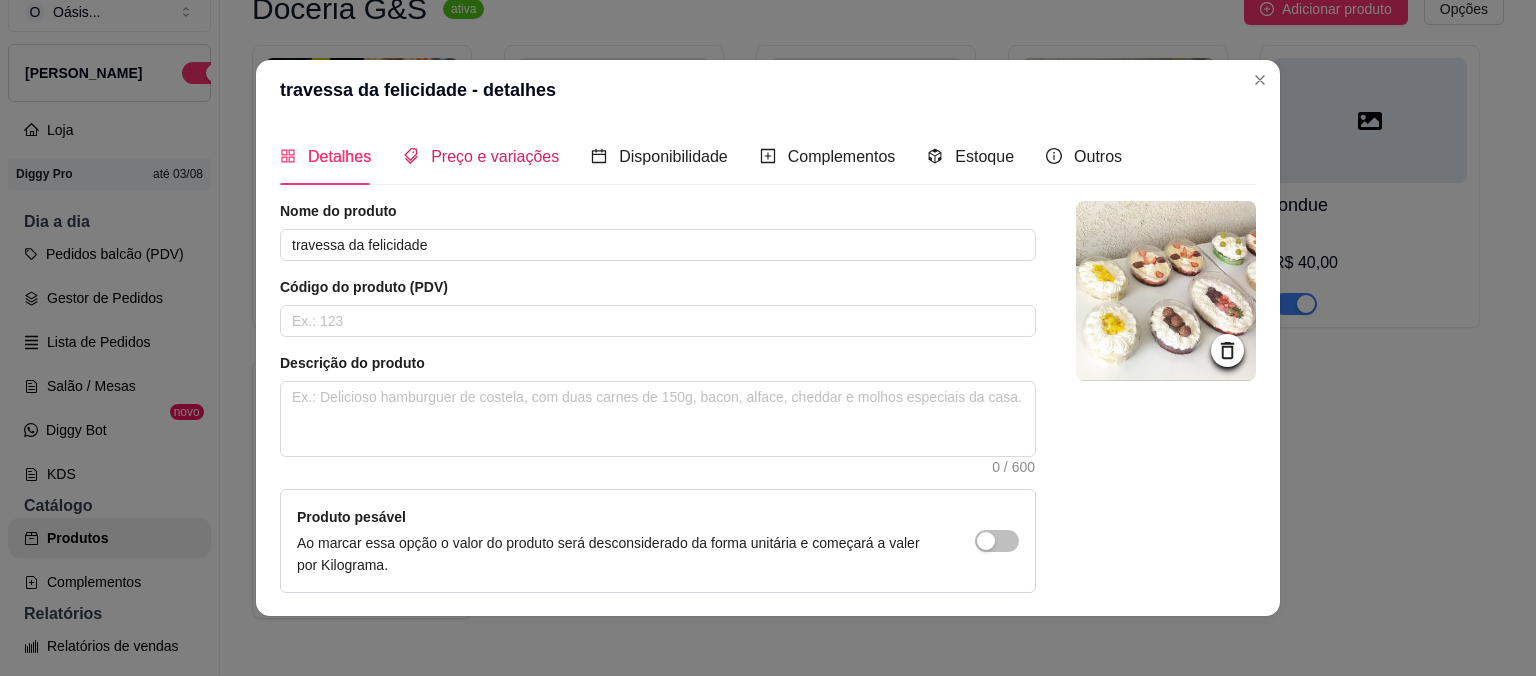 click on "Preço e variações" at bounding box center [495, 156] 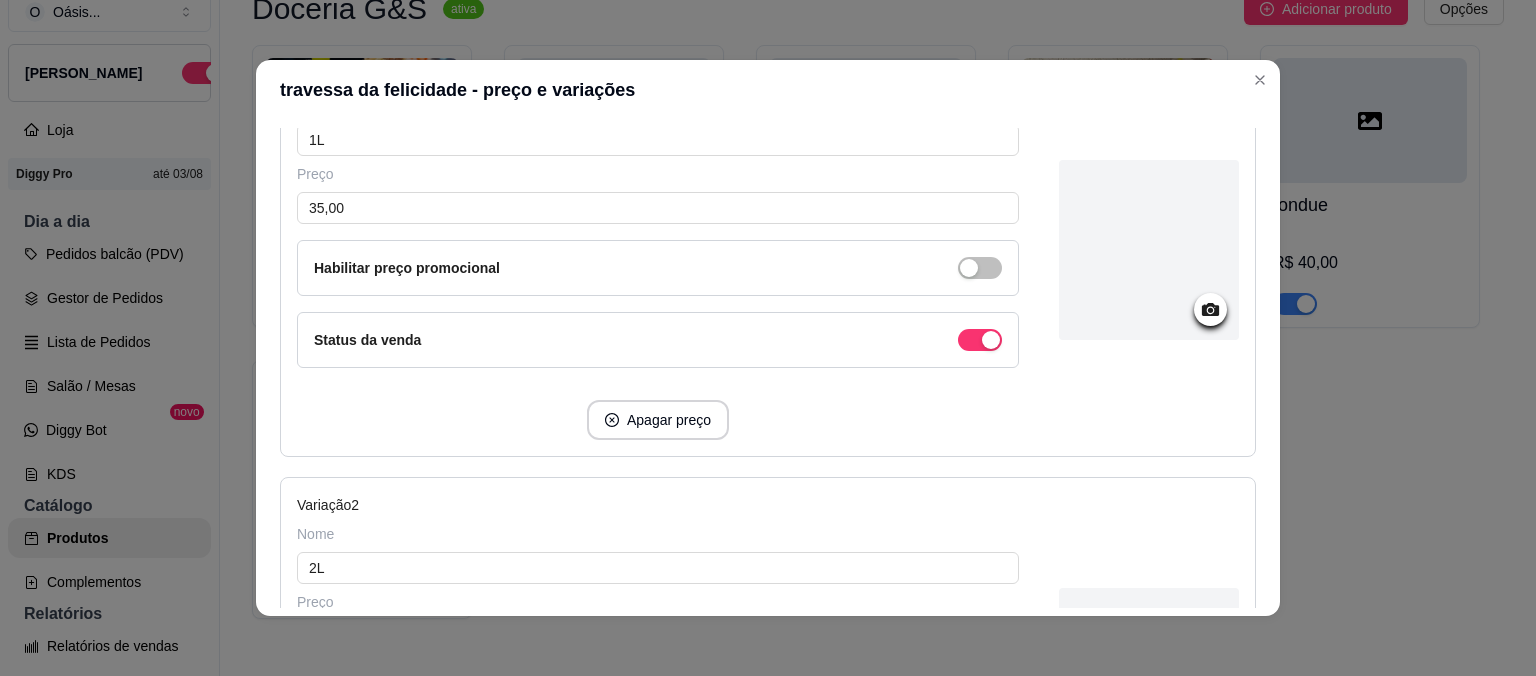 scroll, scrollTop: 338, scrollLeft: 0, axis: vertical 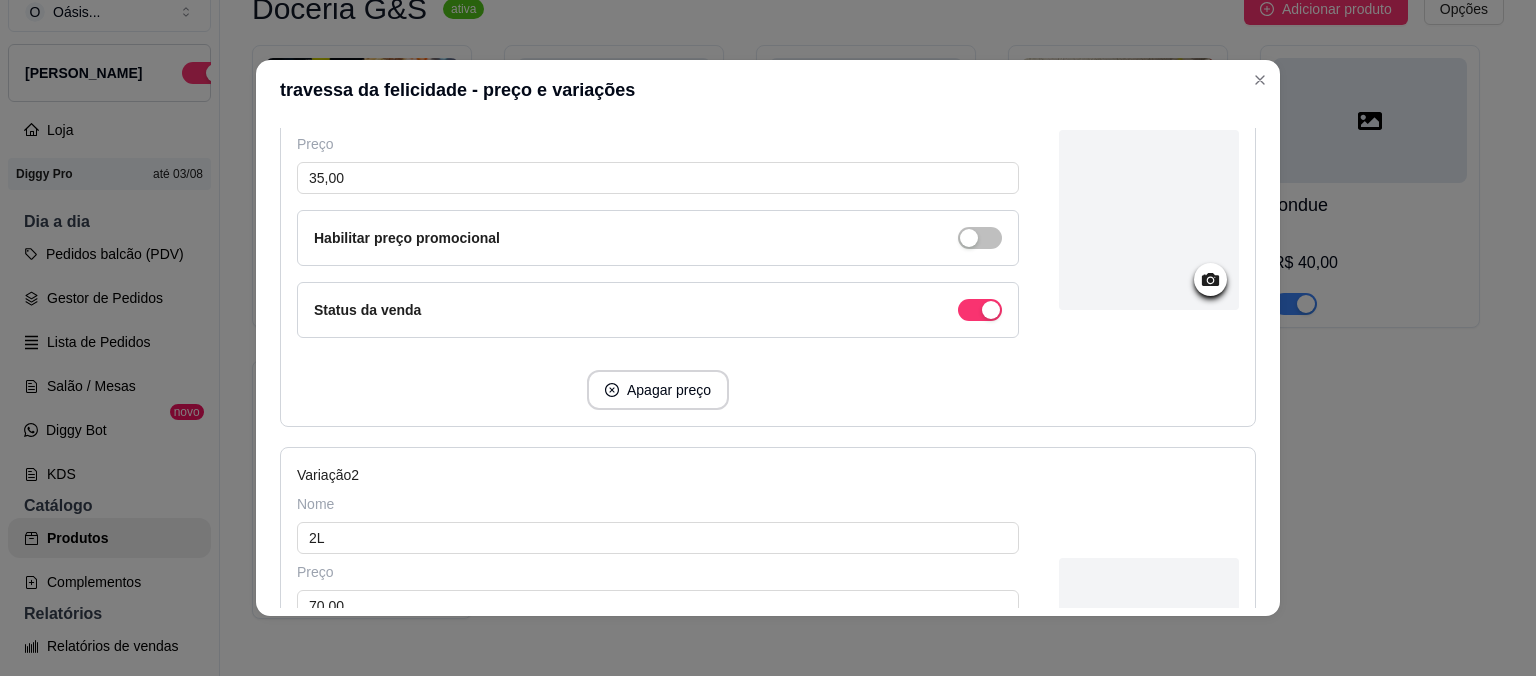 click on "travessa da felicidade - preço e variações Detalhes Preço e variações Disponibilidade Complementos Estoque Outros Nome do produto travessa da felicidade Código do produto (PDV) Descrição do produto 0 / 600 Produto pesável Ao marcar essa opção o valor do produto será desconsiderado da forma unitária e começará a valer por Kilograma. Quantidade miníma para pedido Ao habilitar seus clientes terão que pedir uma quantidade miníma desse produto. Copiar link do produto Deletar produto Salvar Seu produto possui diferentes preços, tamanhos ou cores? Habilite essa opção caso seu produto tenha diferentes preços, tamanhos, cores Adicione os diferentes tamanhos, preços e opções abaixo: Variação  1 Nome 1L Preço  35,00 Habilitar preço promocional Status da venda Apagar preço Variação  2 Nome 2L Preço  70,00 Habilitar preço promocional Status da venda Apagar preço Adicionar preço / tamanho / opção Salvar" at bounding box center (768, 338) 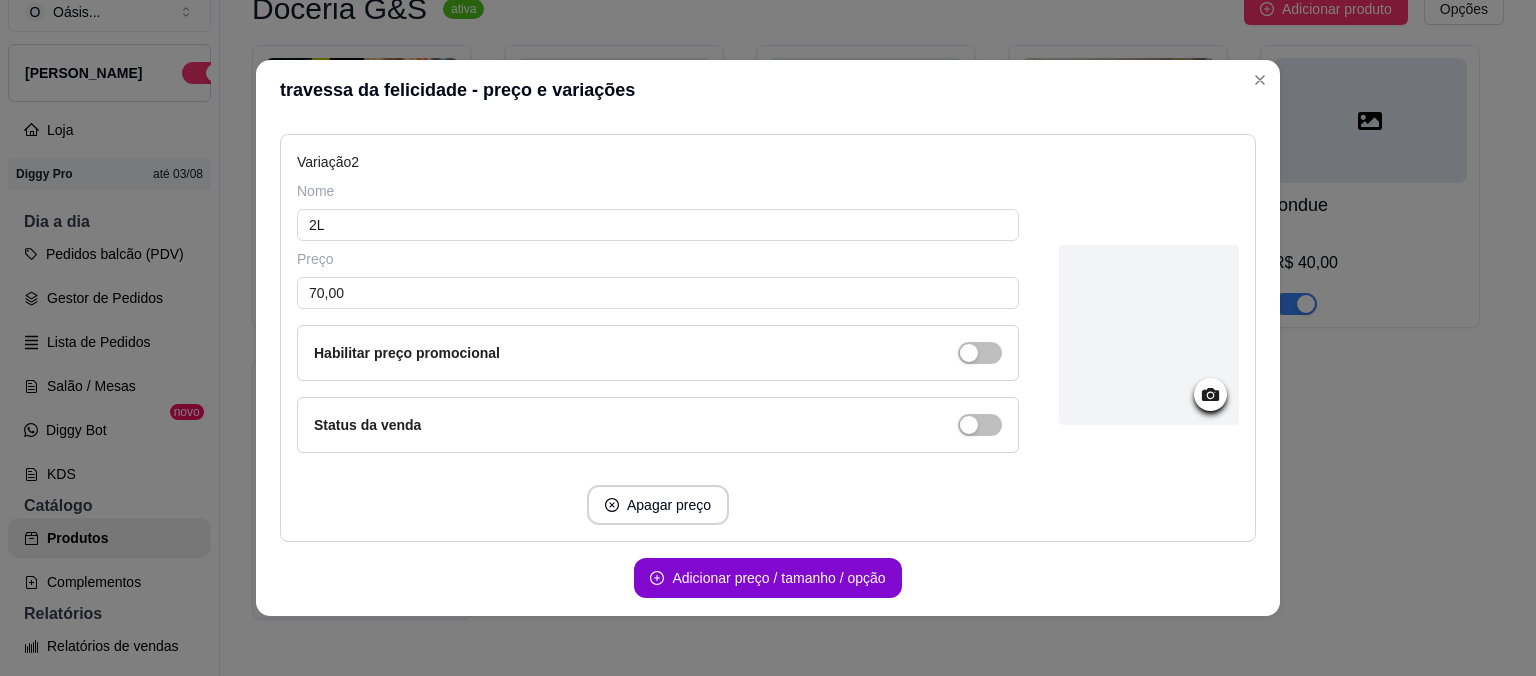 scroll, scrollTop: 726, scrollLeft: 0, axis: vertical 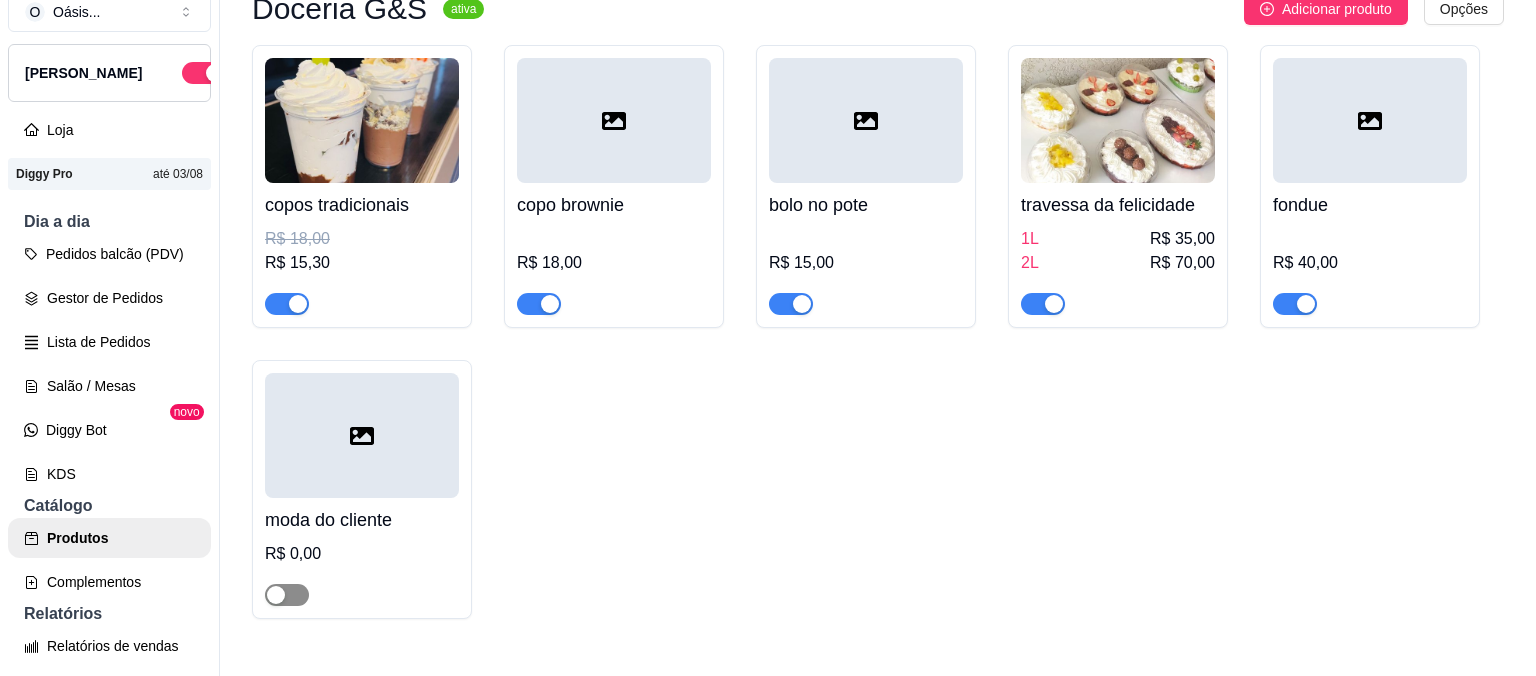 click at bounding box center (287, 595) 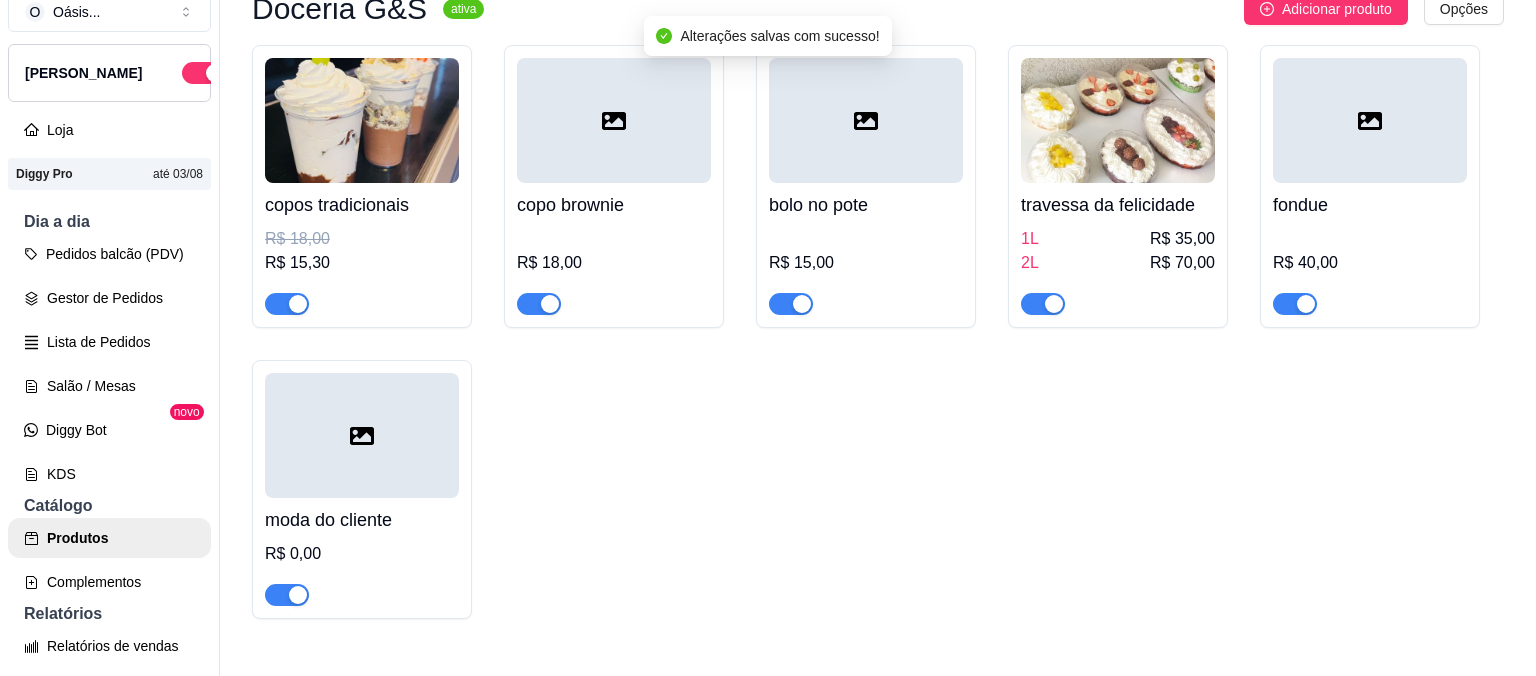 click at bounding box center [287, 595] 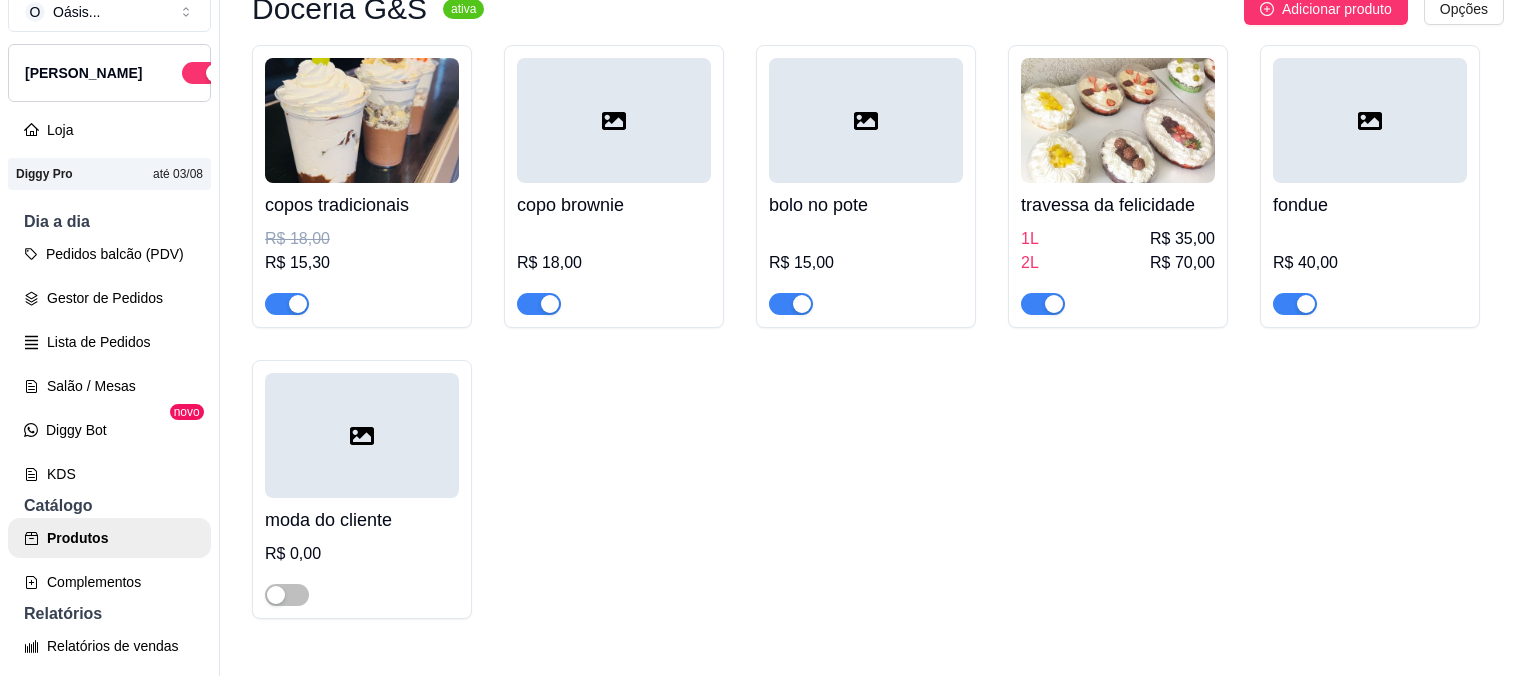 scroll, scrollTop: 0, scrollLeft: 0, axis: both 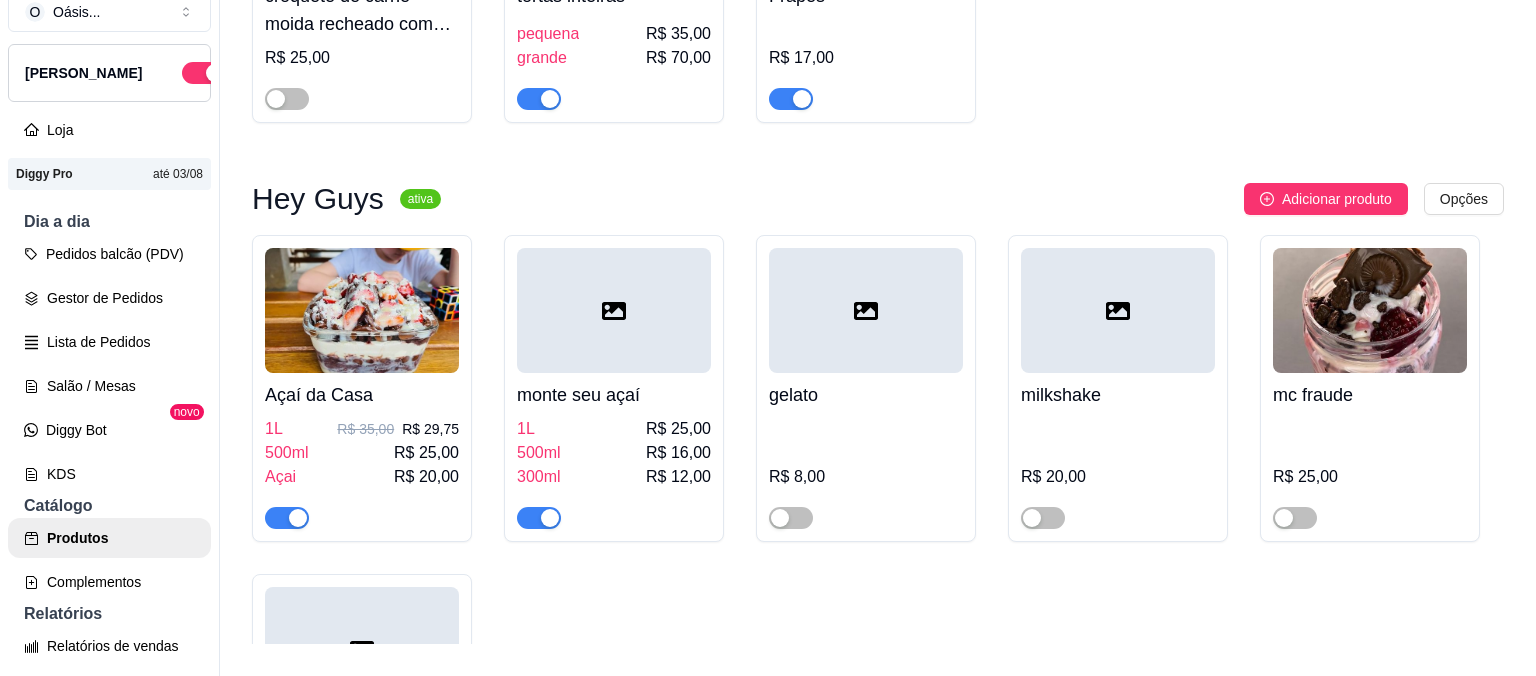 click on "Pasteis   R$ 12,00 Salgados assados   R$ 12,00 R$ 10,20 Cafés   R$ 0,00 tortinha de abobrinha   R$ 12,00 crepes francês   R$ 16,00 croquete de carne moida recheado com queijo   R$ 25,00 tortas inteiras   pequena R$ 35,00 grande R$ 70,00 Frapês   R$ 17,00" at bounding box center (878, -178) 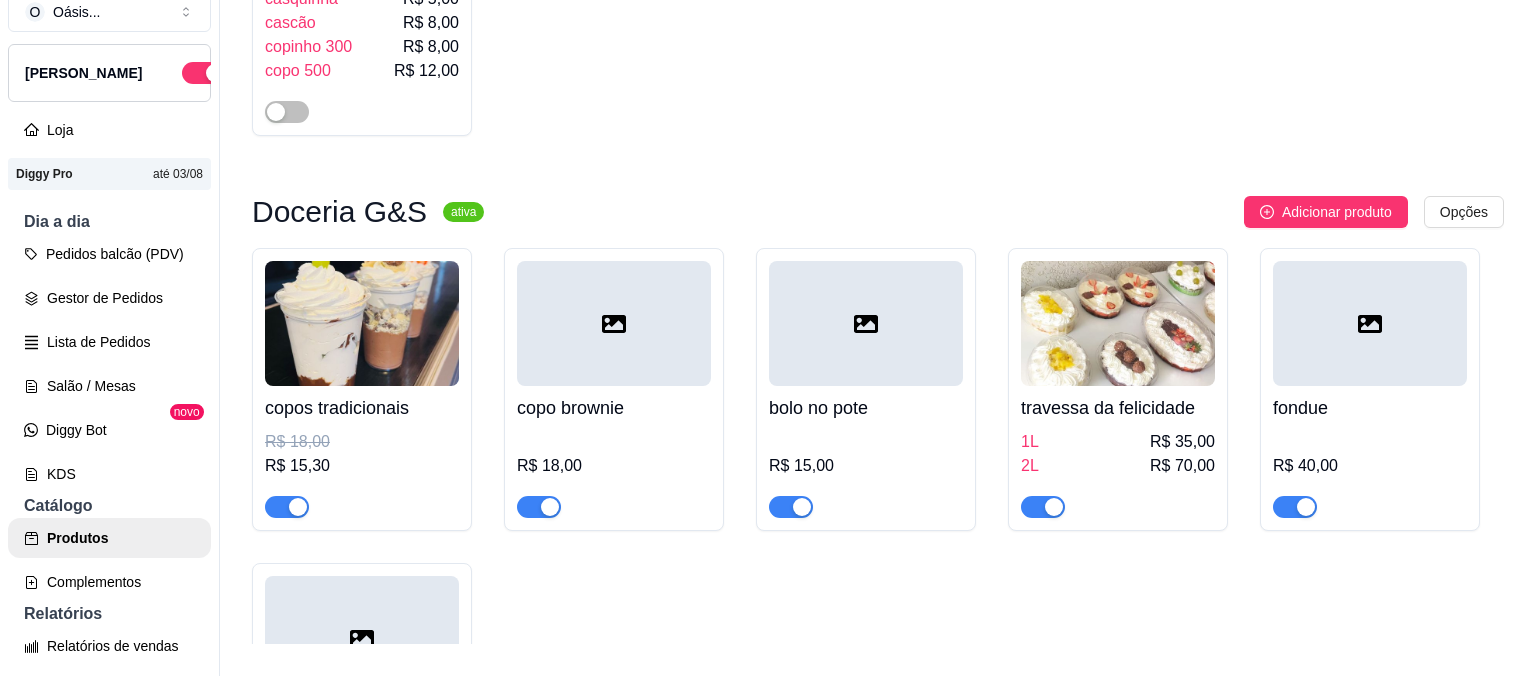scroll, scrollTop: 2138, scrollLeft: 0, axis: vertical 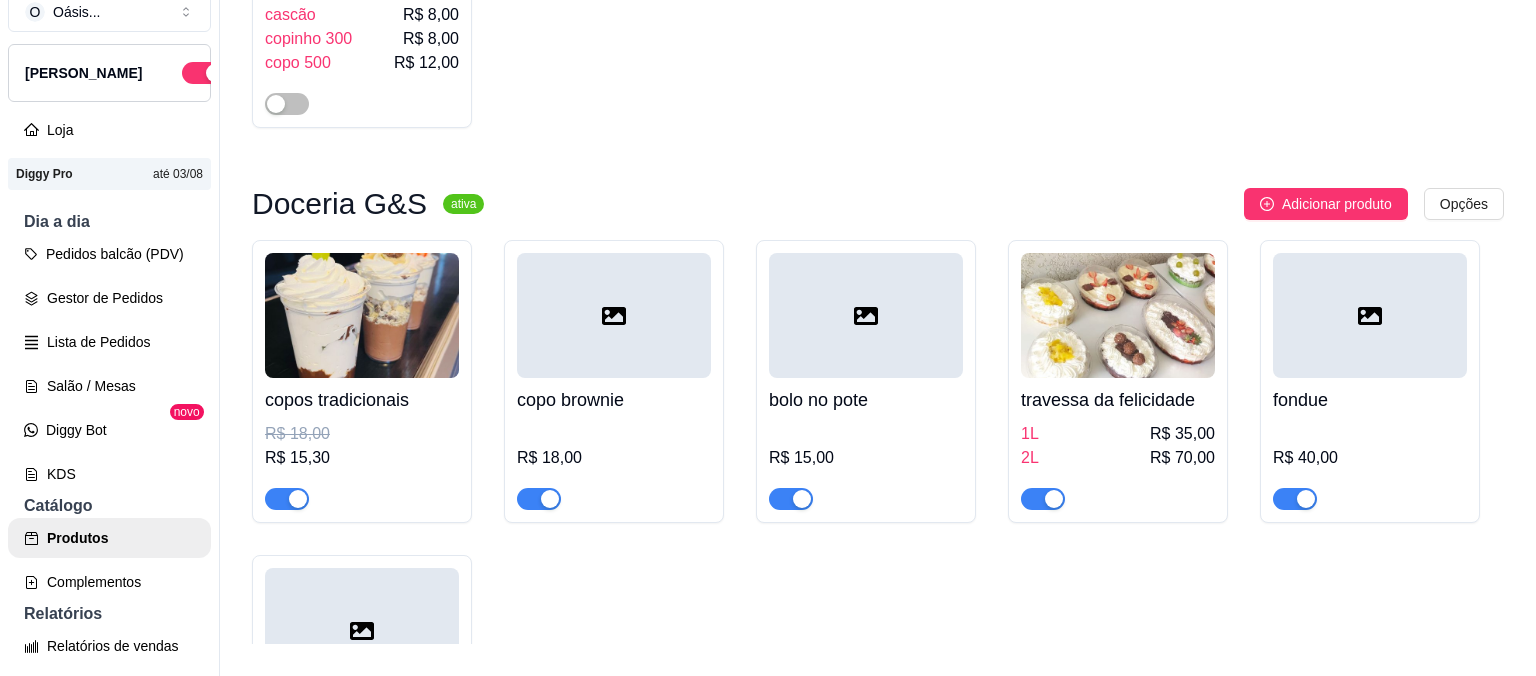 click at bounding box center [550, 499] 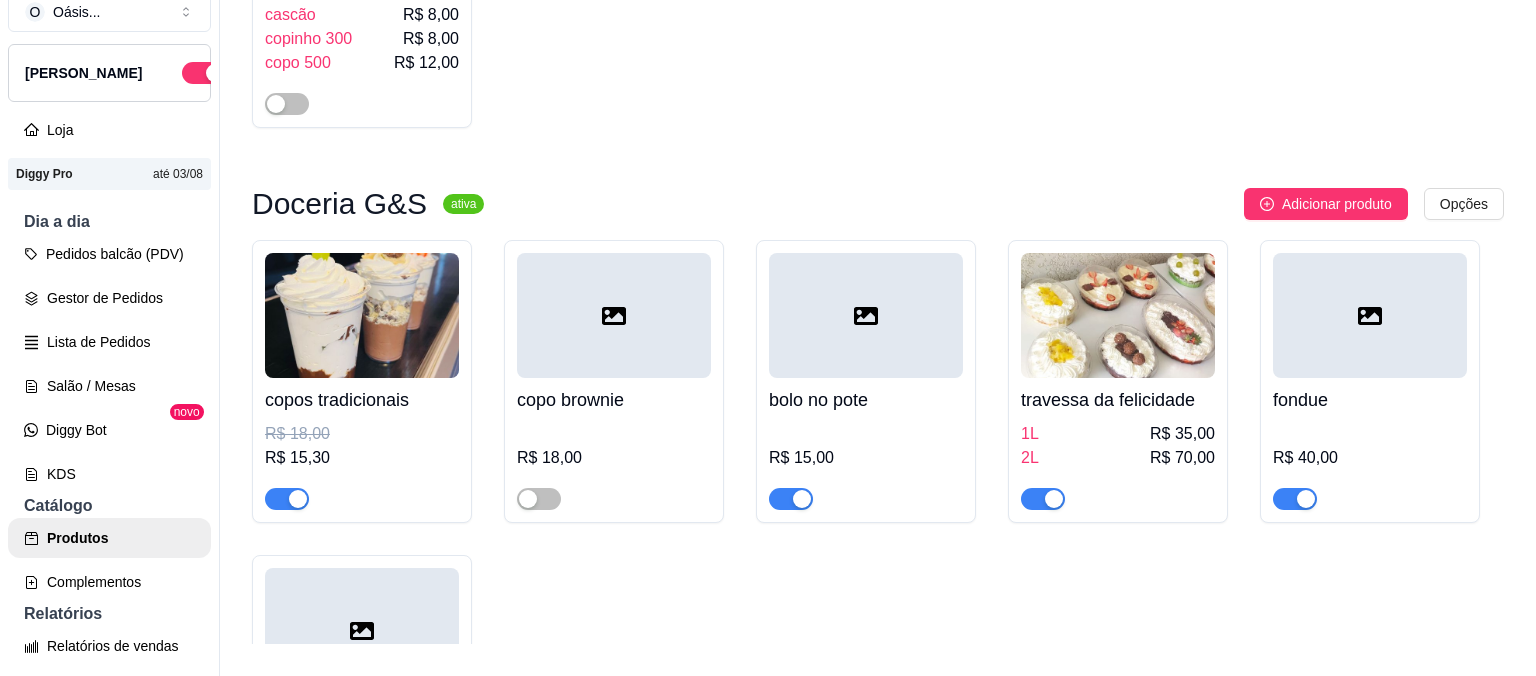 click on "copos tradicionais   R$ 18,00 R$ 15,30 copo brownie   R$ 18,00 bolo no pote   R$ 15,00 travessa da felicidade   1L R$ 35,00 2L R$ 70,00 fondue   R$ 40,00 moda do cliente   R$ 0,00" at bounding box center (878, 527) 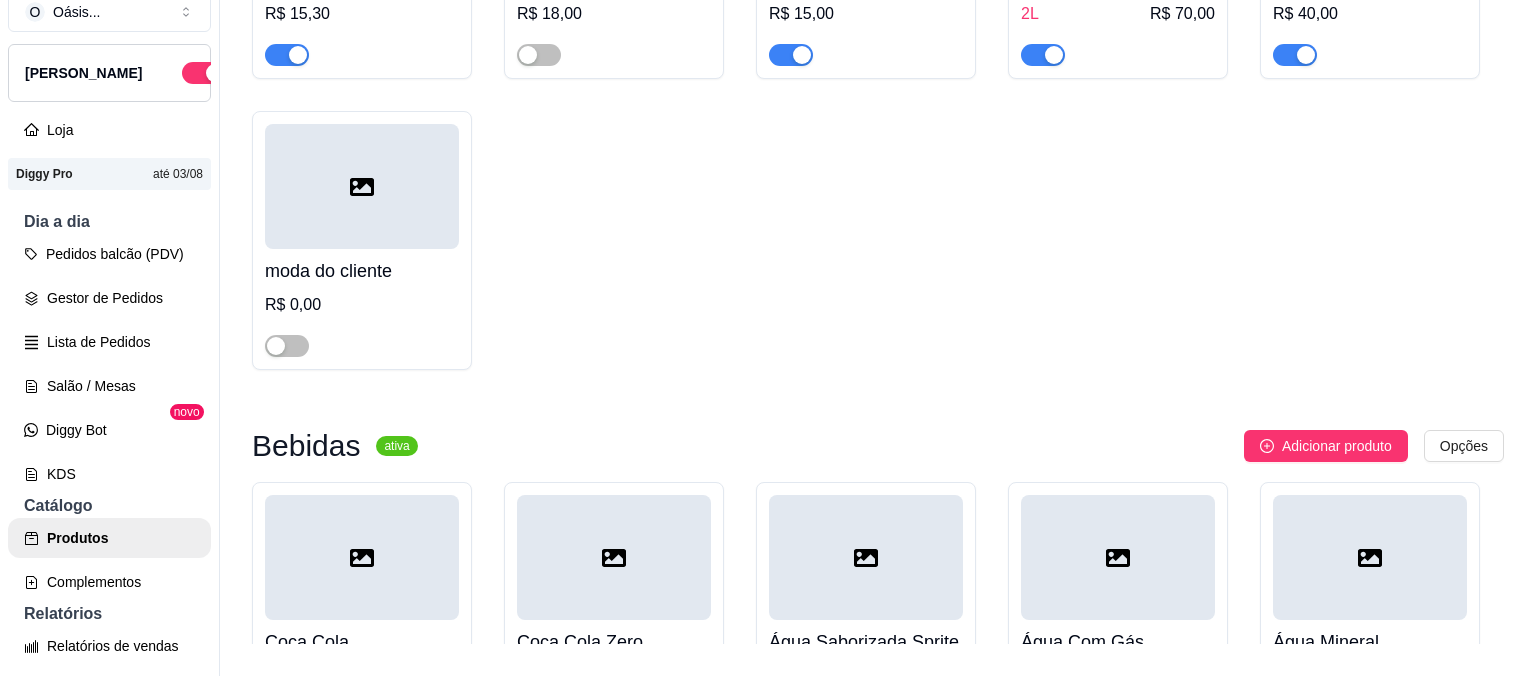scroll, scrollTop: 2592, scrollLeft: 0, axis: vertical 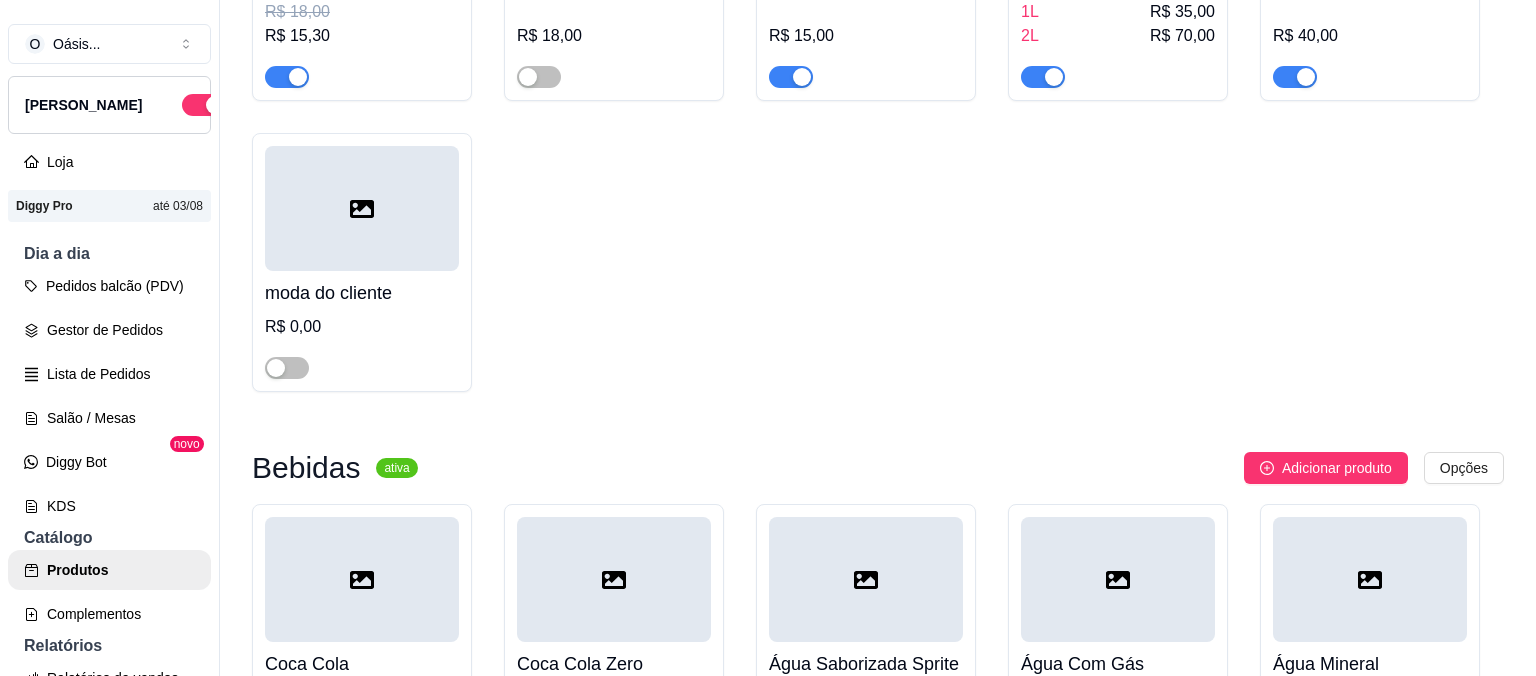 click at bounding box center [362, 208] 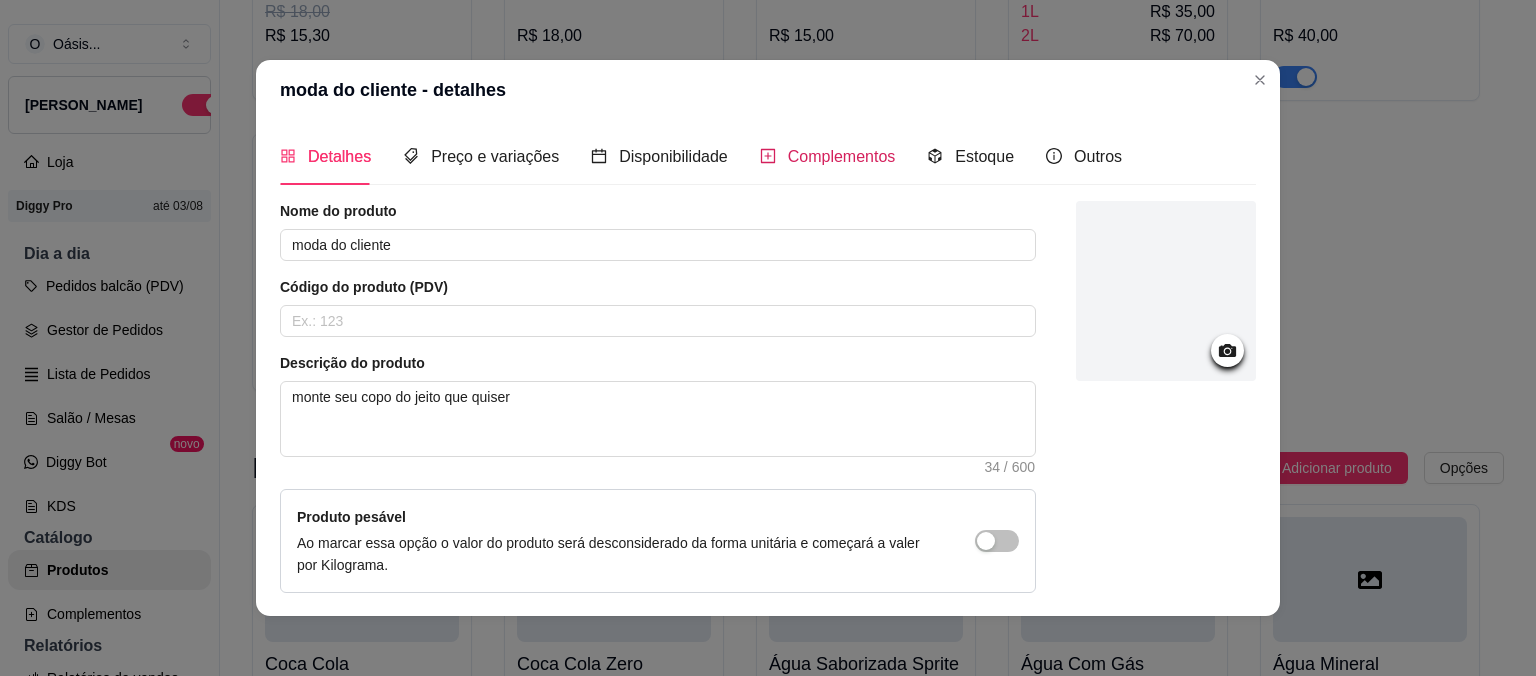 click on "Complementos" at bounding box center (828, 156) 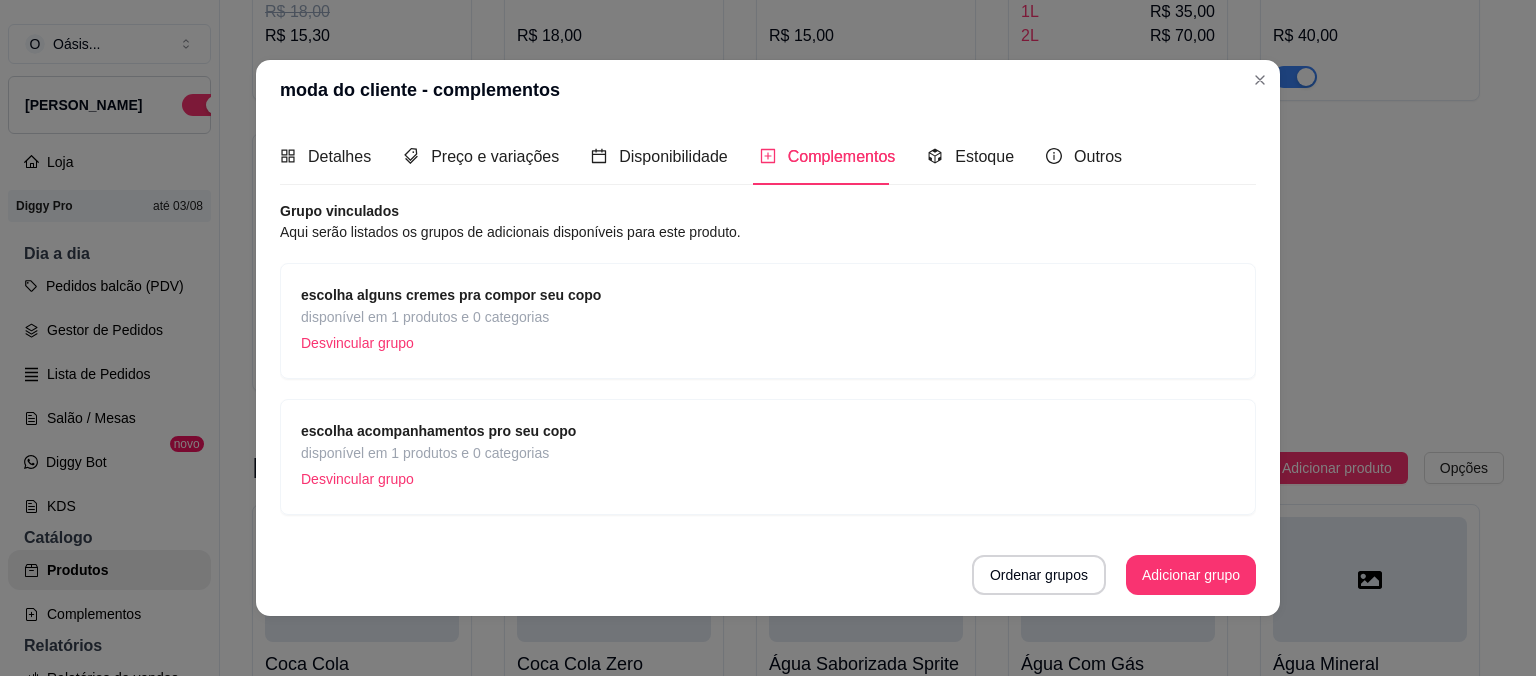 type 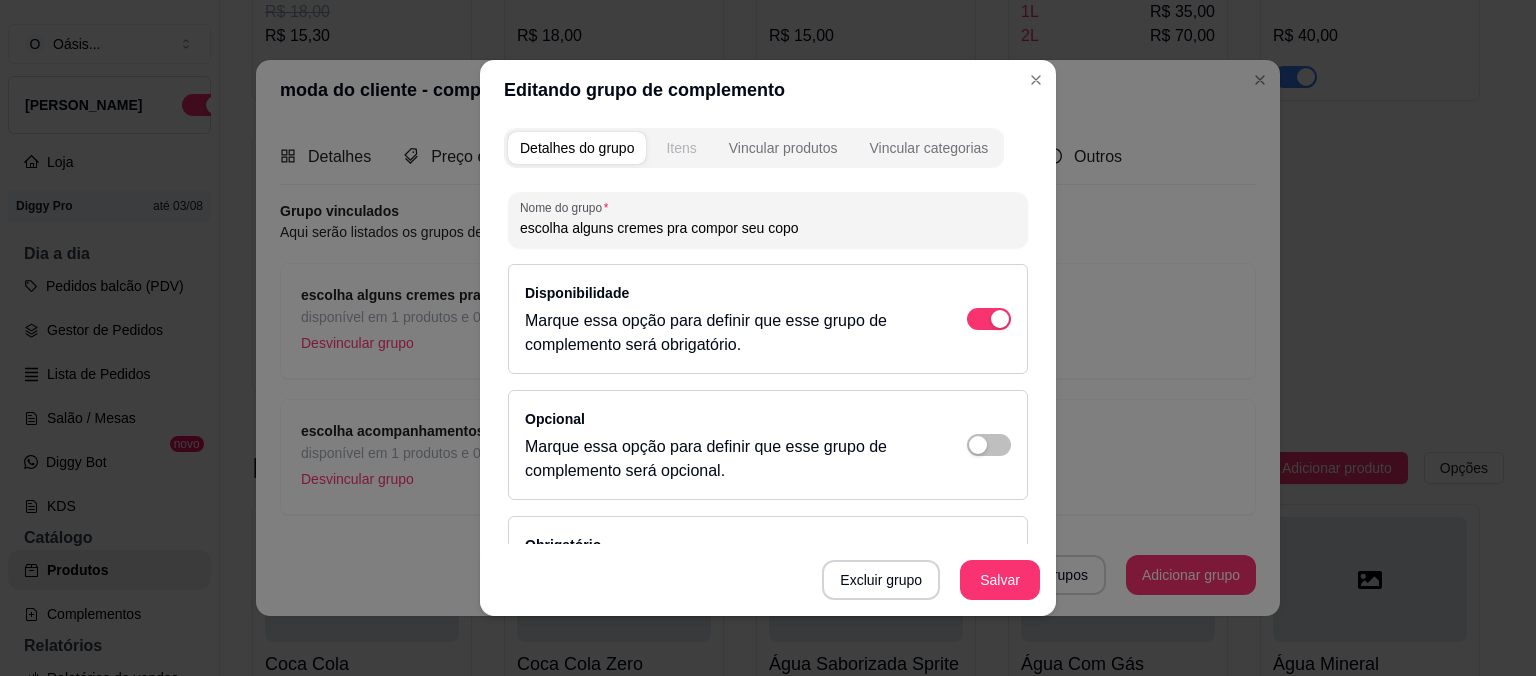 click on "Itens" at bounding box center (681, 148) 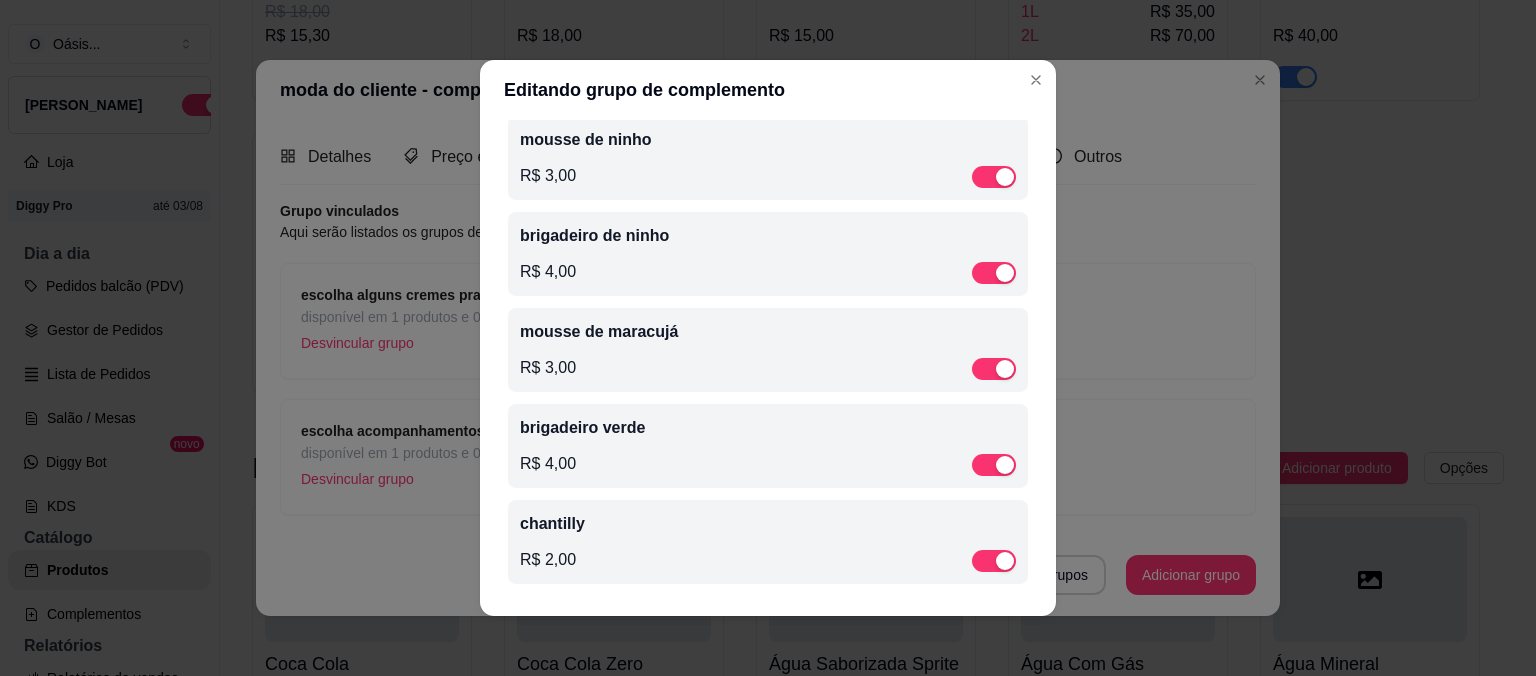 scroll, scrollTop: 239, scrollLeft: 0, axis: vertical 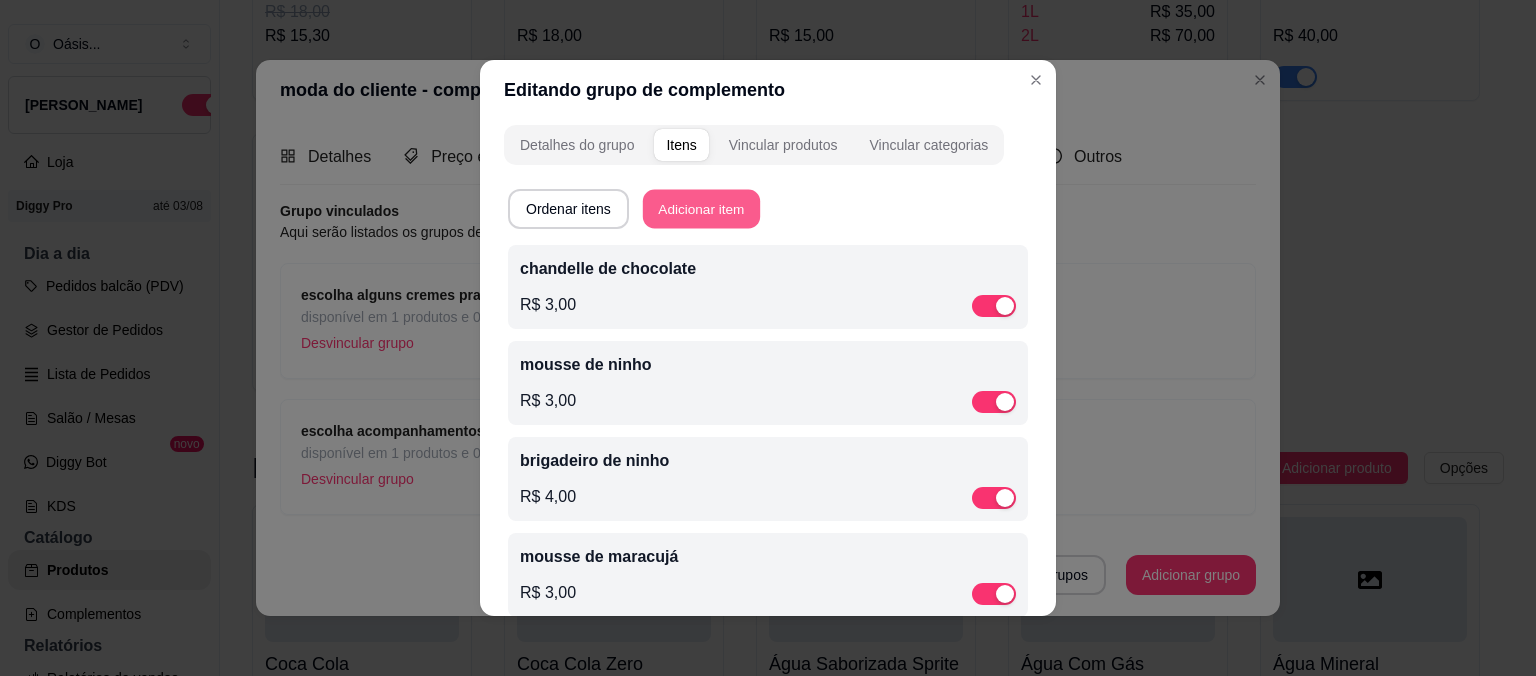 click on "Adicionar item" at bounding box center (701, 209) 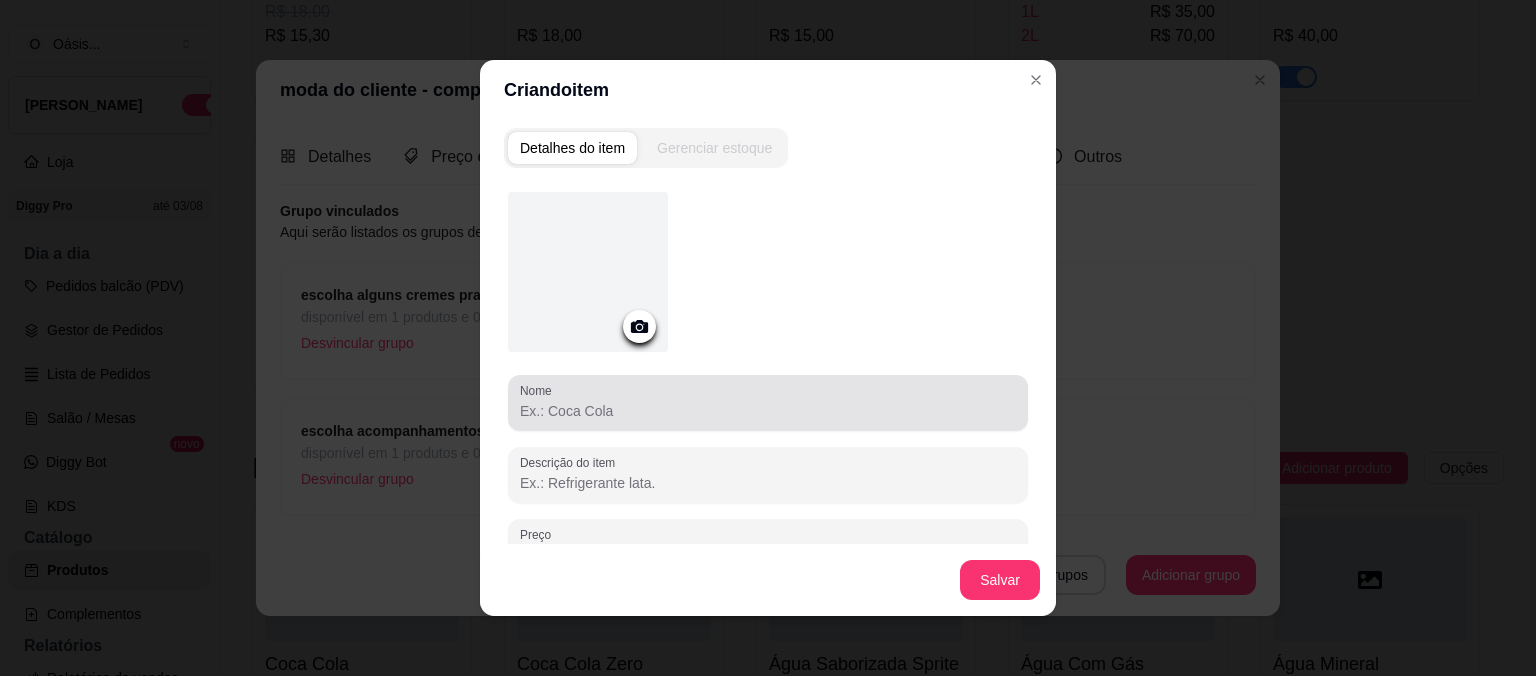 click on "Nome" at bounding box center (768, 403) 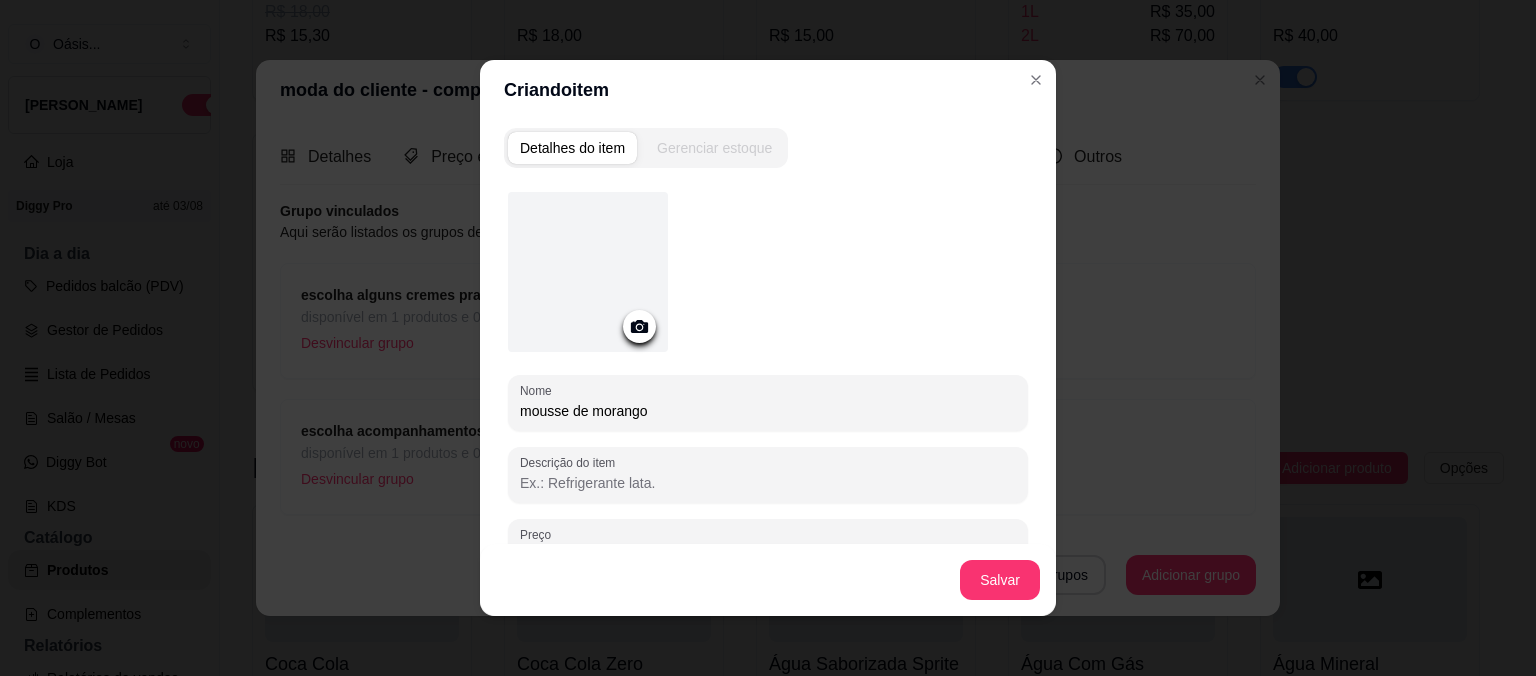 type on "mousse de morango" 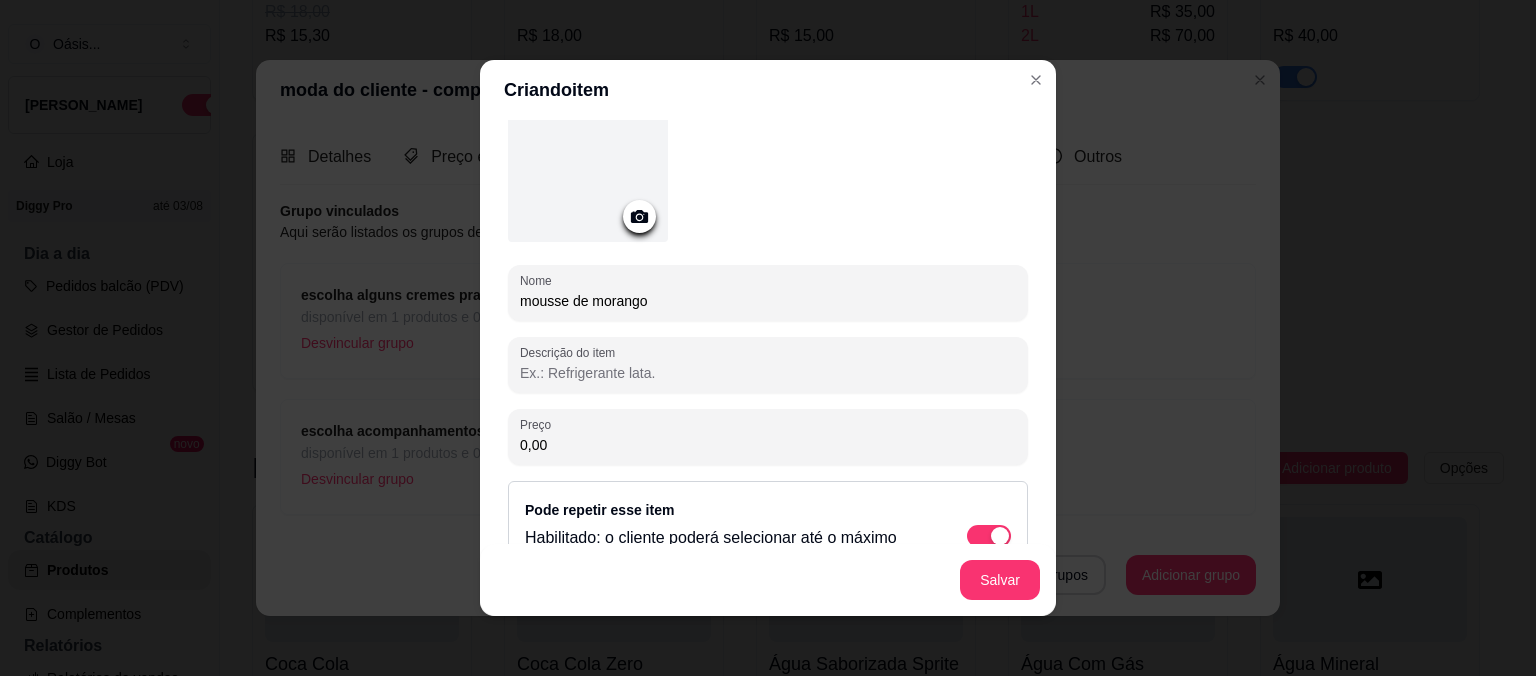 scroll, scrollTop: 118, scrollLeft: 0, axis: vertical 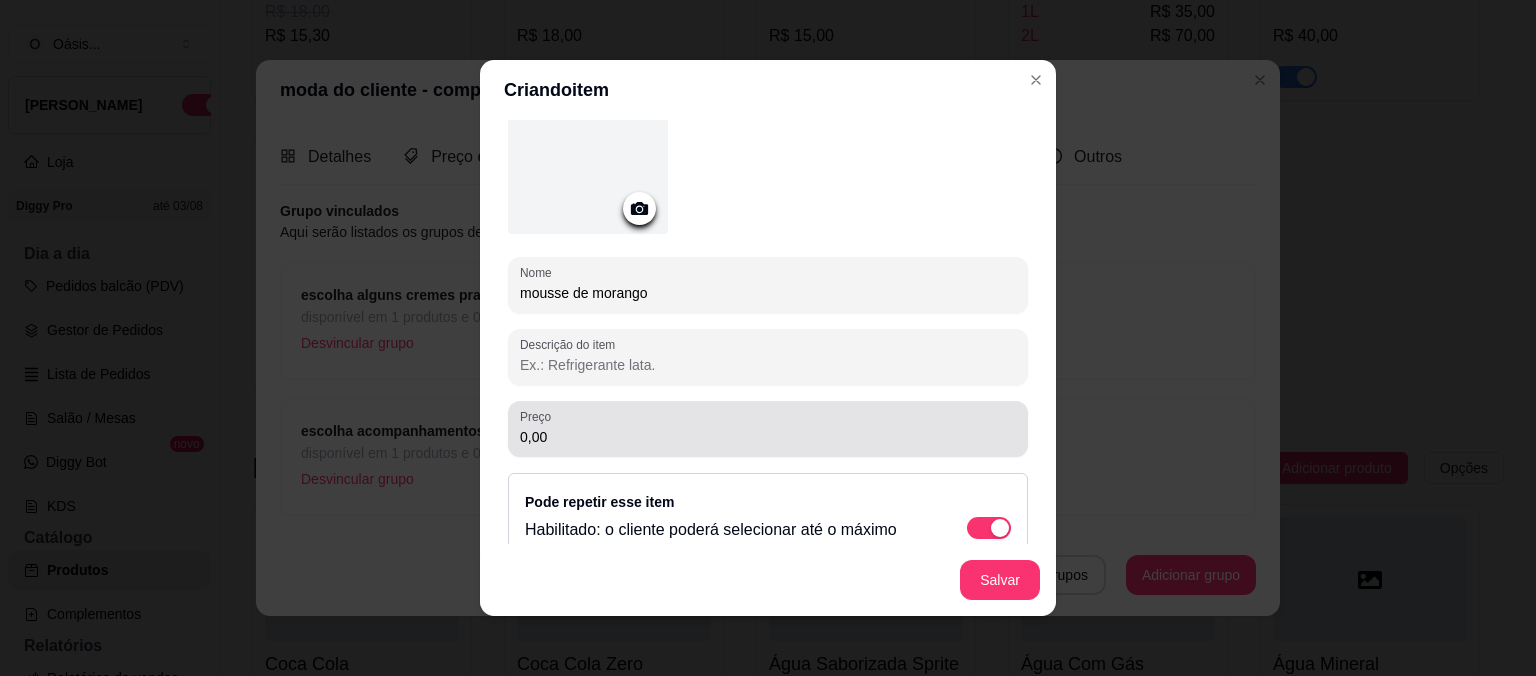 click on "Preço 0,00" at bounding box center [768, 429] 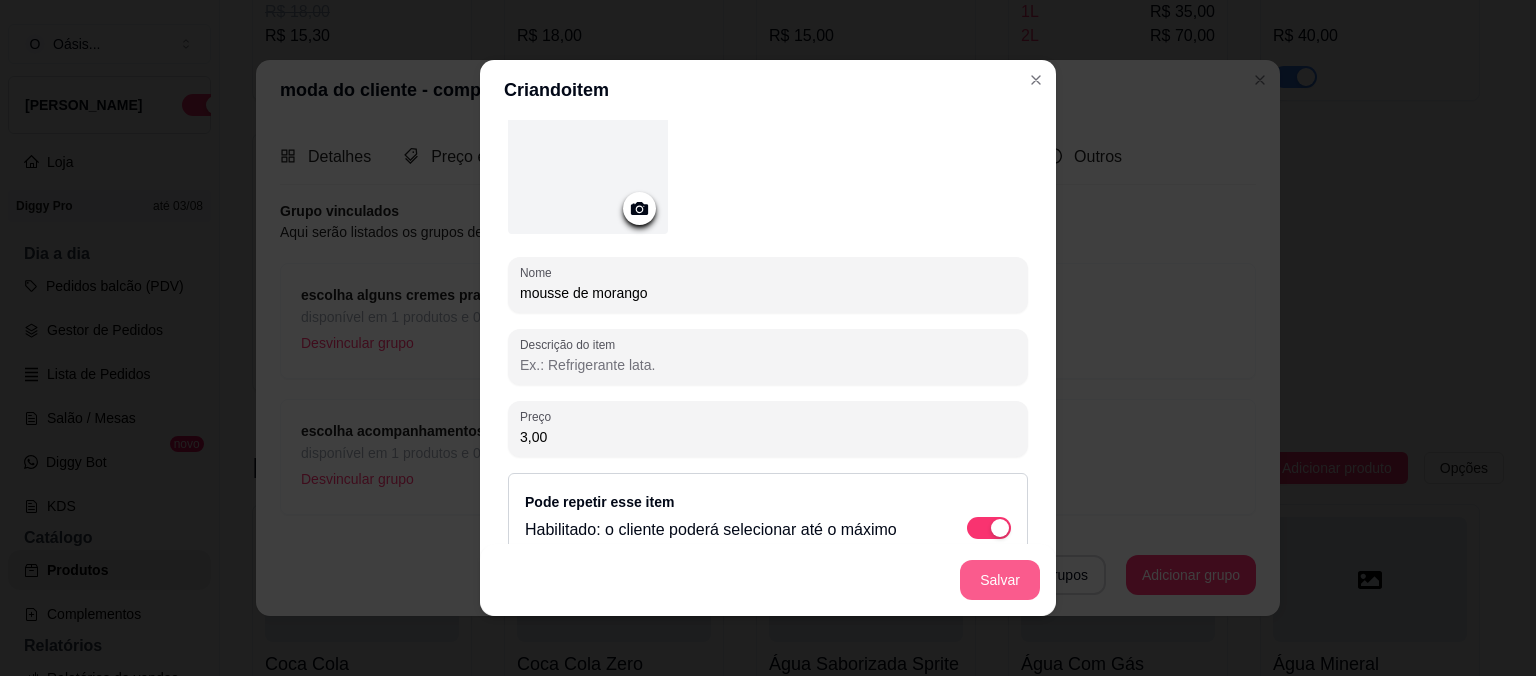 type on "3,00" 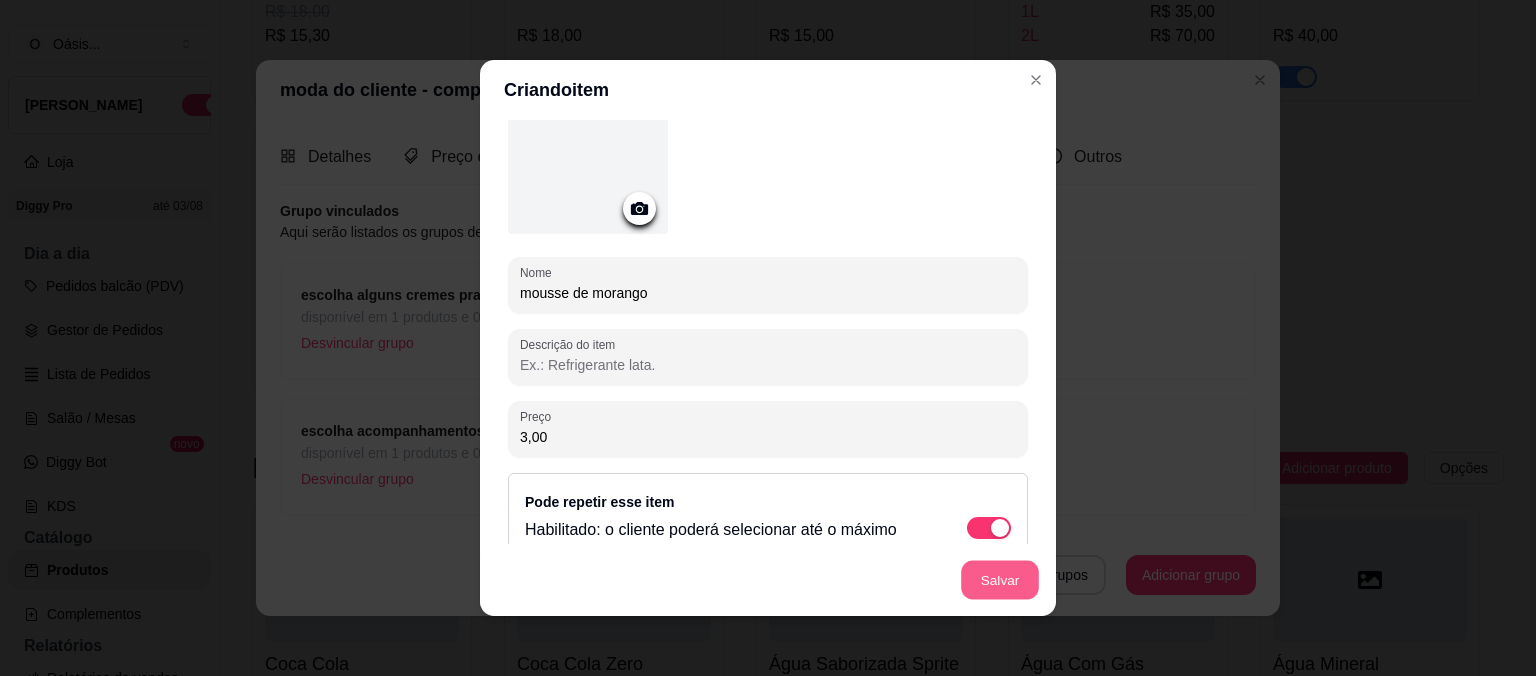 click on "Salvar" at bounding box center [1000, 580] 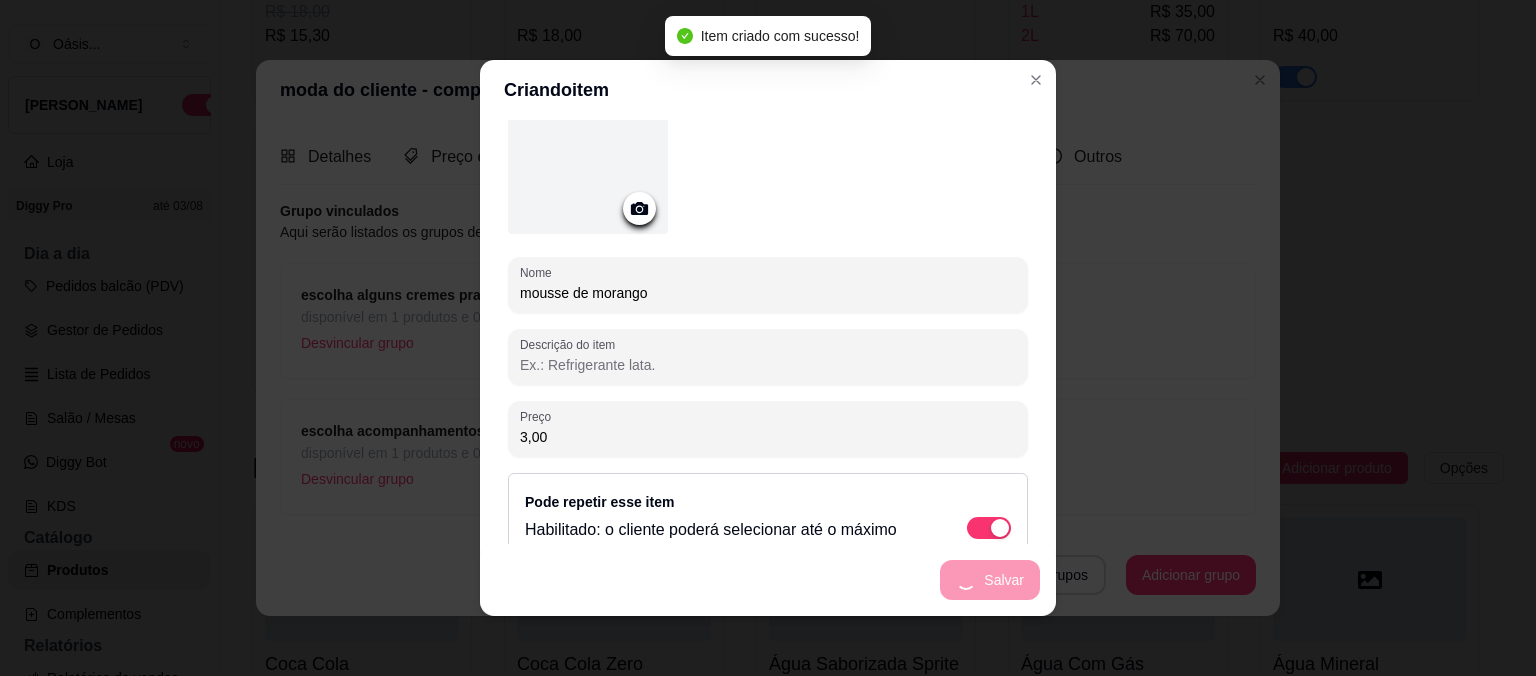 scroll, scrollTop: 0, scrollLeft: 0, axis: both 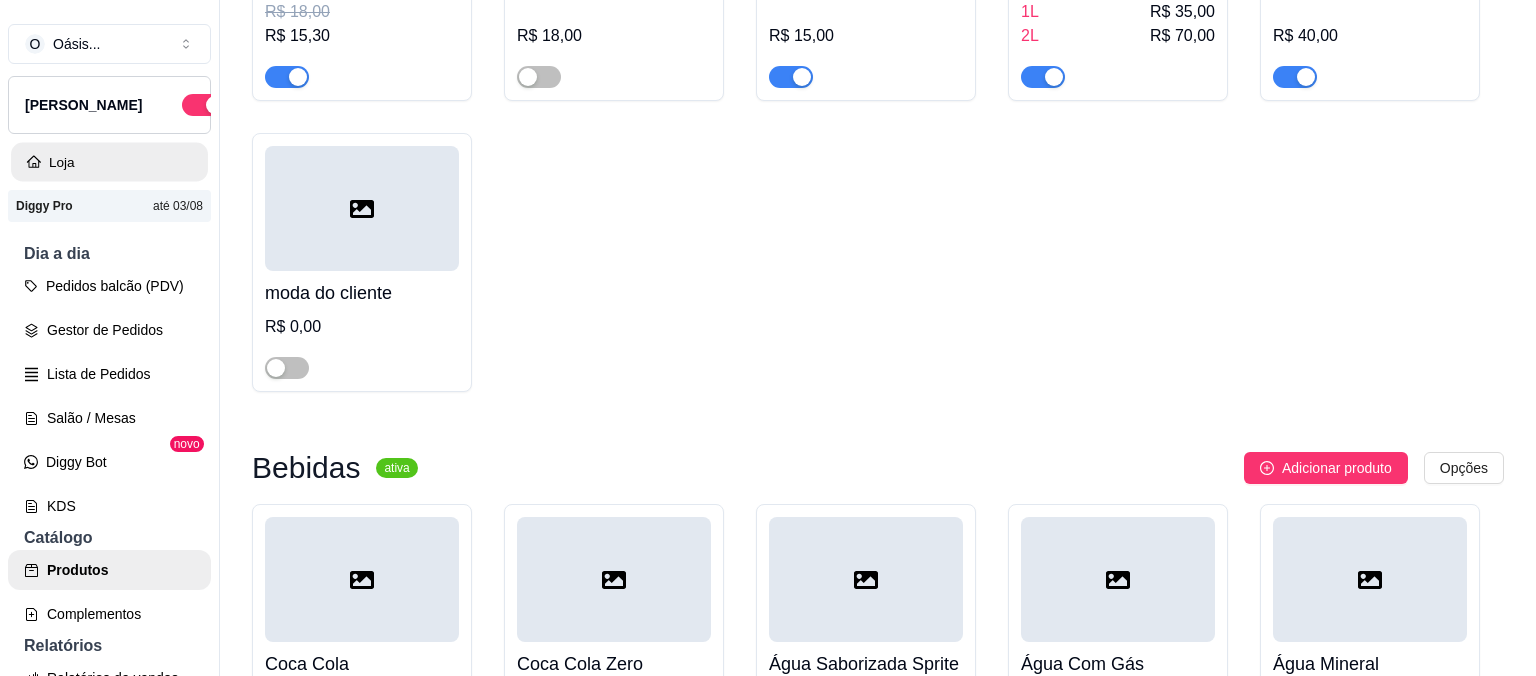 click on "Loja" at bounding box center [109, 162] 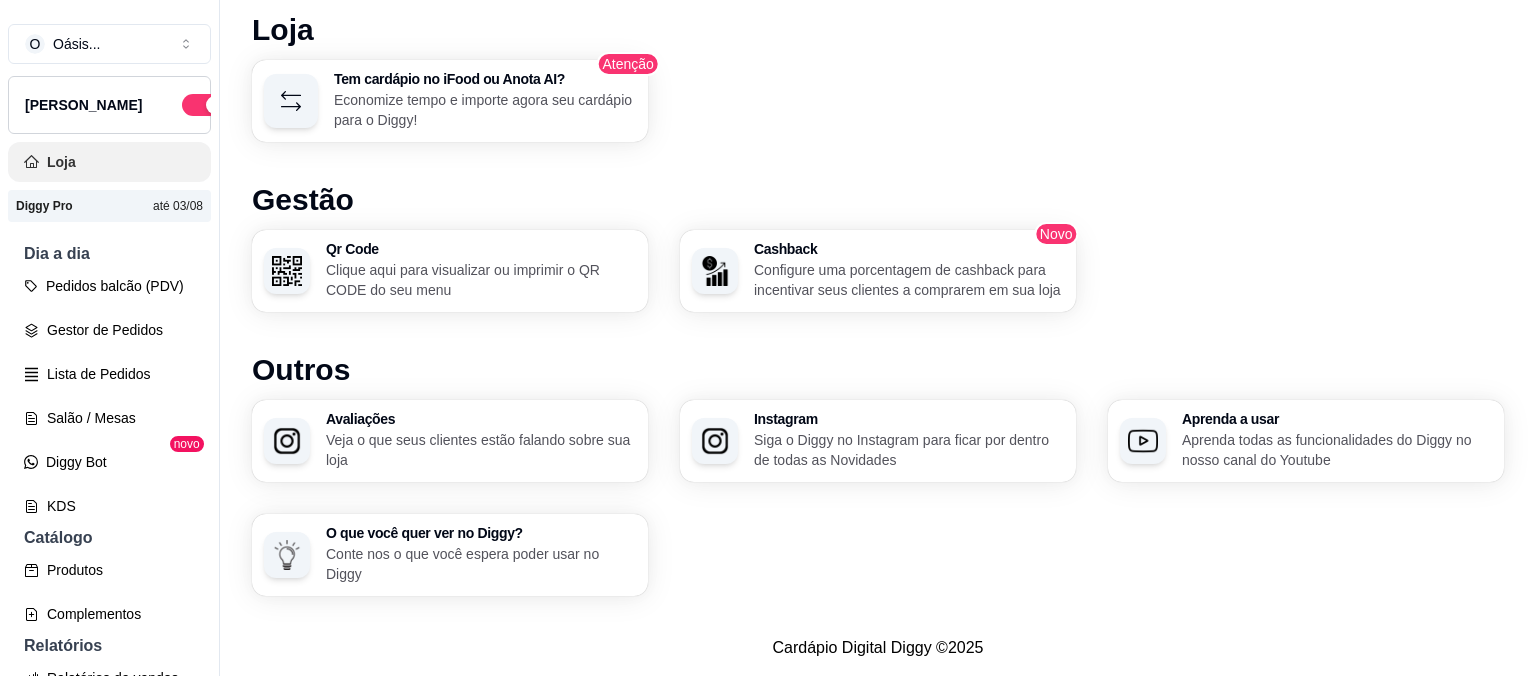 scroll, scrollTop: 0, scrollLeft: 0, axis: both 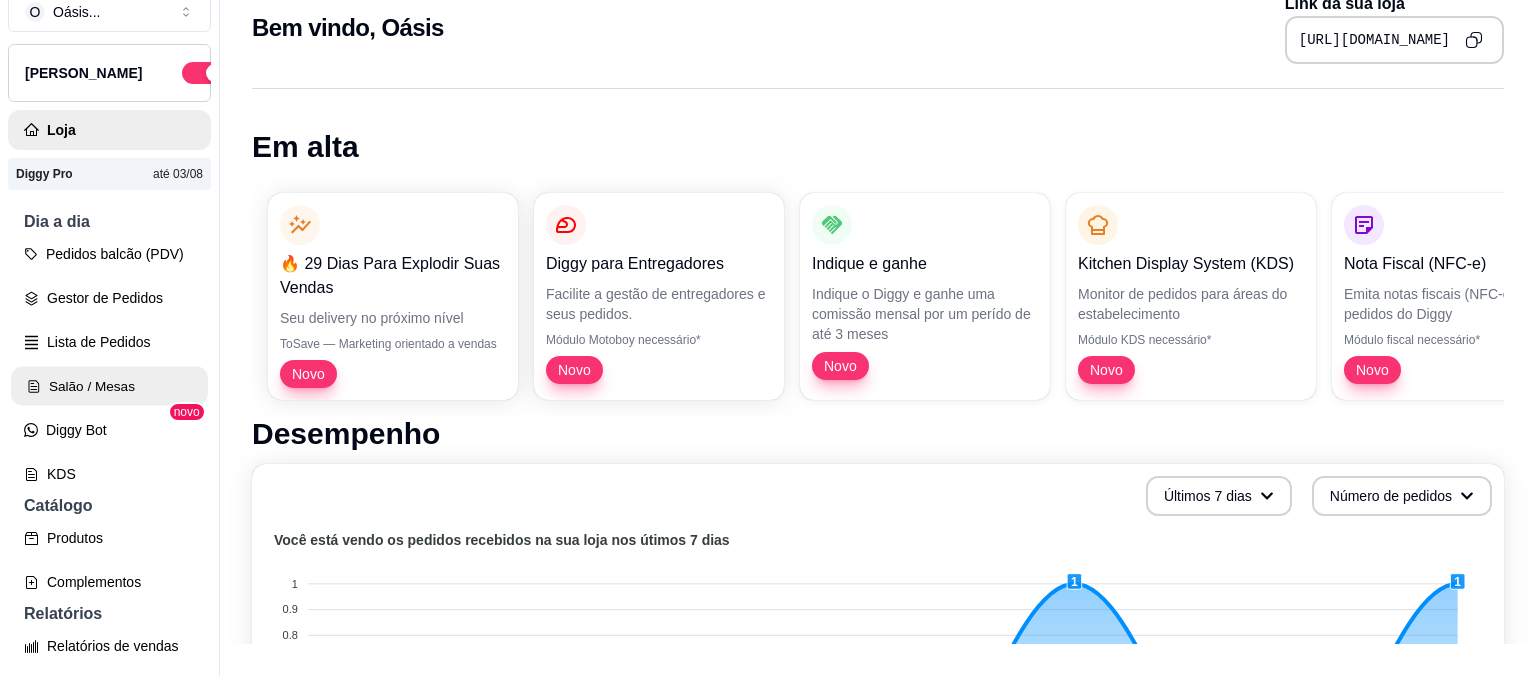 click on "Salão / Mesas" at bounding box center (109, 386) 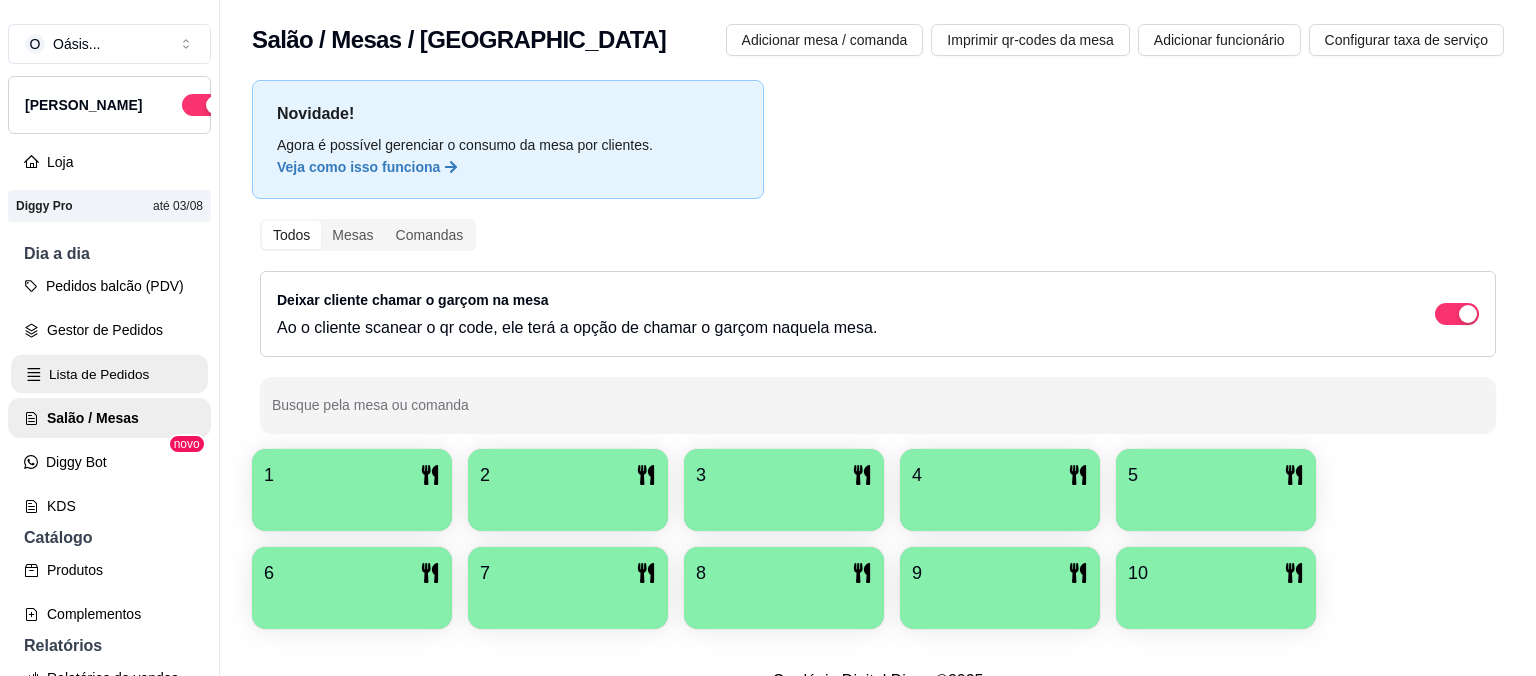 click on "Lista de Pedidos" at bounding box center [109, 374] 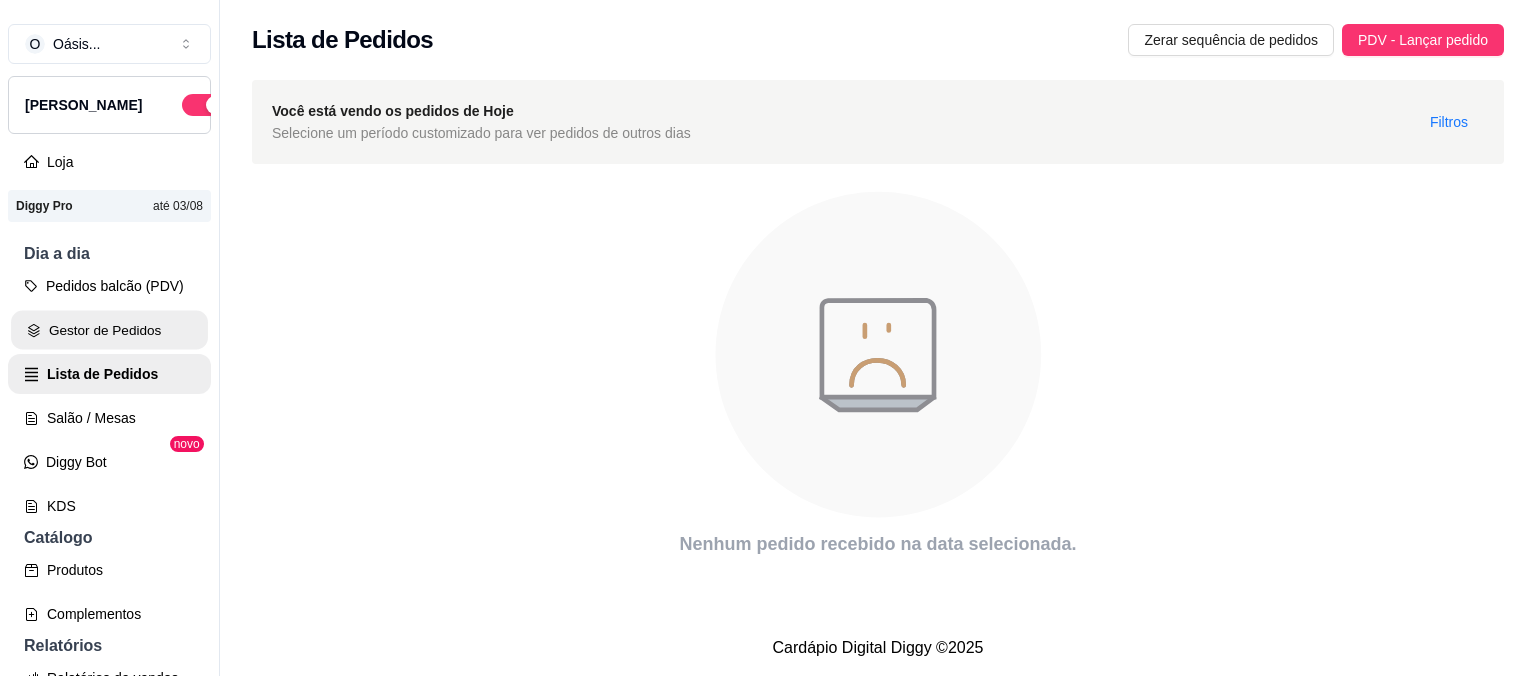 click on "Gestor de Pedidos" at bounding box center (109, 330) 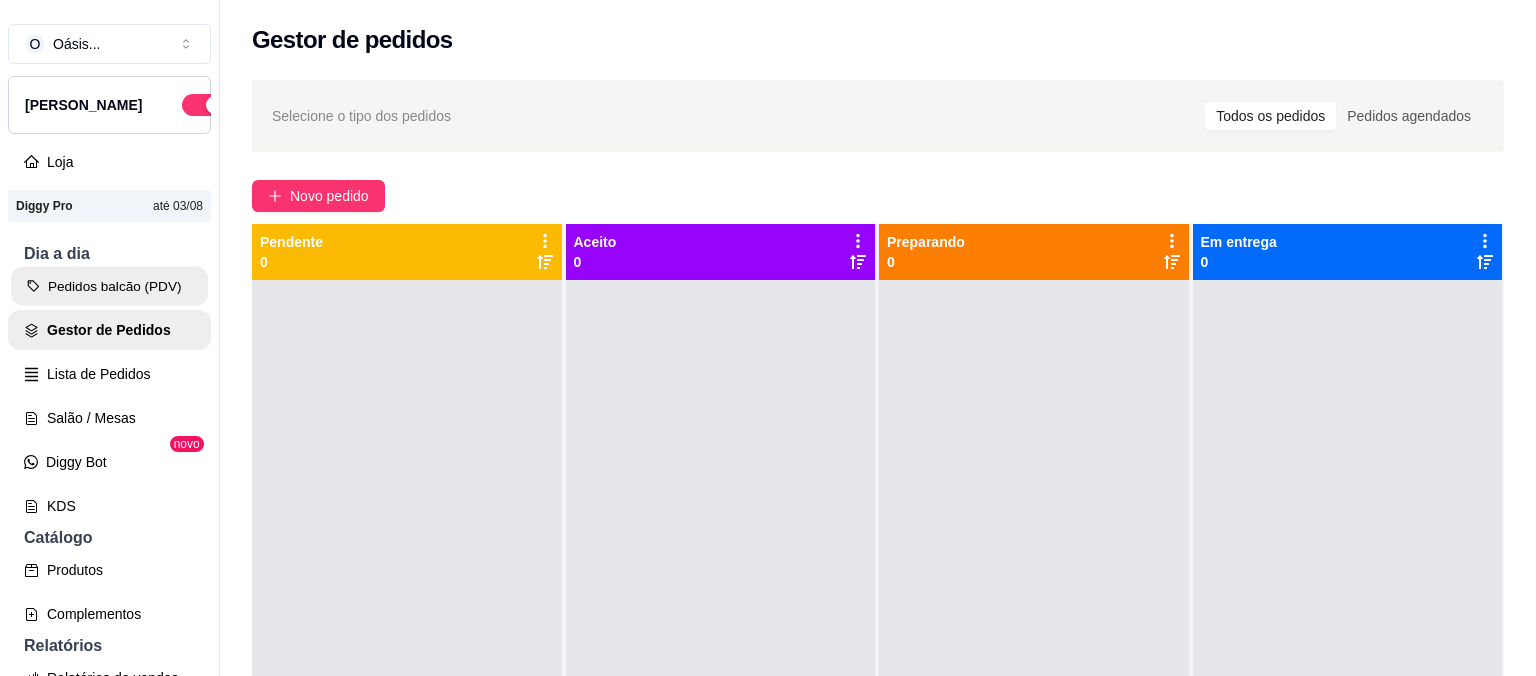 click on "Pedidos balcão (PDV)" at bounding box center (109, 286) 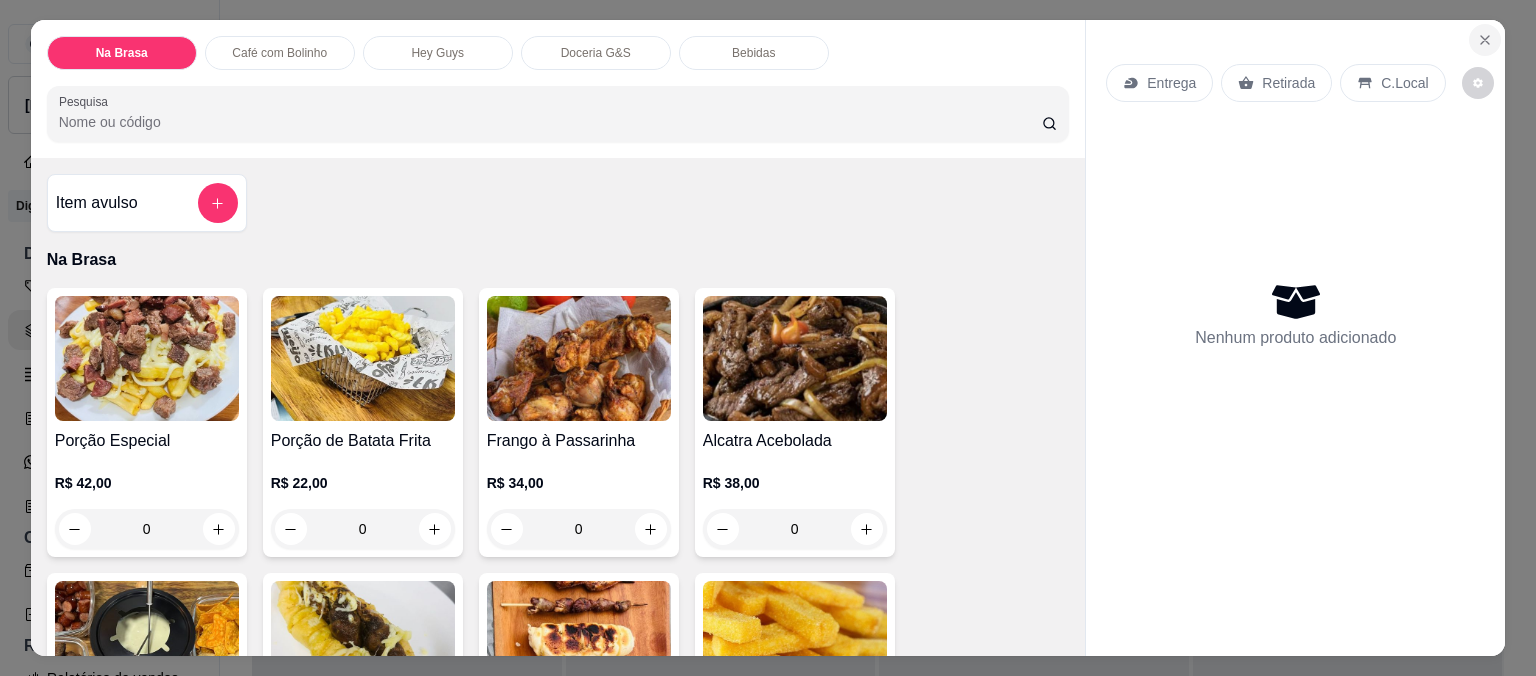 click 